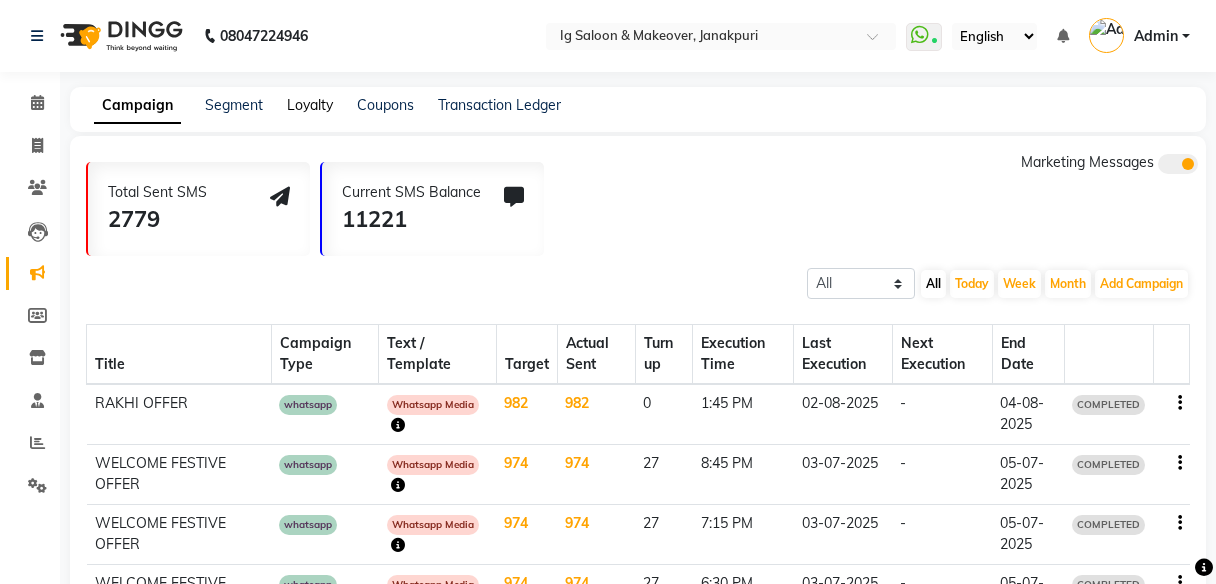 scroll, scrollTop: 0, scrollLeft: 0, axis: both 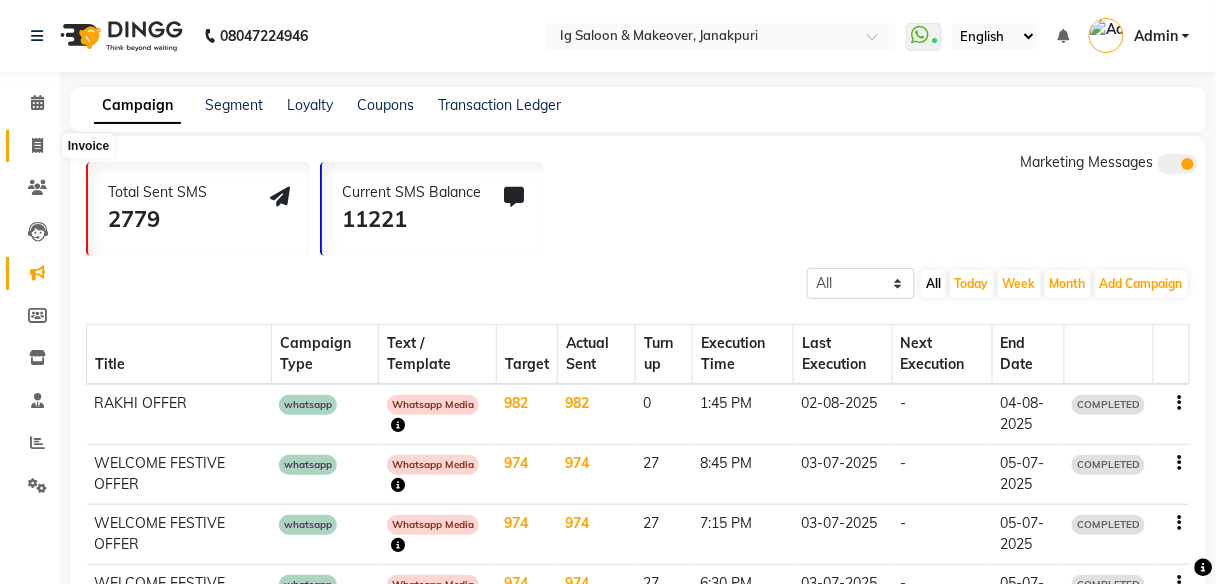 click 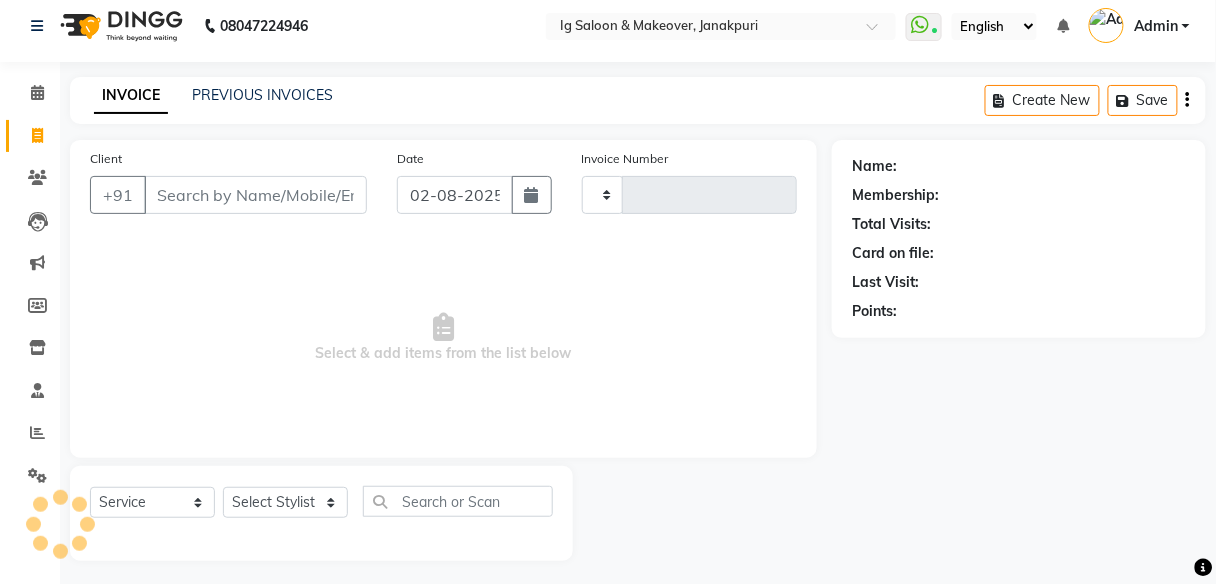 scroll, scrollTop: 16, scrollLeft: 0, axis: vertical 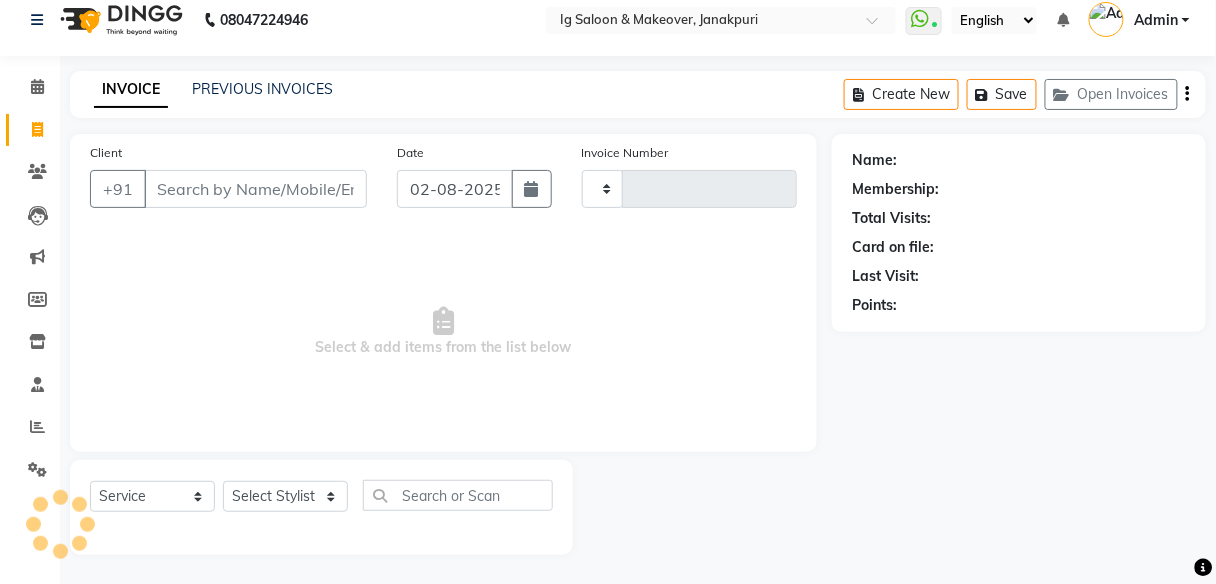 type on "0293" 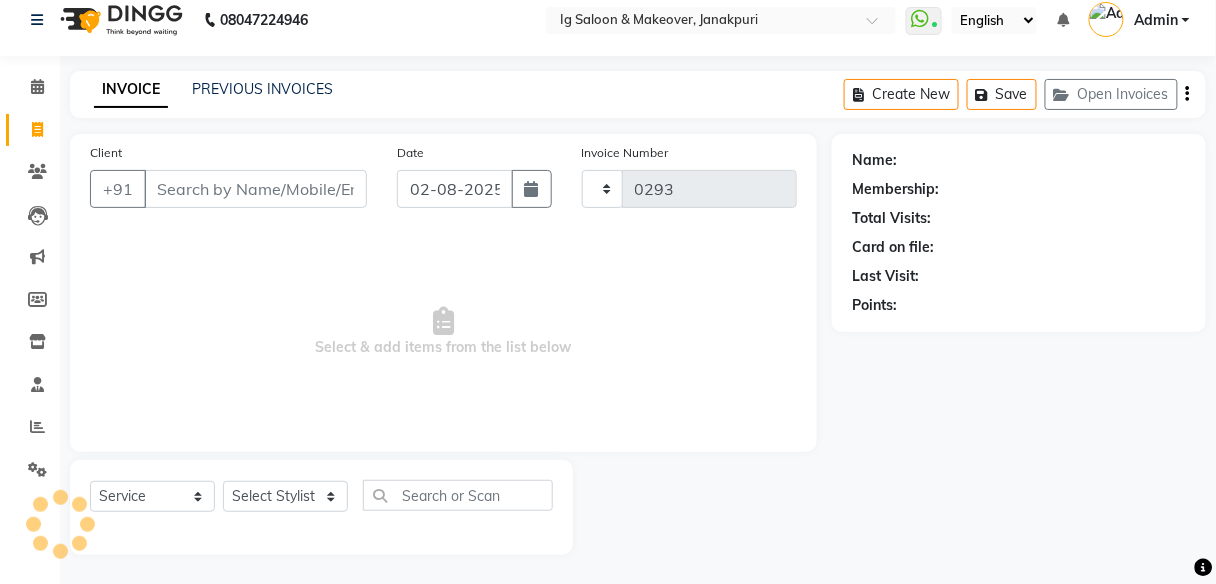 select on "3716" 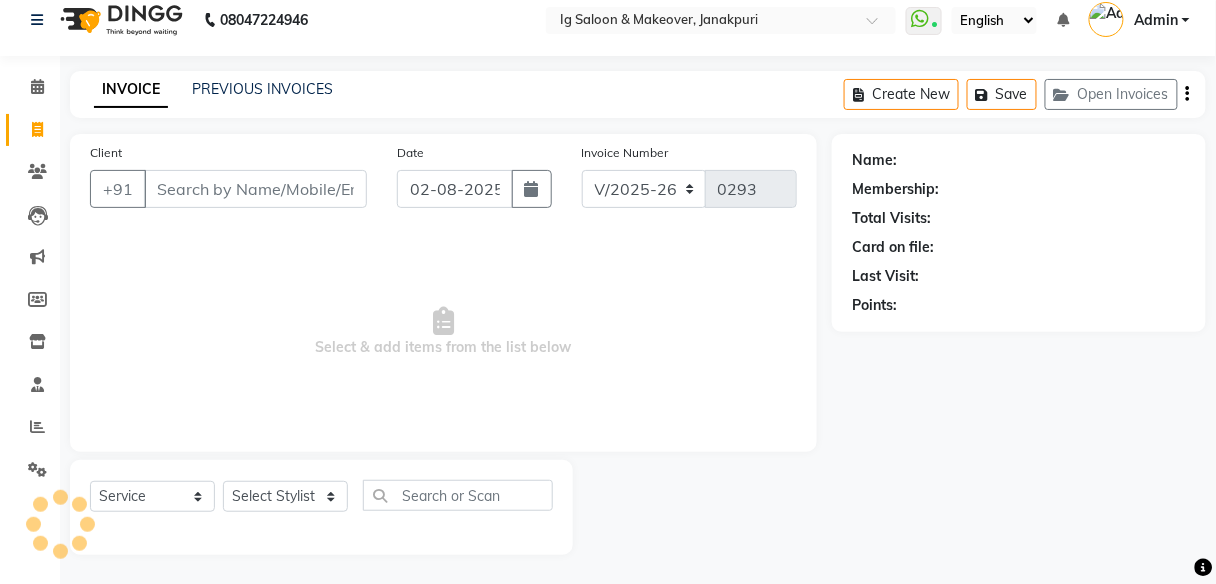 click on "Client" at bounding box center [255, 189] 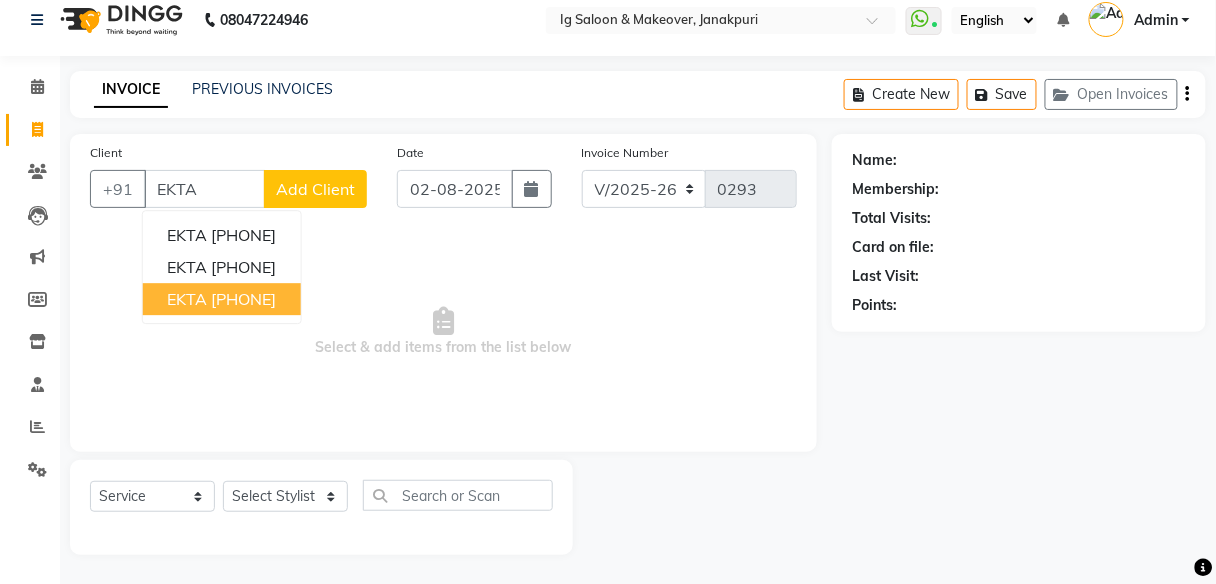 click on "9540225597" at bounding box center (243, 299) 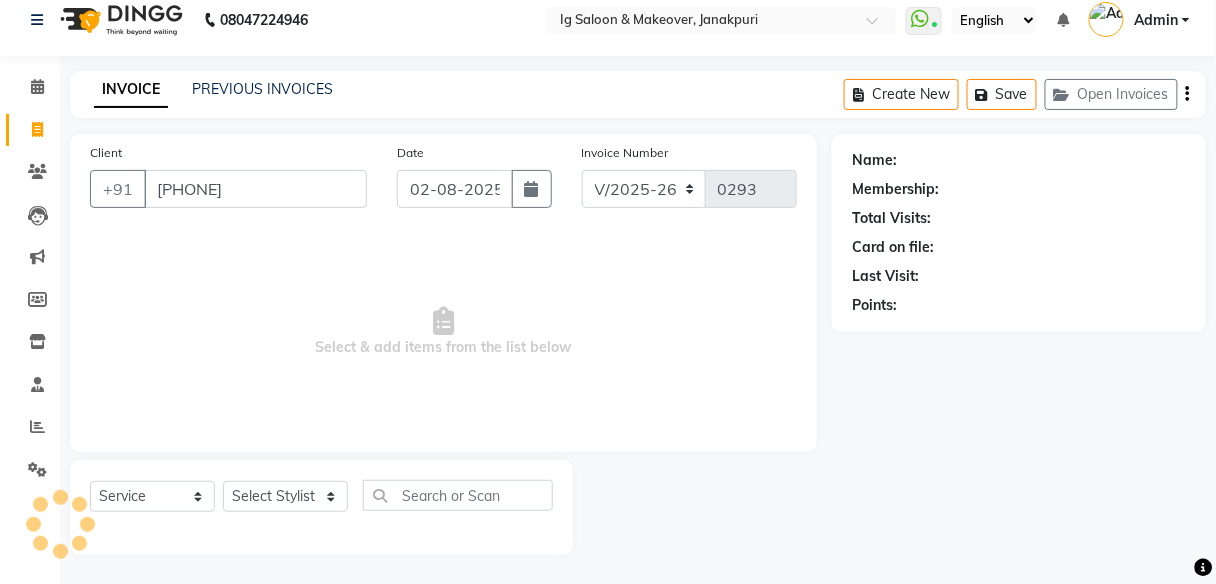 type on "9540225597" 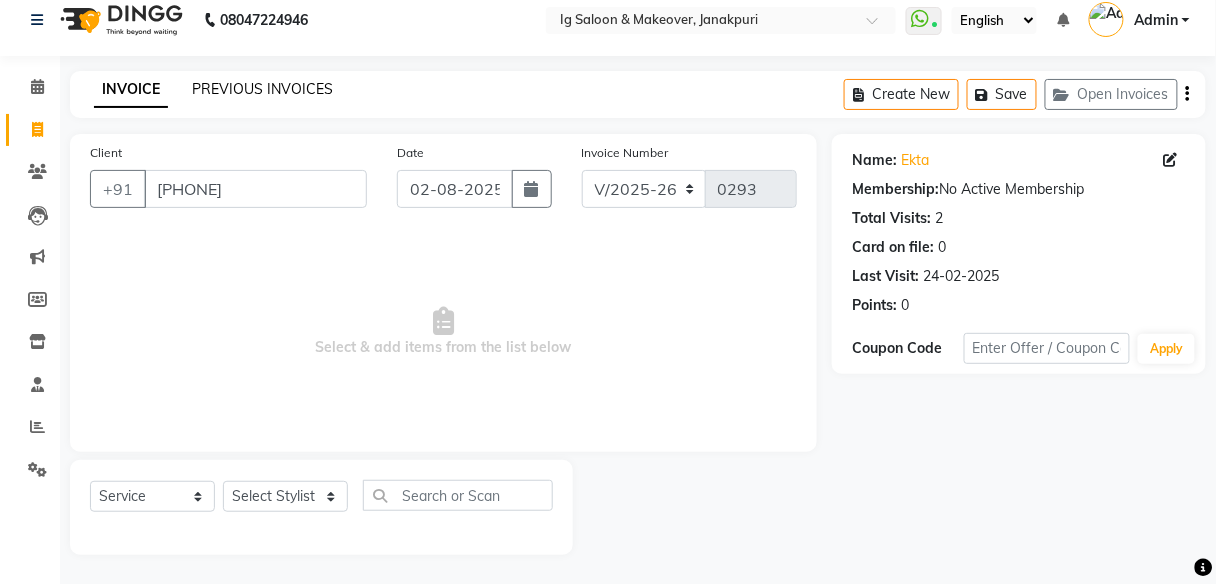 click on "PREVIOUS INVOICES" 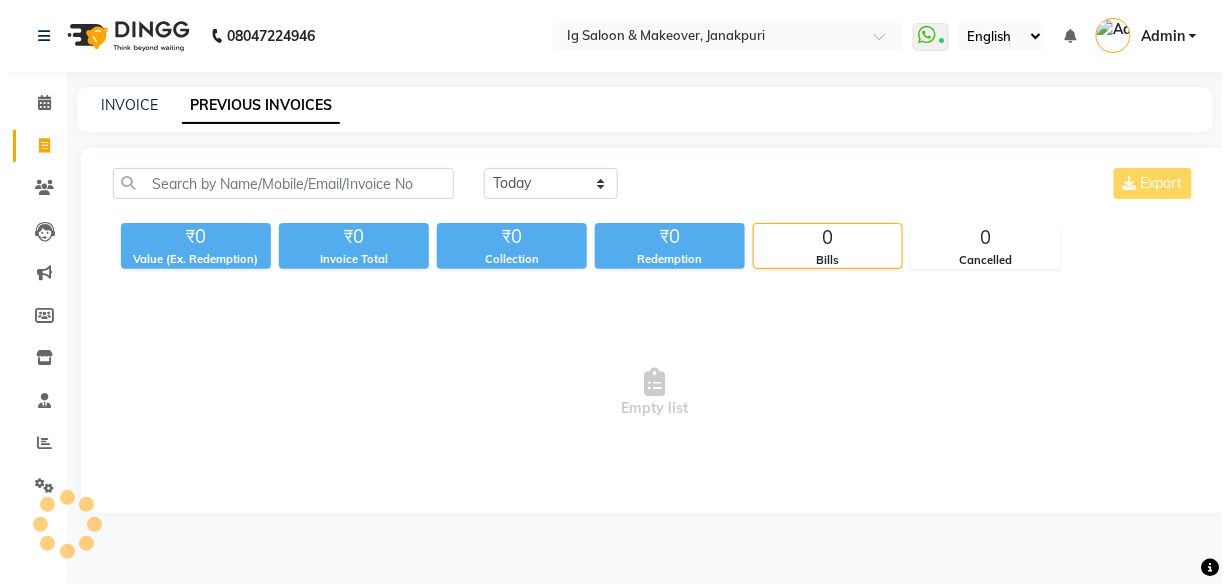 scroll, scrollTop: 0, scrollLeft: 0, axis: both 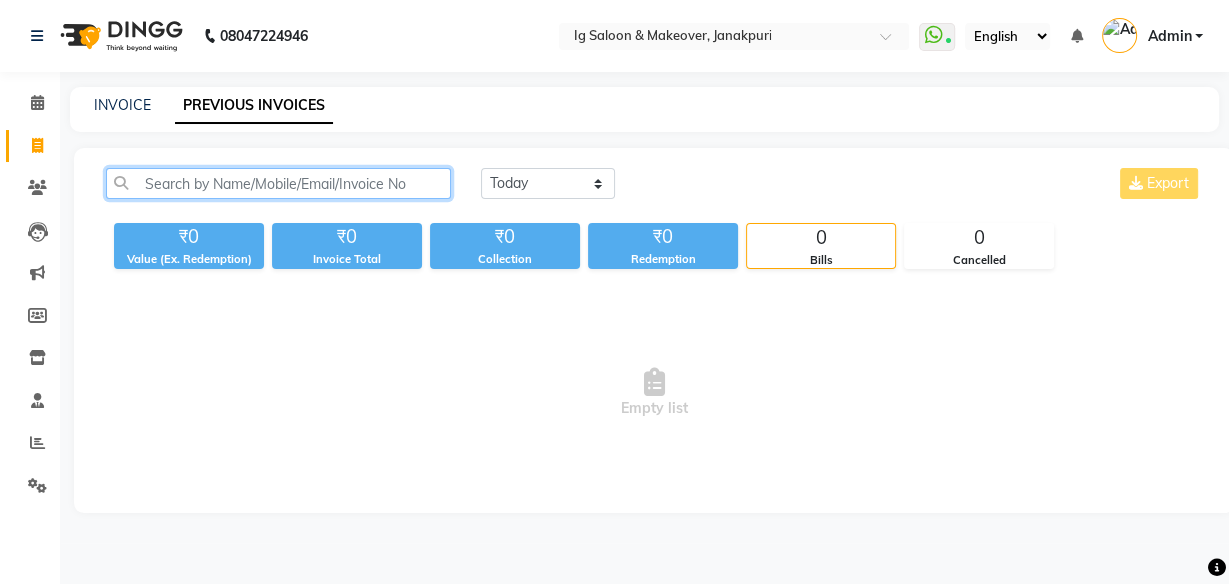 click 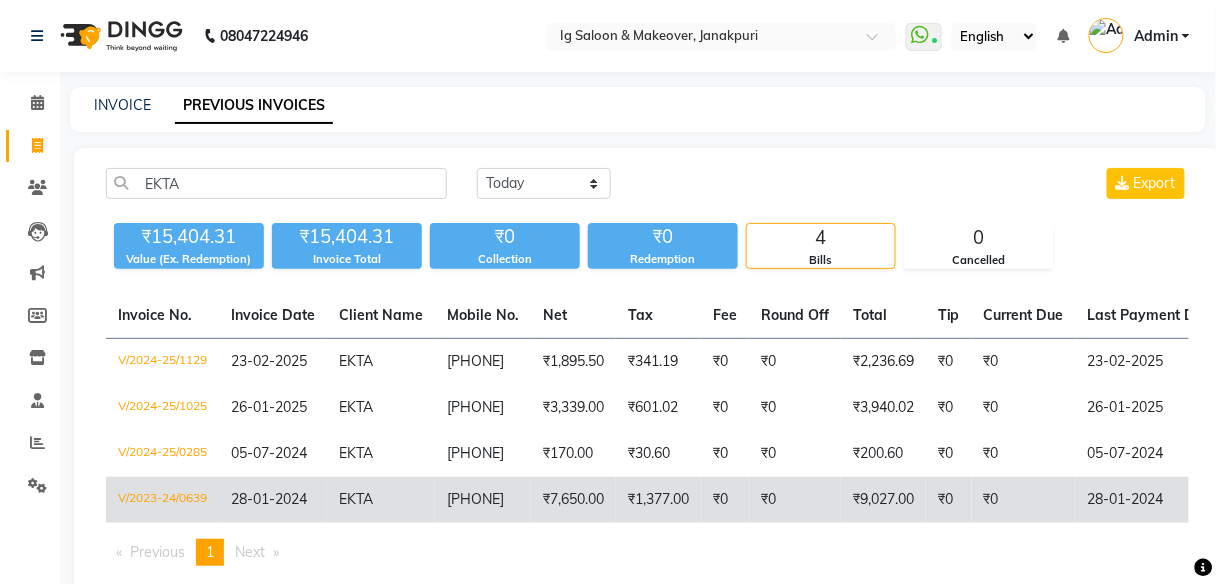 click on "7988863101" 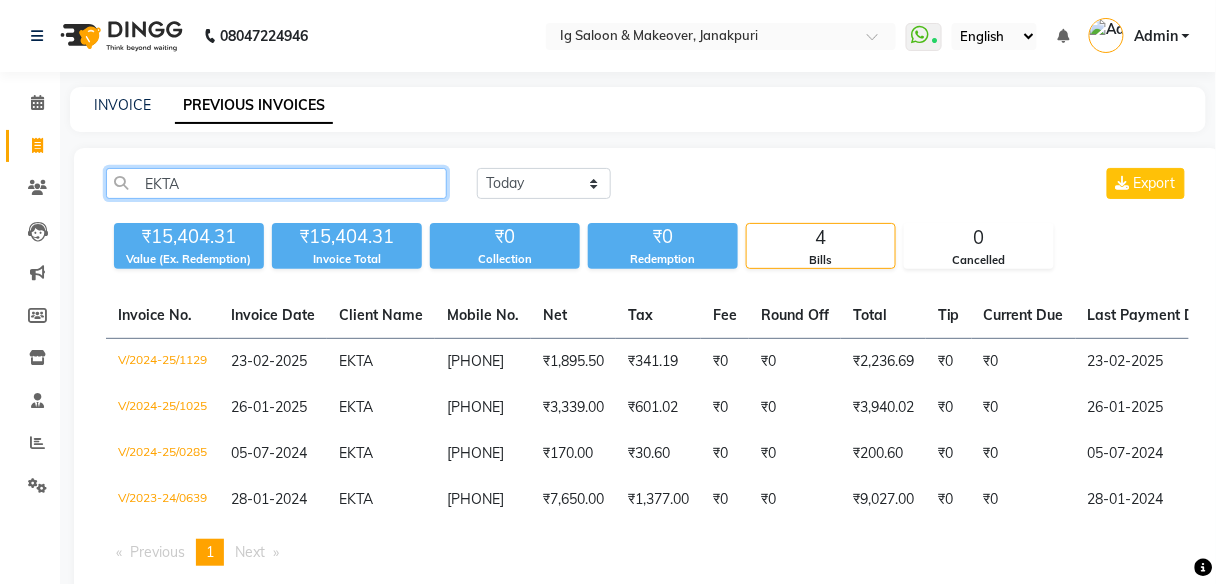 click on "EKTA" 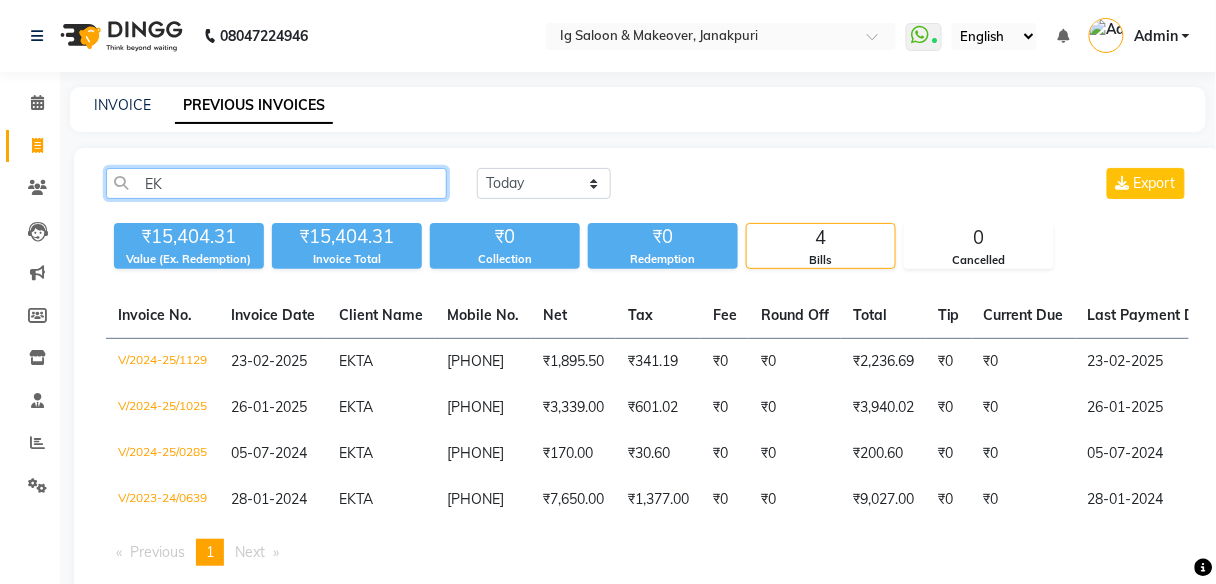 type on "E" 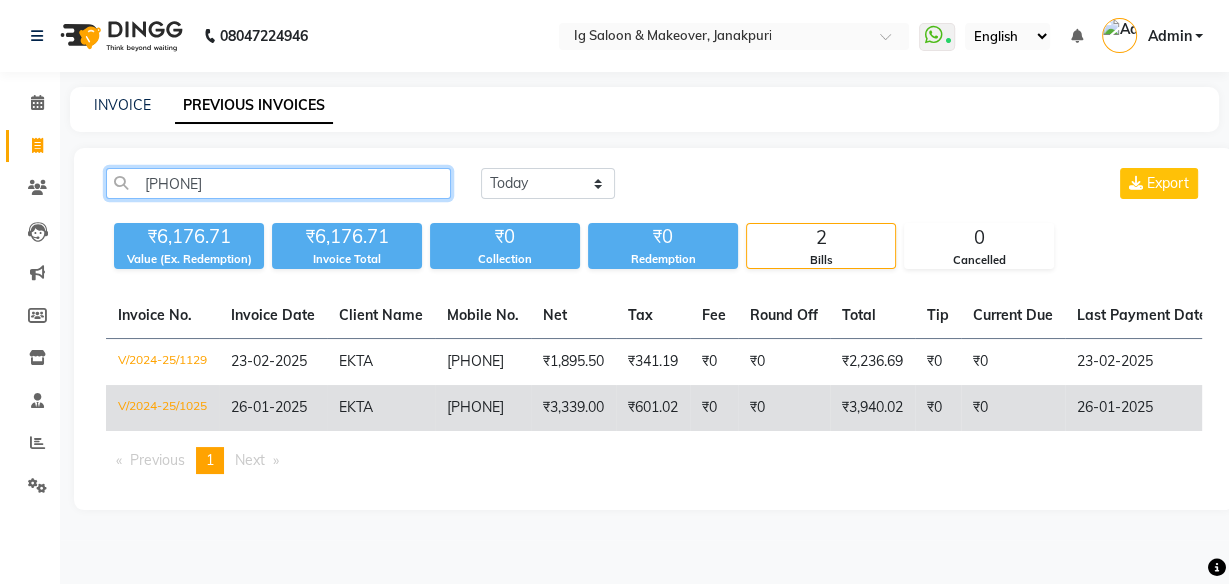 type on "9540225597" 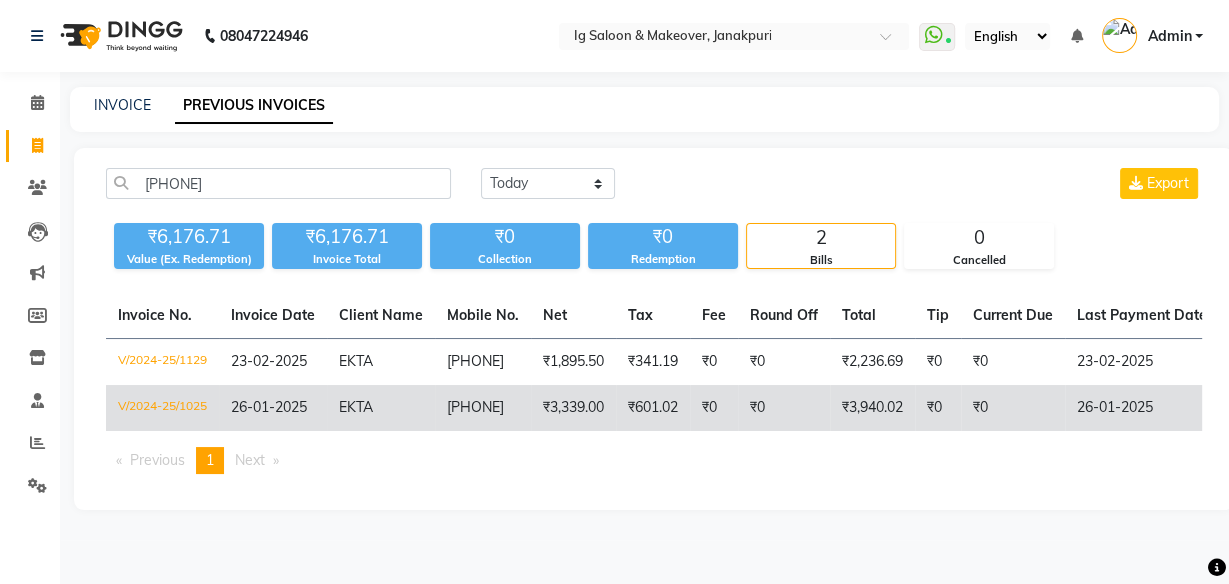click on "EKTA" 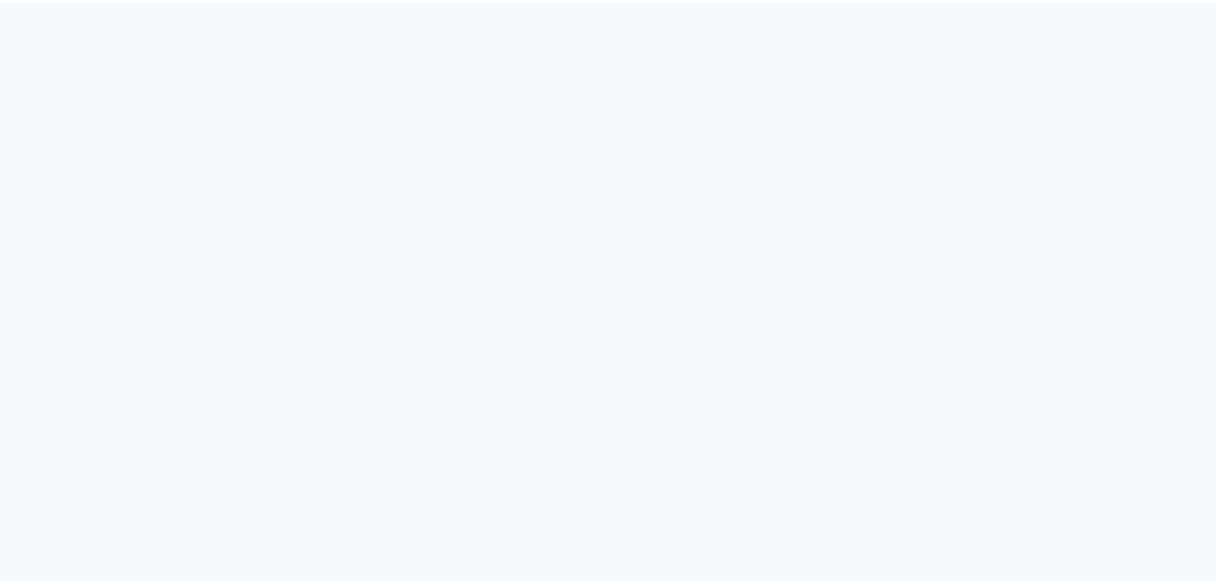 scroll, scrollTop: 0, scrollLeft: 0, axis: both 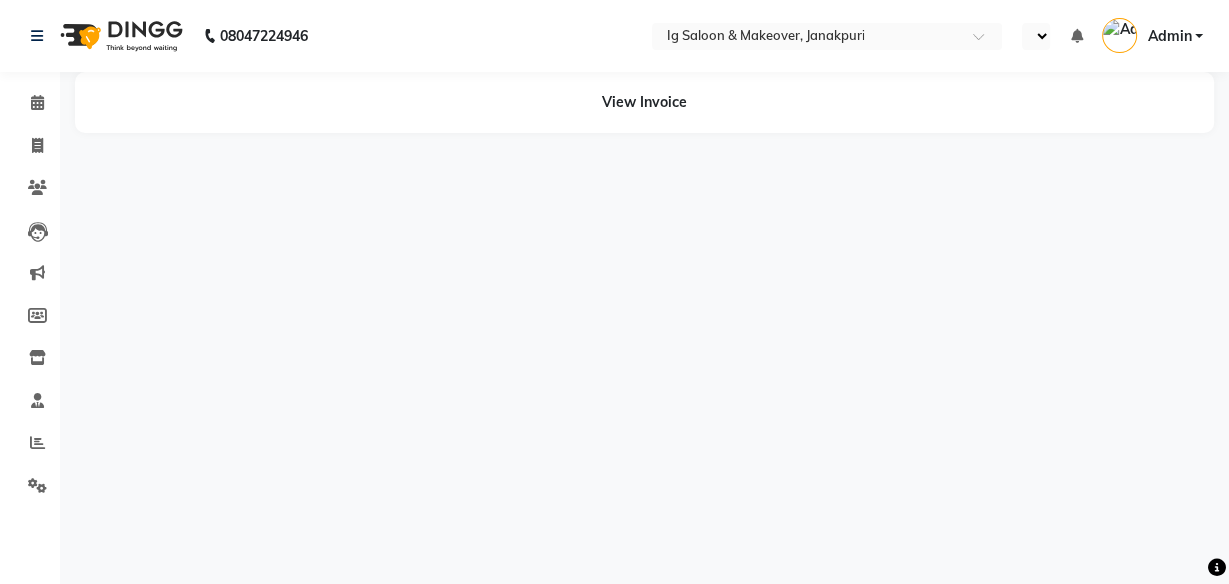 select on "en" 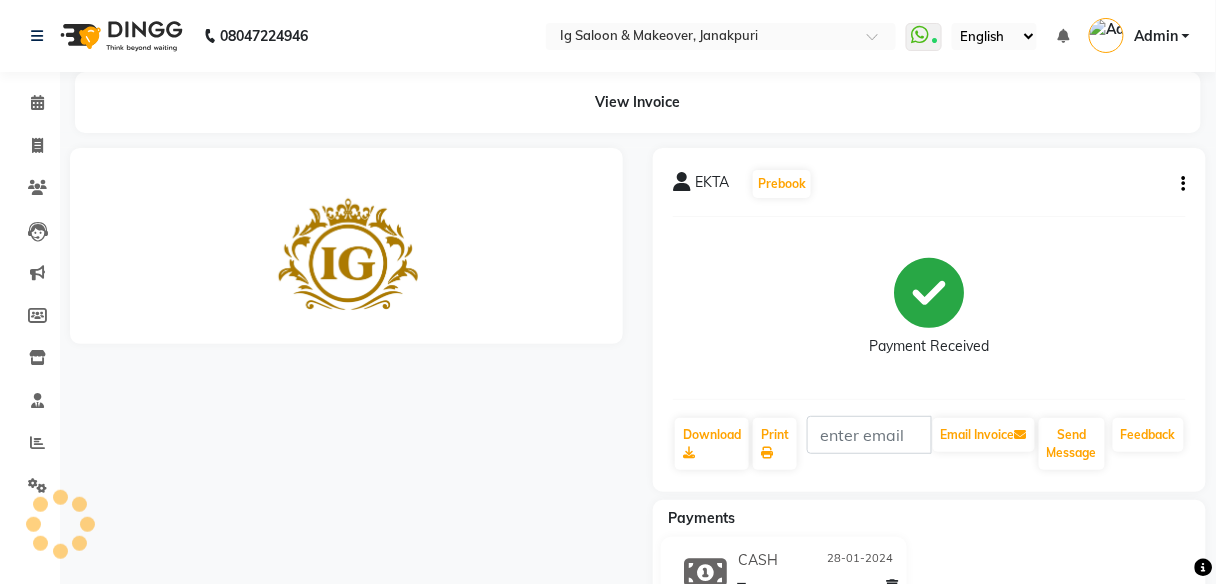scroll, scrollTop: 0, scrollLeft: 0, axis: both 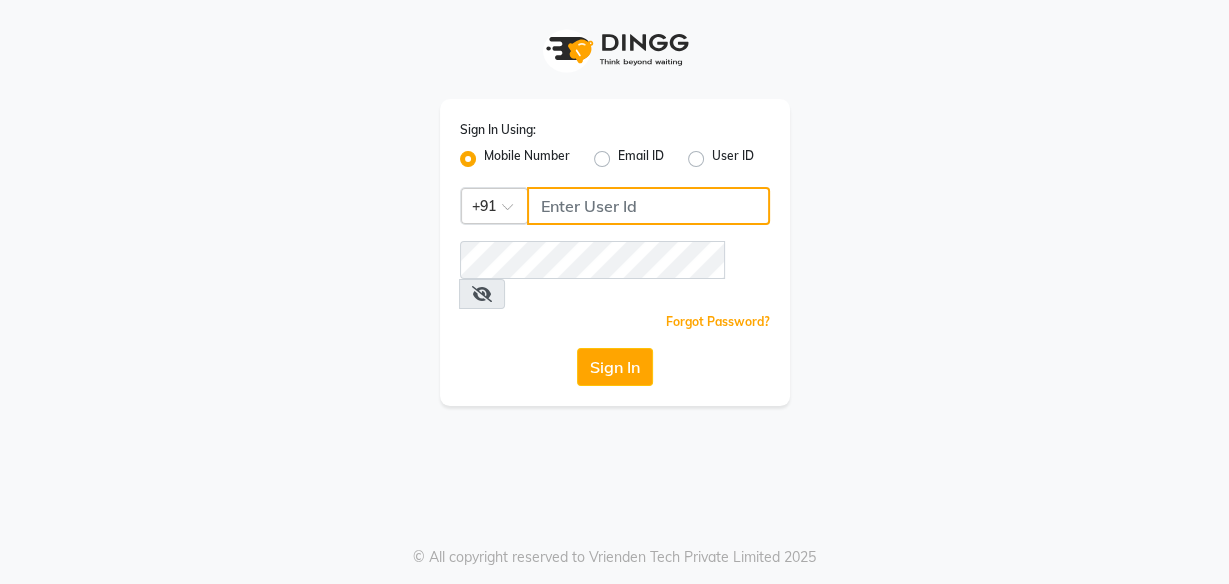 click 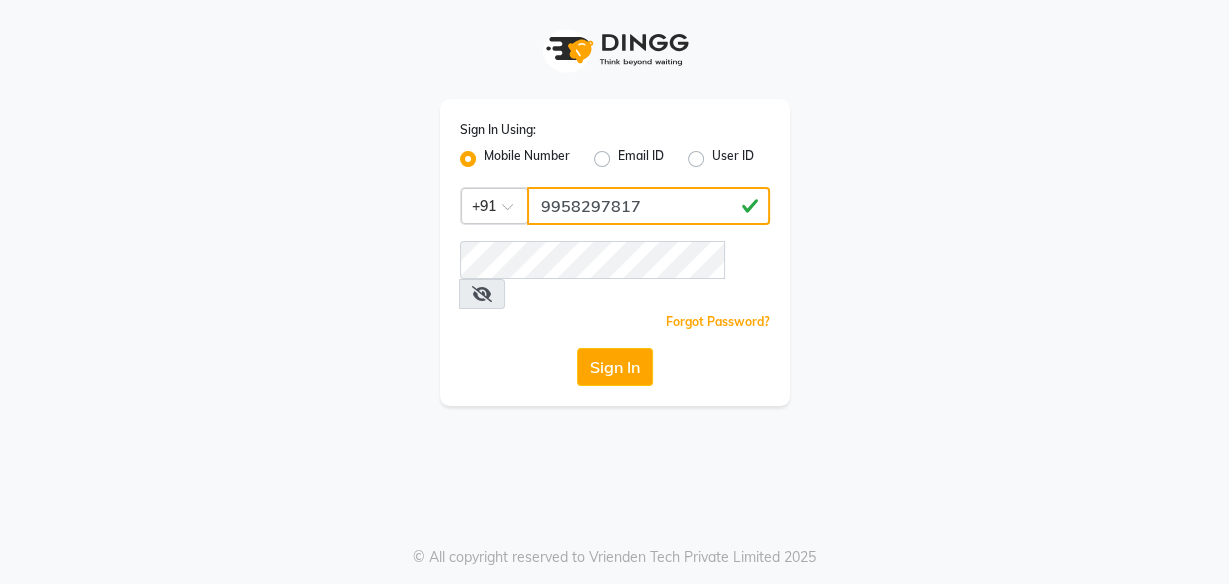type on "9958297817" 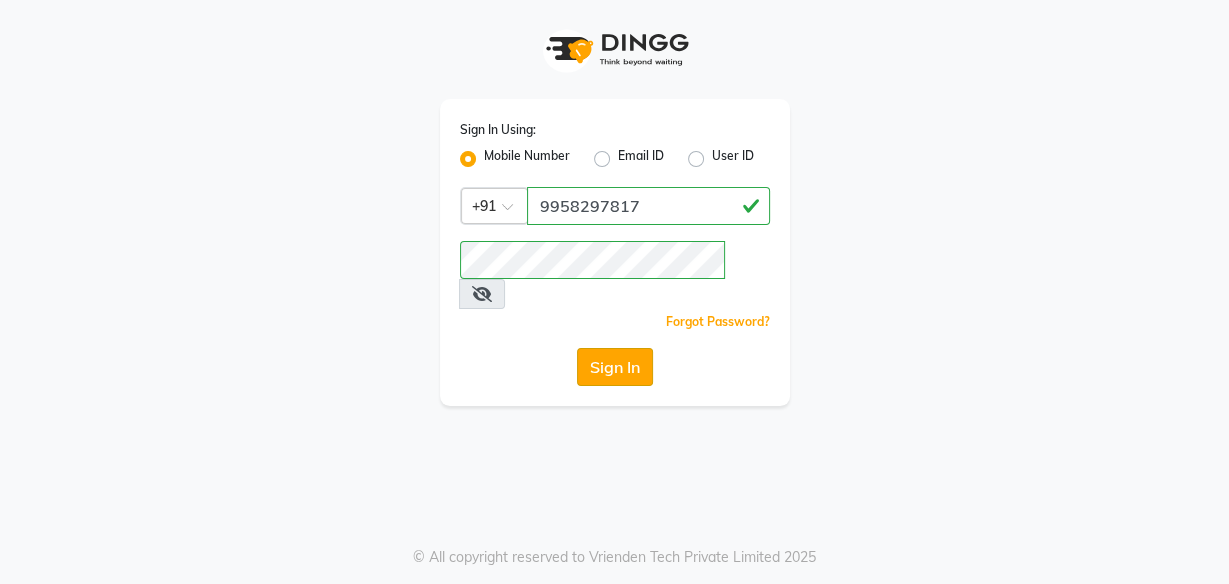 click on "Sign In" 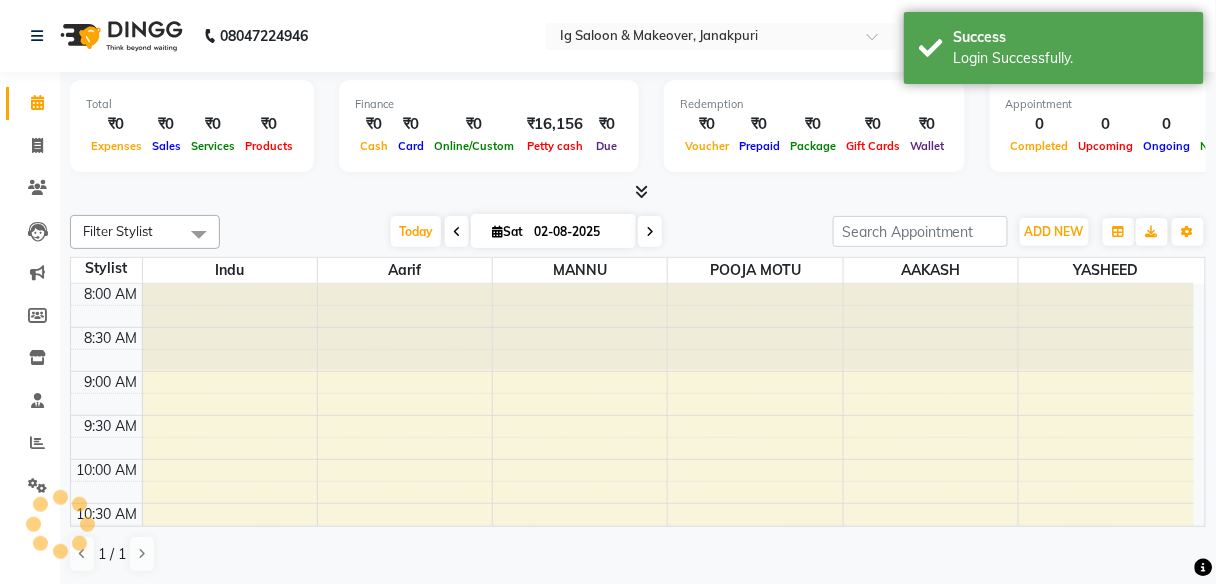scroll, scrollTop: 0, scrollLeft: 0, axis: both 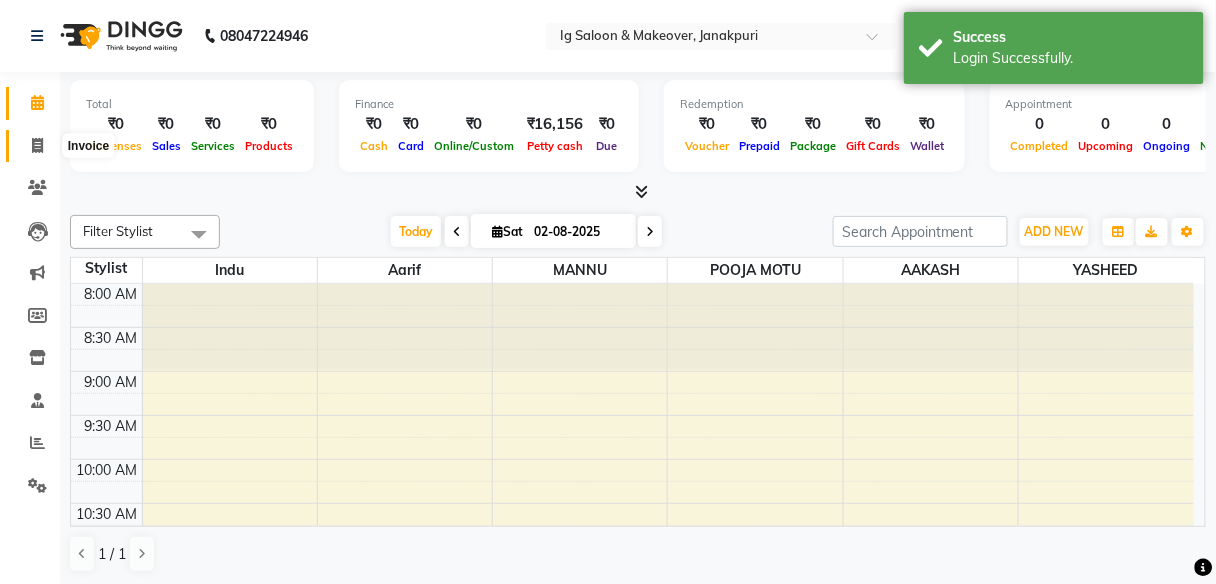 click 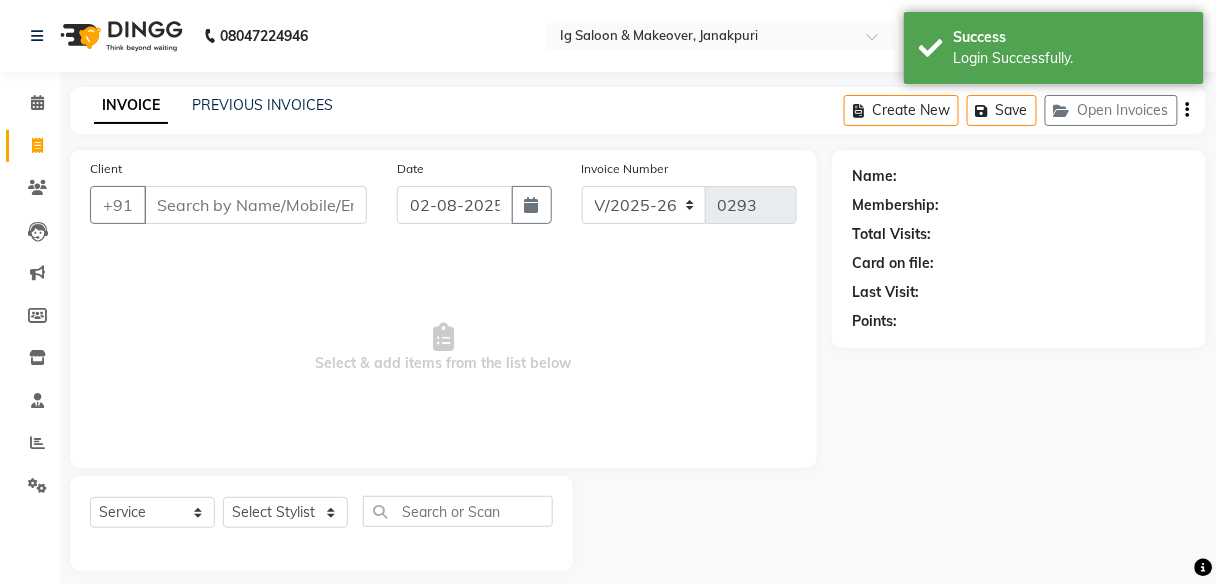 click on "Client" at bounding box center [255, 205] 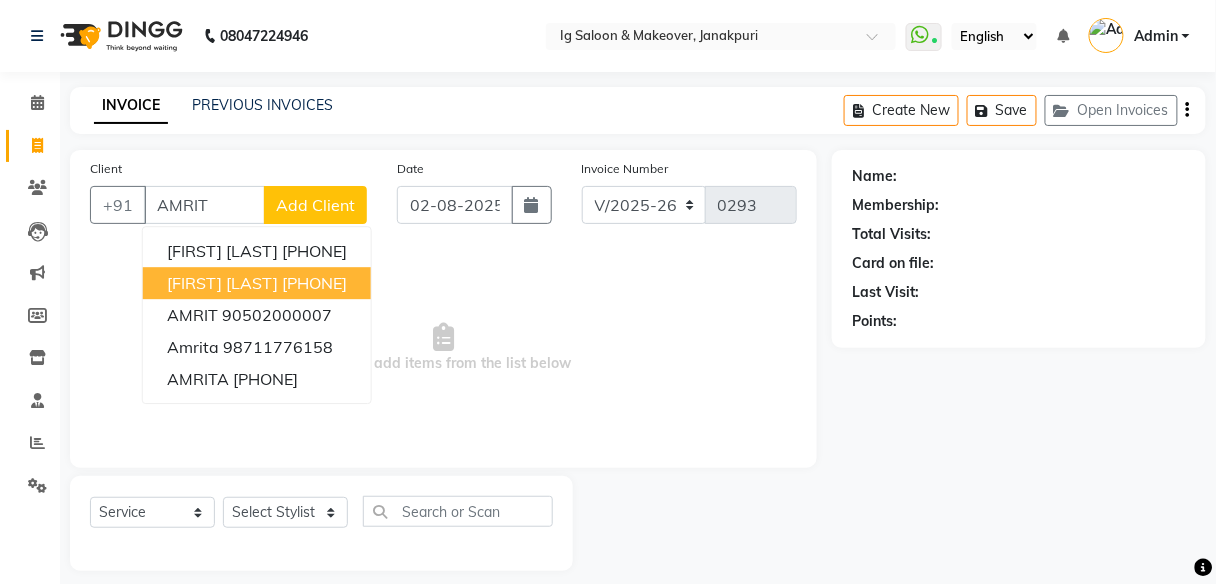 click on "[FIRST] [LAST]" at bounding box center (222, 283) 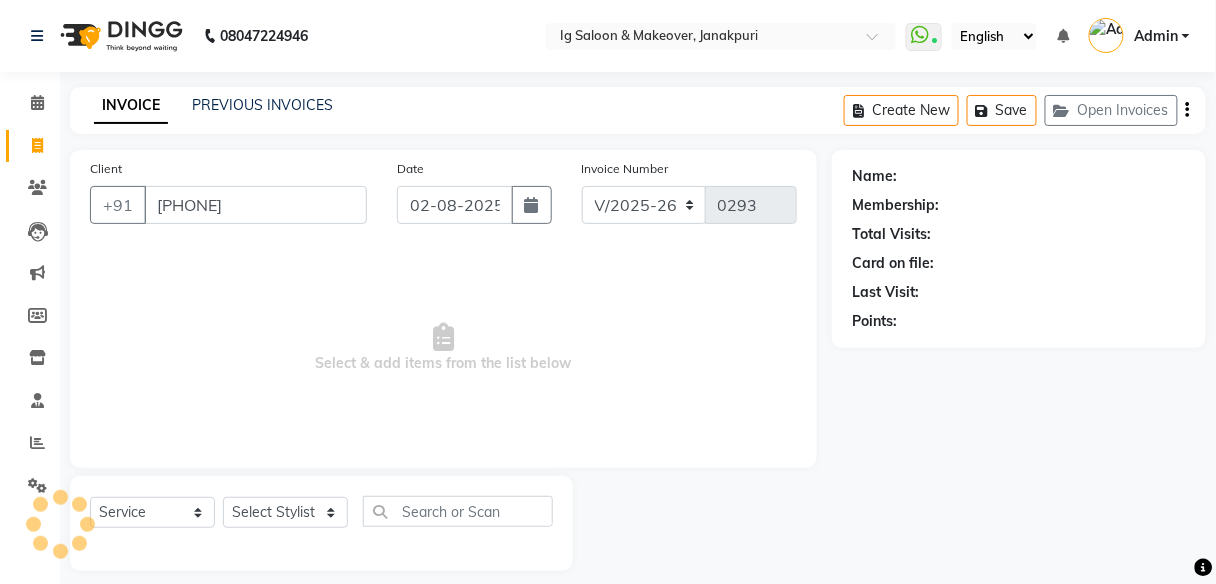 type on "[PHONE]" 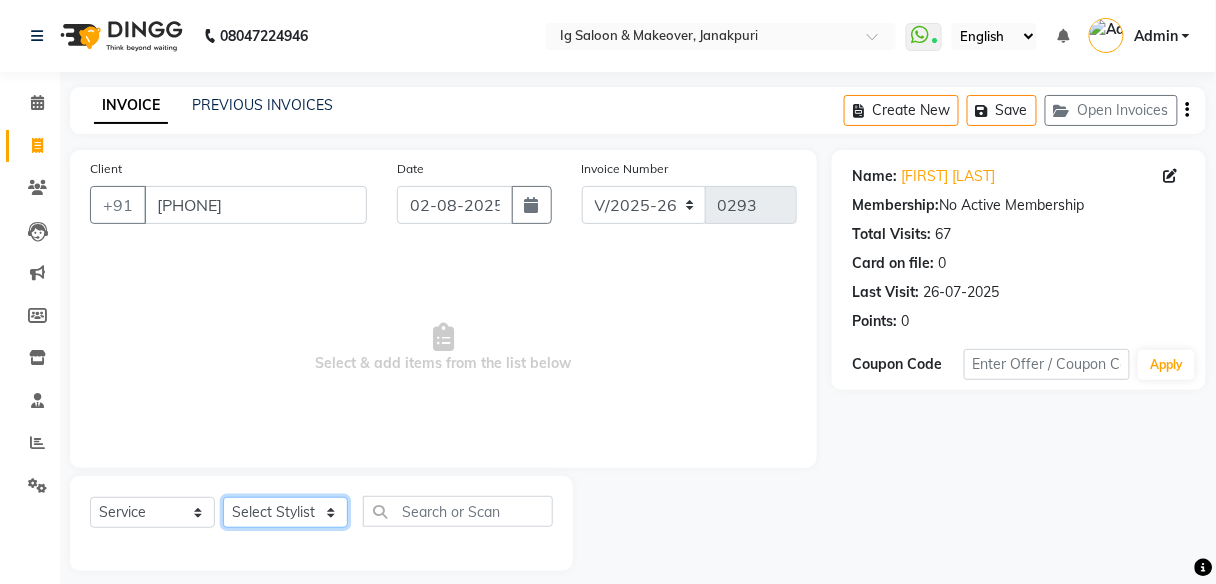 click on "Select Stylist [NAME] [NAME] [NAME] [NAME] [NAME] [NAME] [NAME] [NAME]" 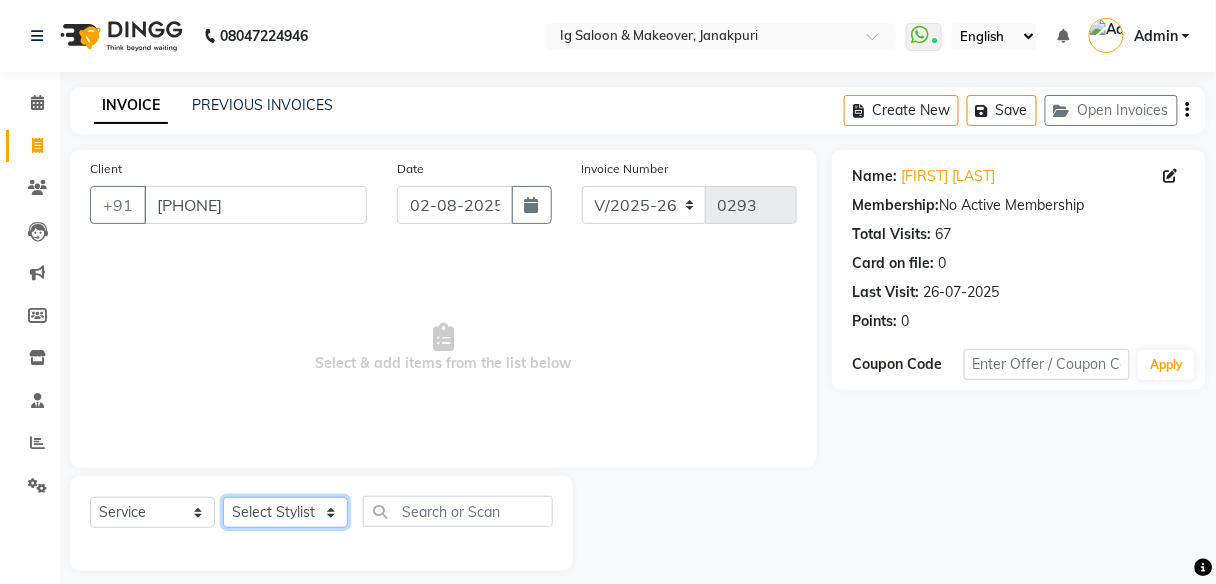 select on "18245" 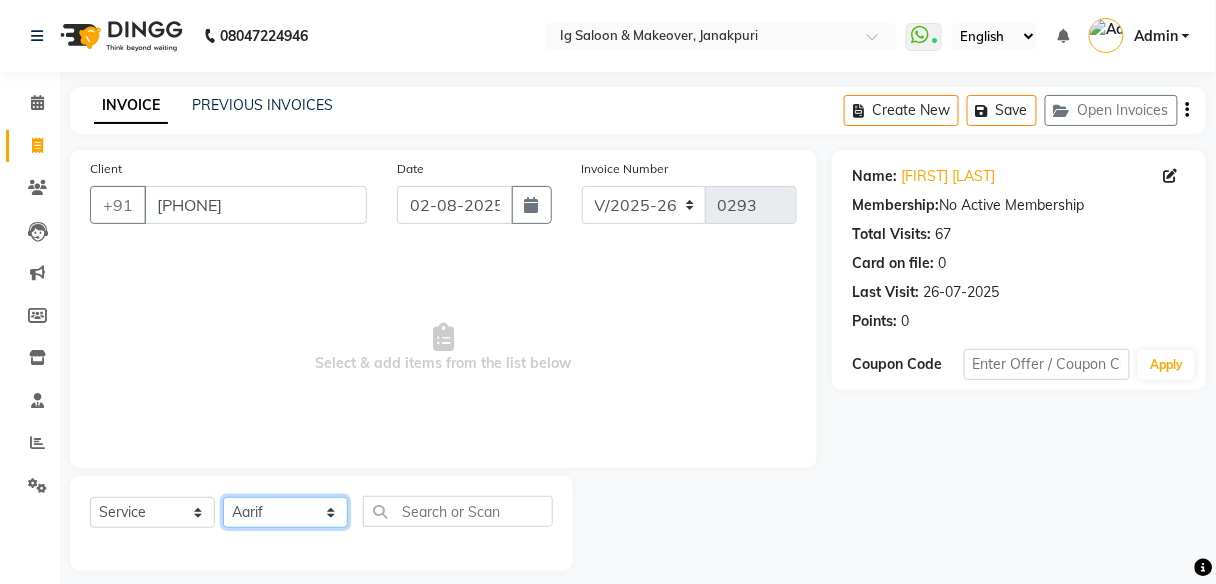 click on "Select Stylist [NAME] [NAME] [NAME] [NAME] [NAME] [NAME] [NAME] [NAME]" 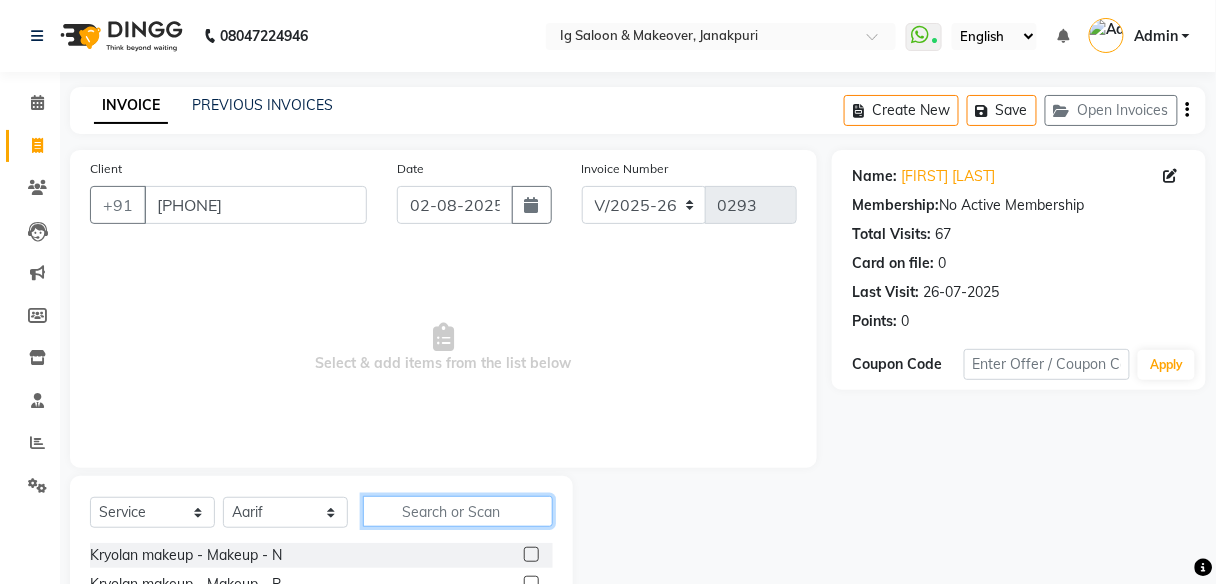 click 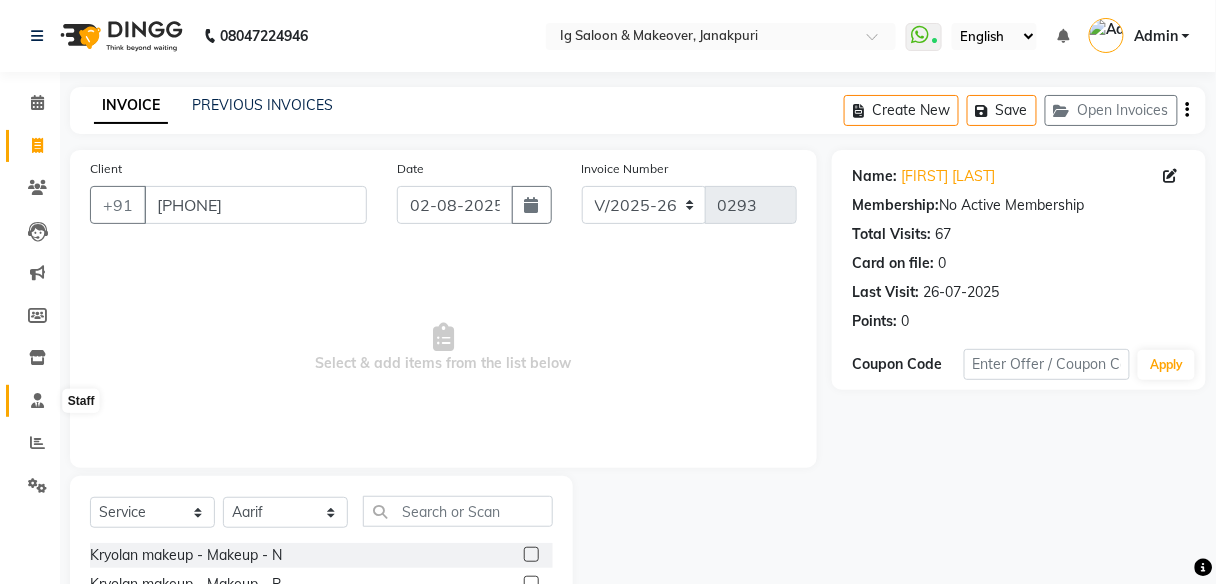 click 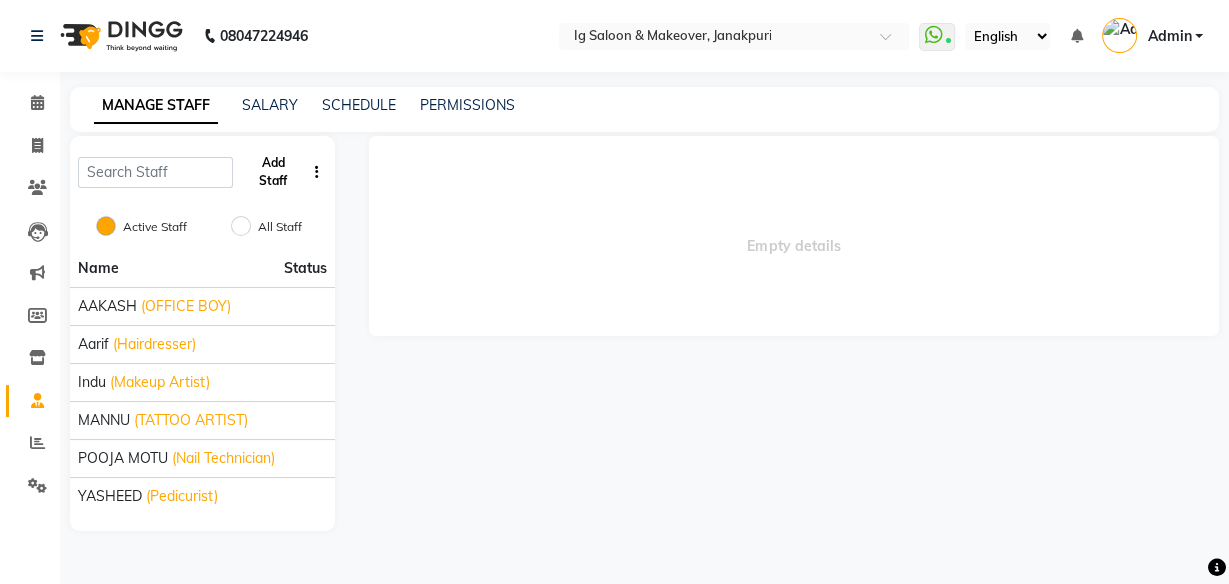 click on "Add Staff" 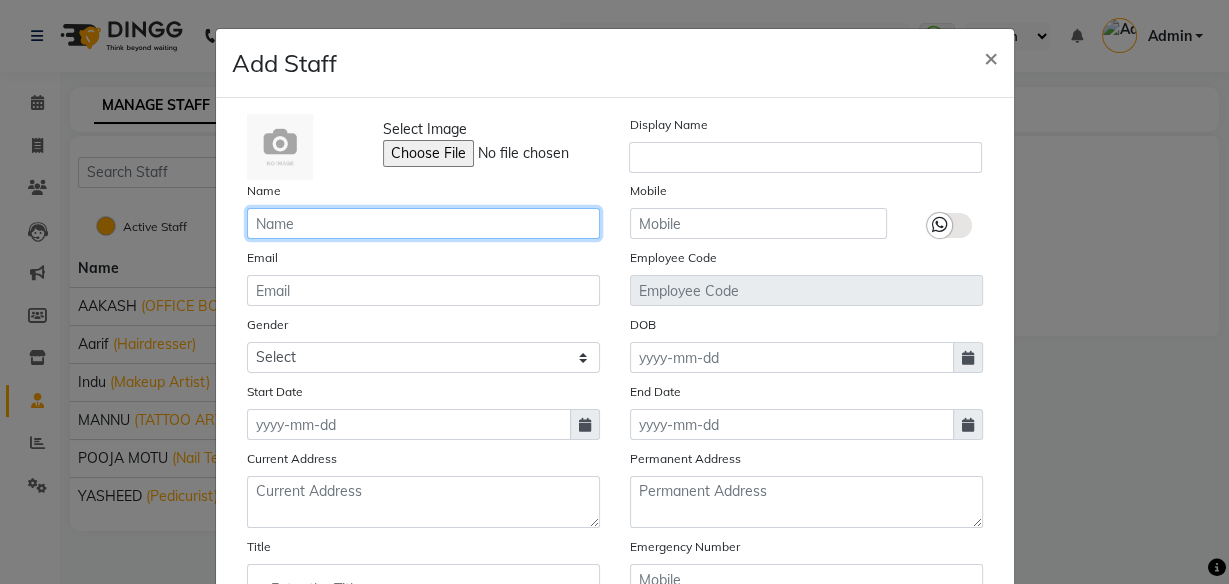 click 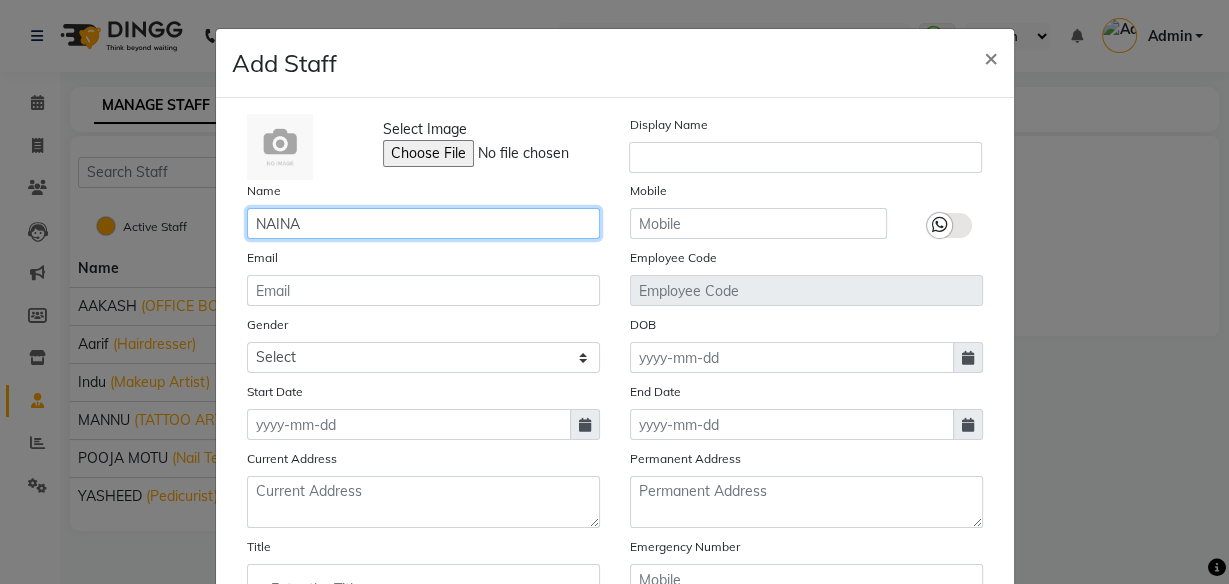 type on "NAINA" 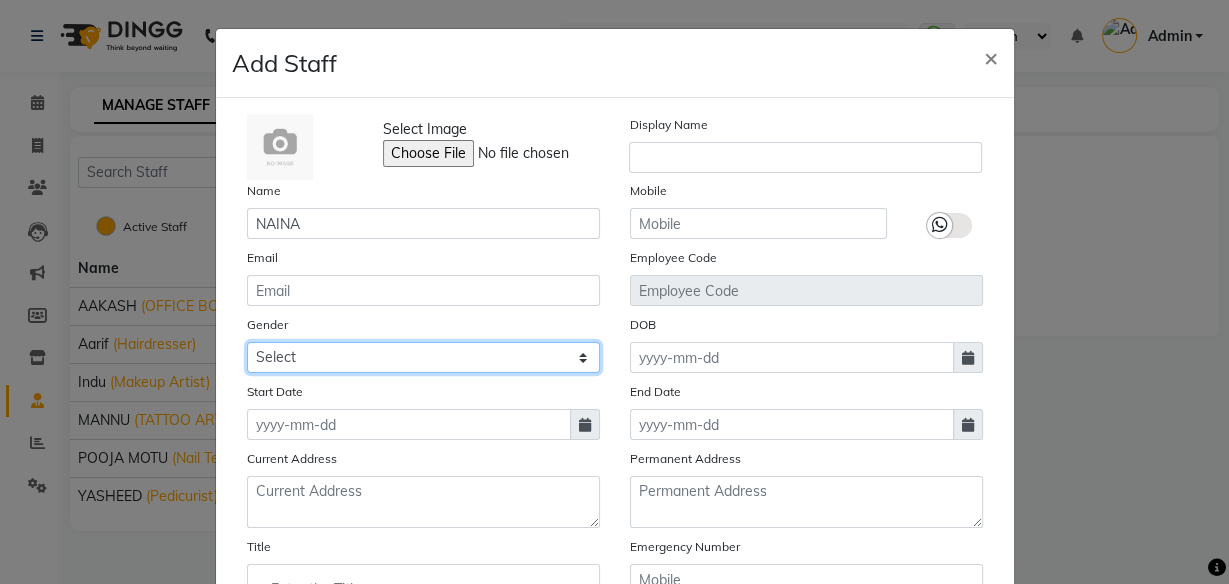 click on "Select Male Female Other Prefer Not To Say" 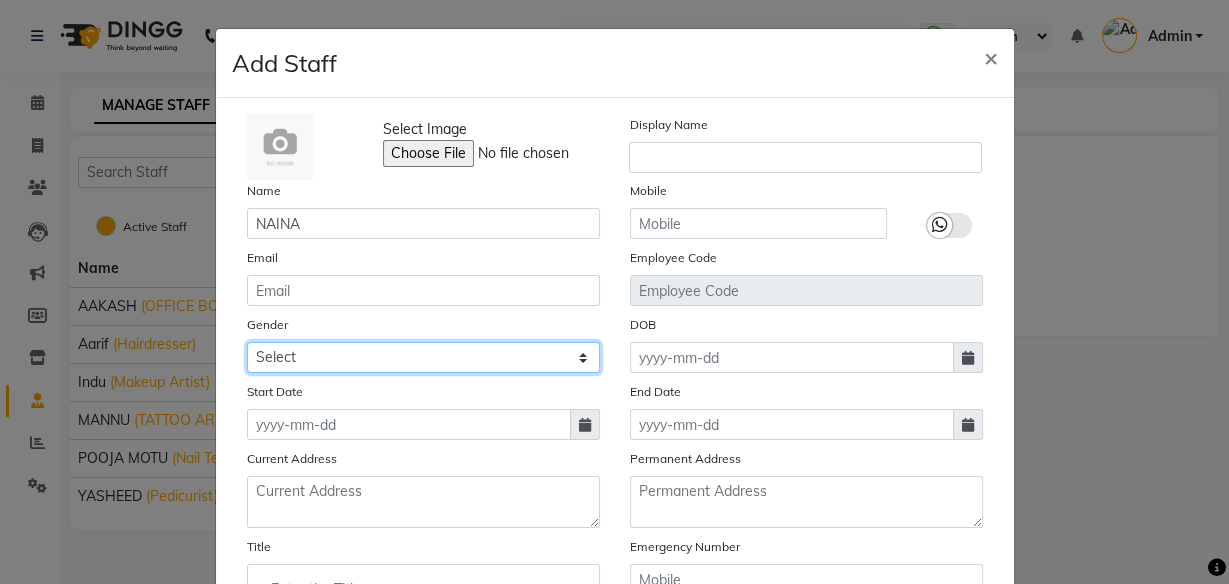 select on "female" 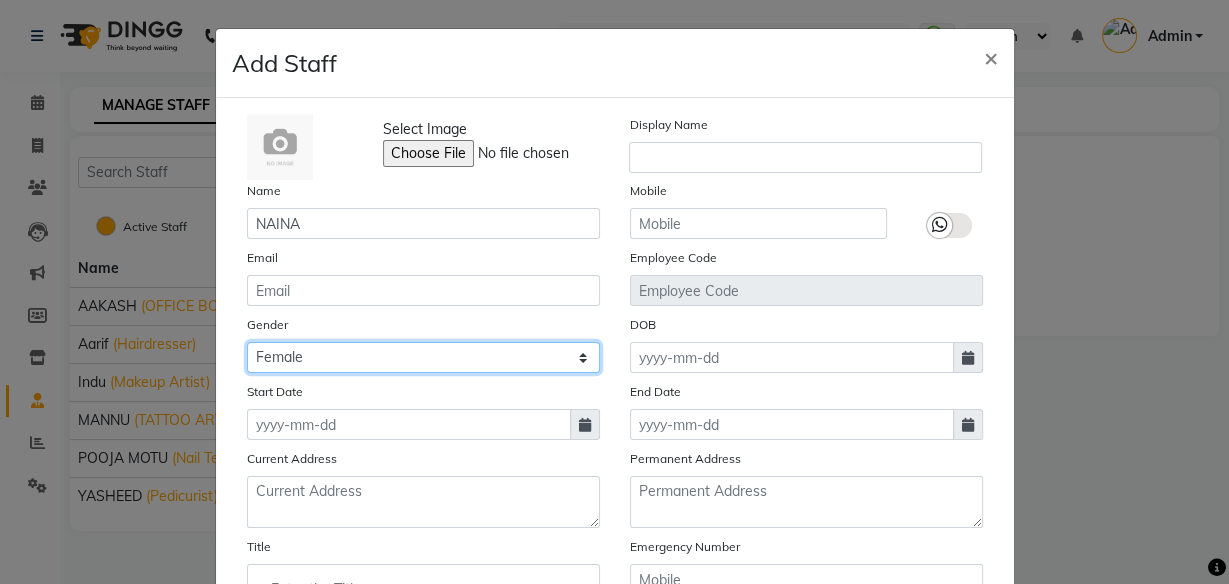 click on "Select Male Female Other Prefer Not To Say" 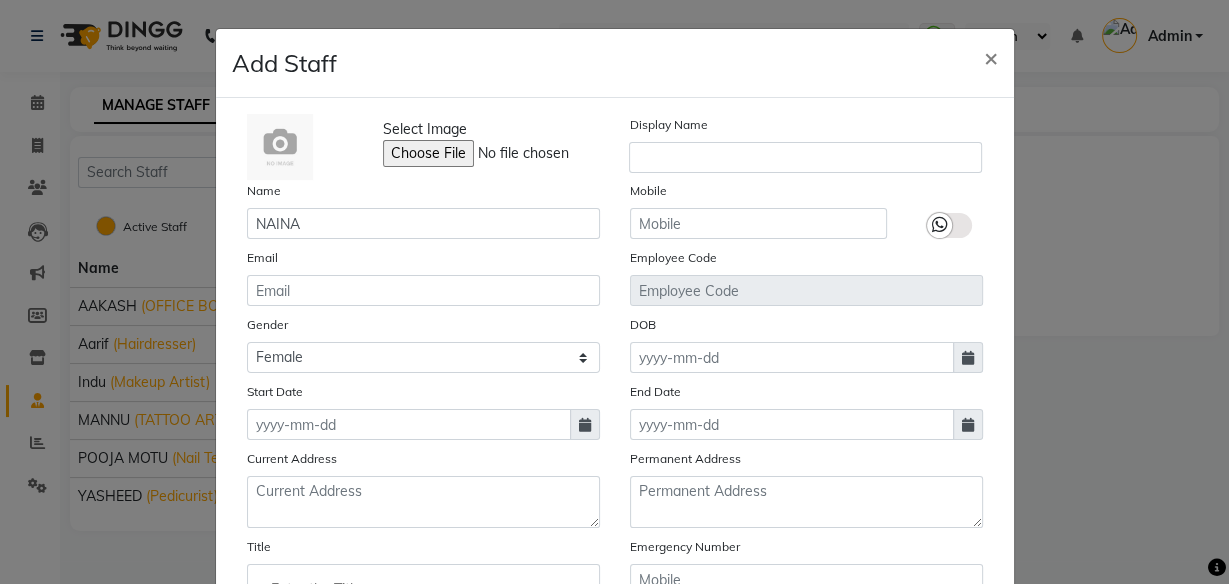 click 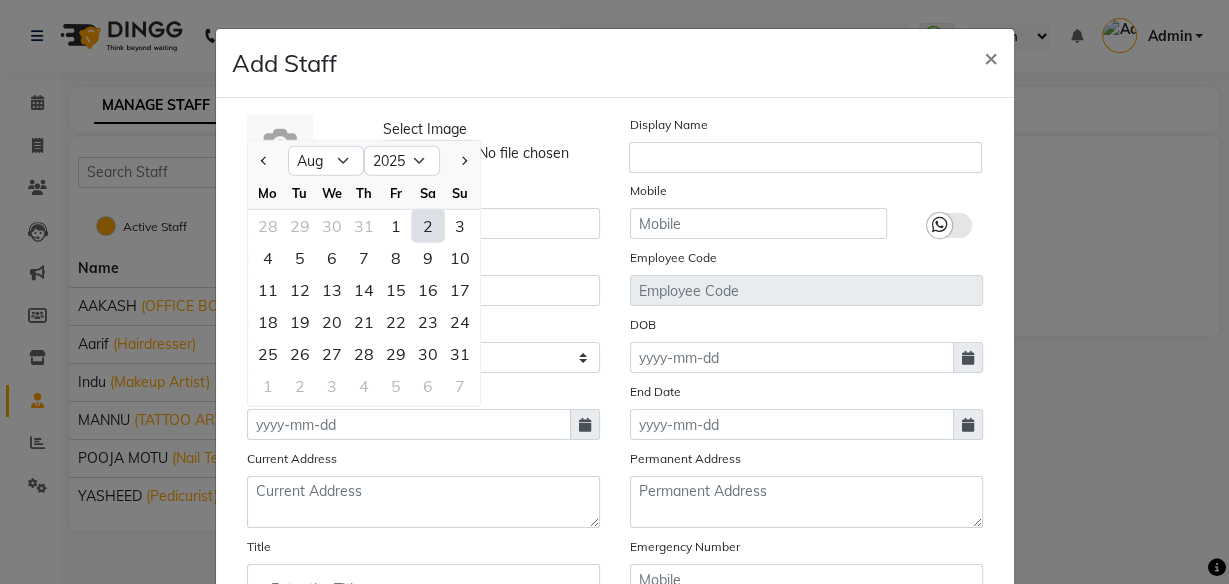 click on "2" 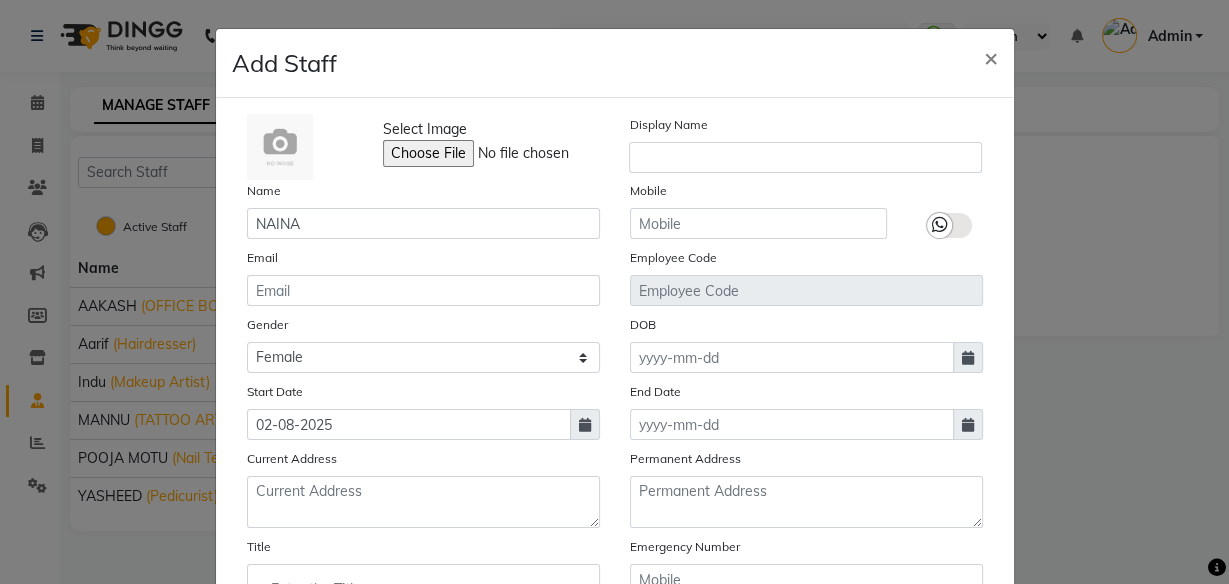 scroll, scrollTop: 293, scrollLeft: 0, axis: vertical 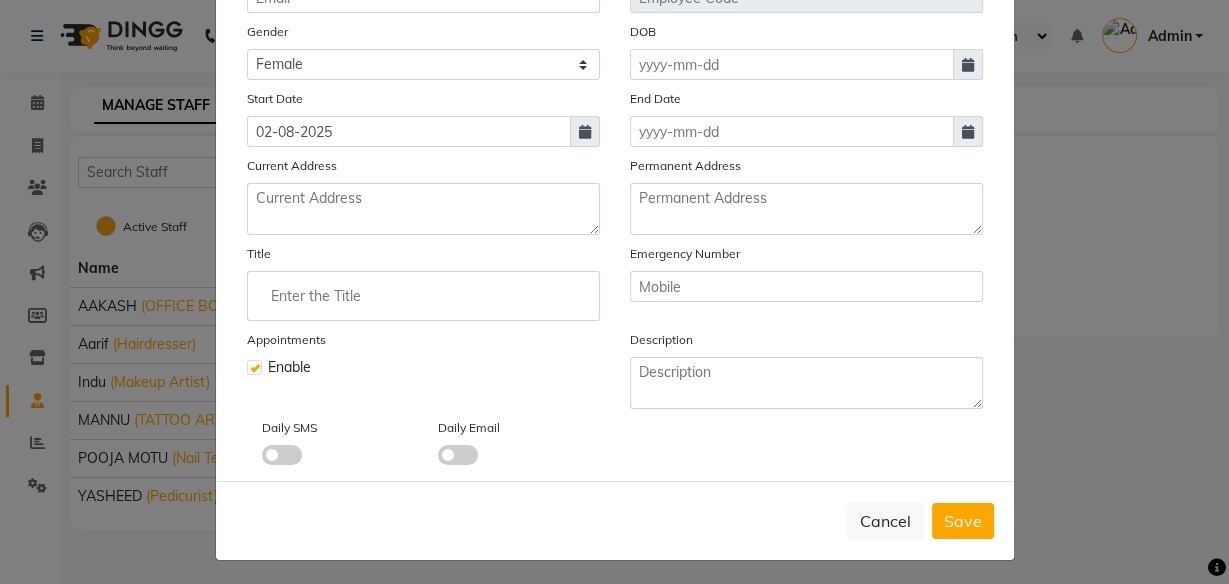 click 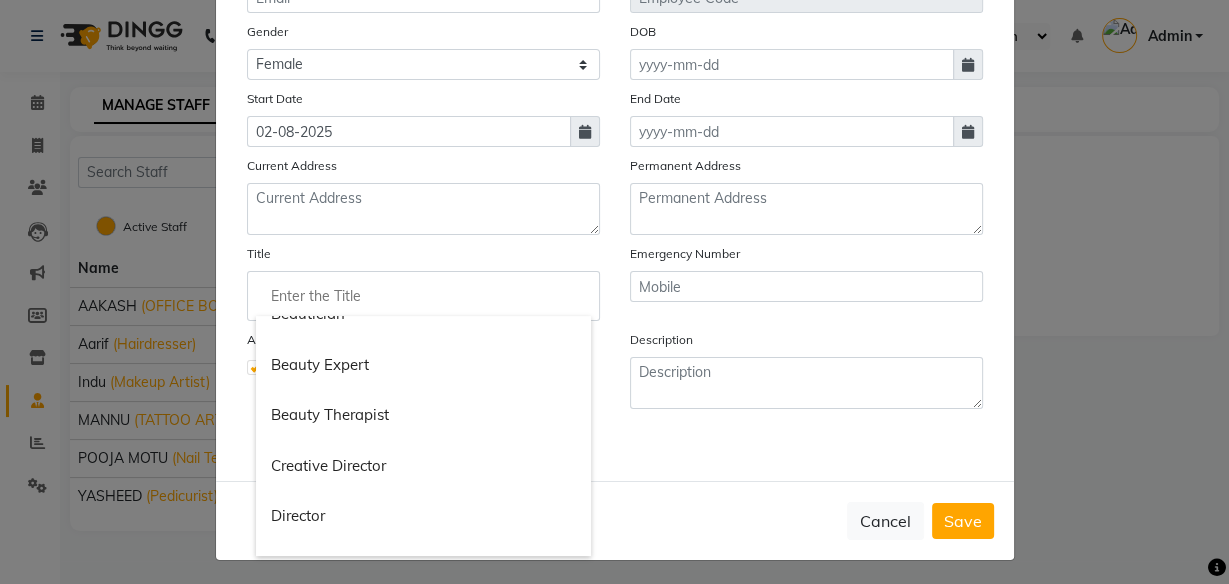 scroll, scrollTop: 394, scrollLeft: 0, axis: vertical 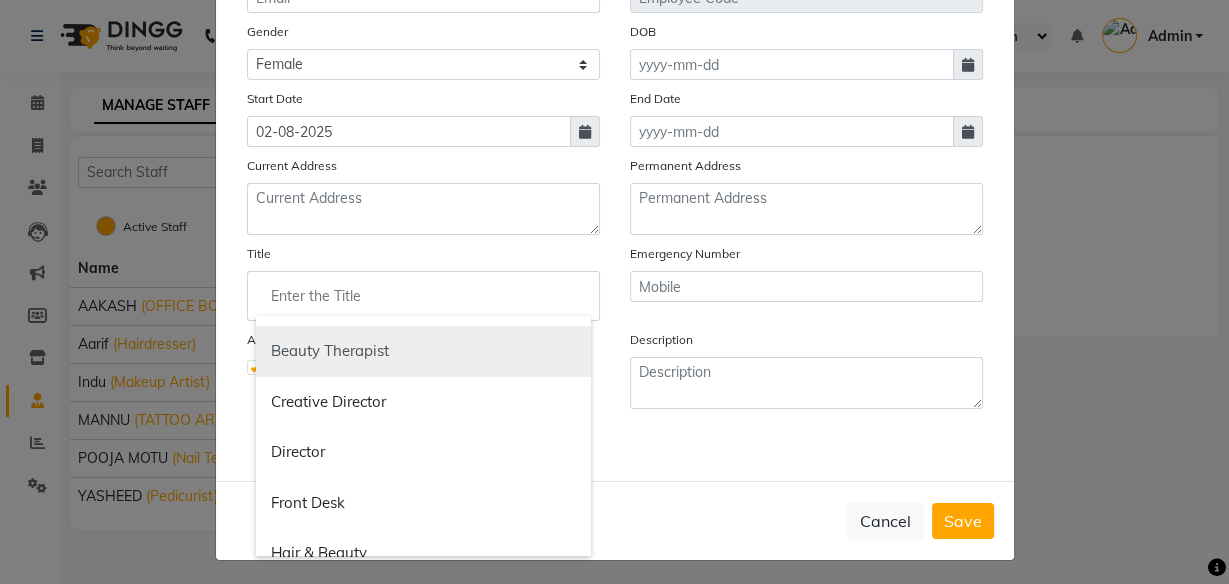 click on "Beauty Therapist" at bounding box center (423, 351) 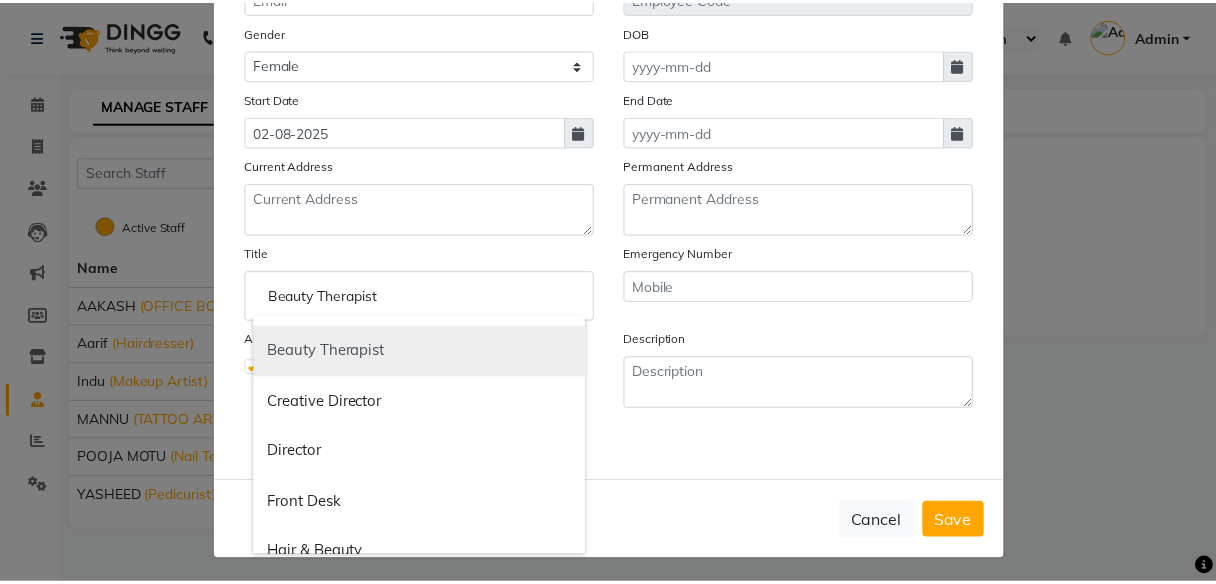 scroll, scrollTop: 0, scrollLeft: 0, axis: both 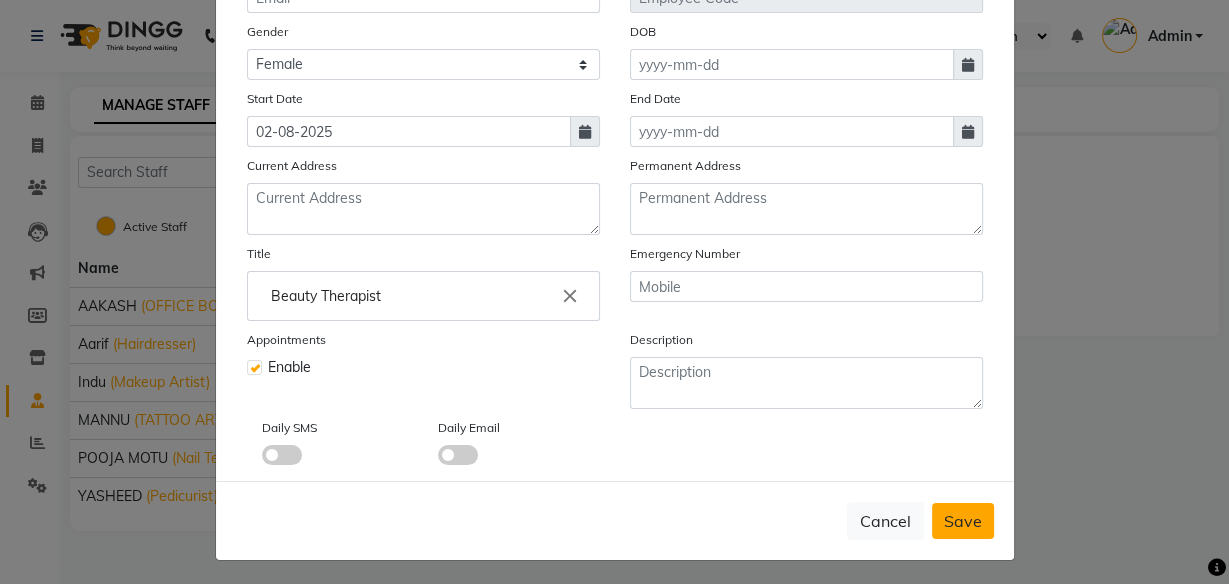 click on "Save" at bounding box center (963, 521) 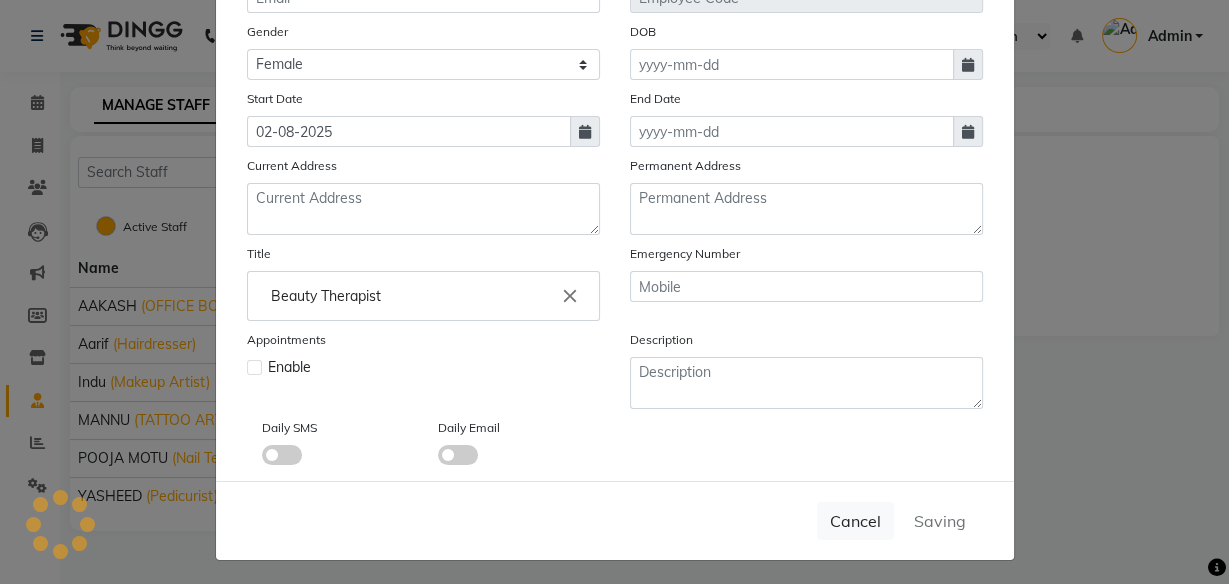 type 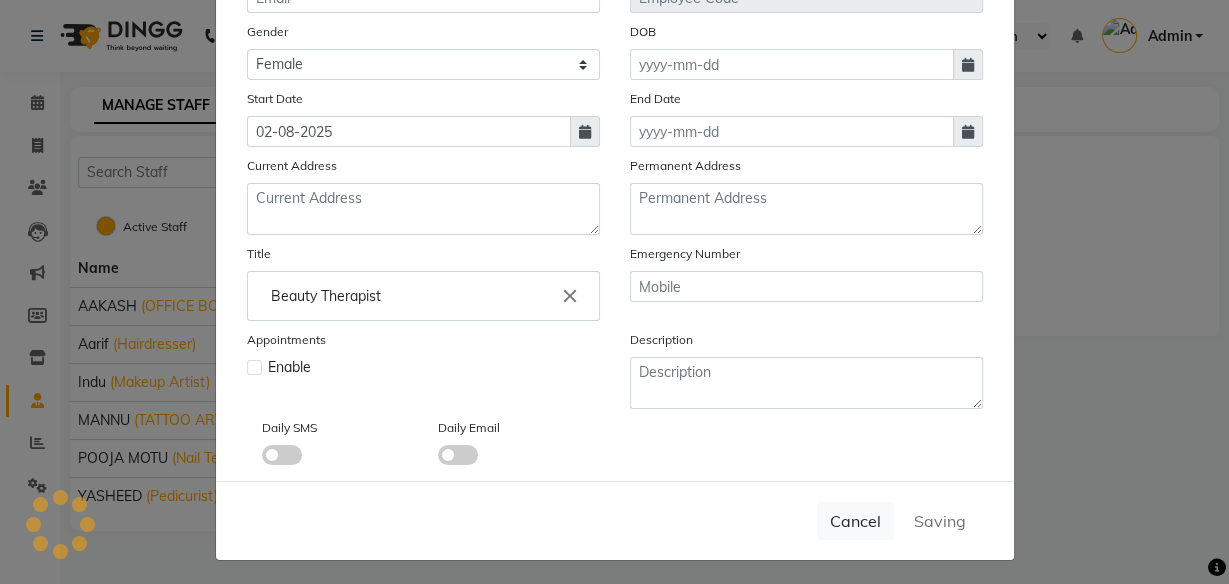select 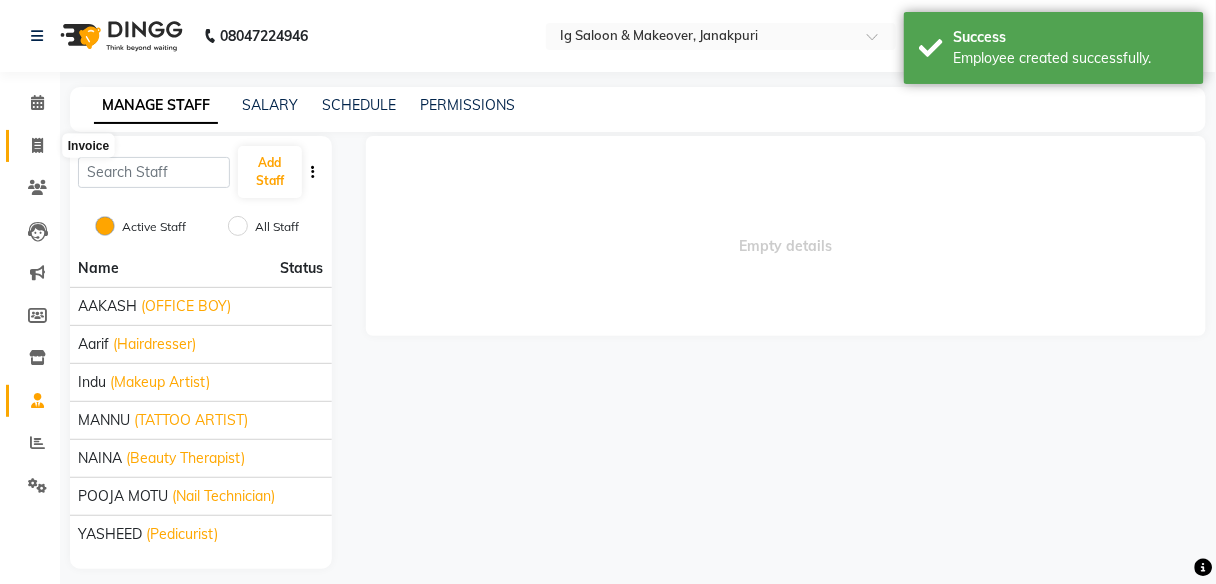 click 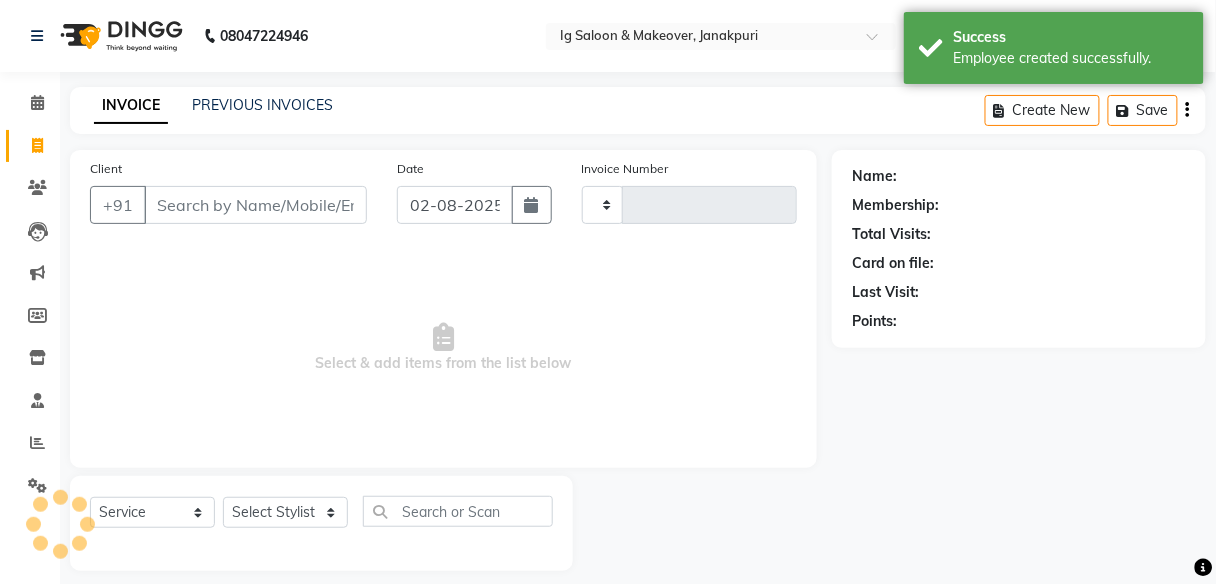 scroll, scrollTop: 16, scrollLeft: 0, axis: vertical 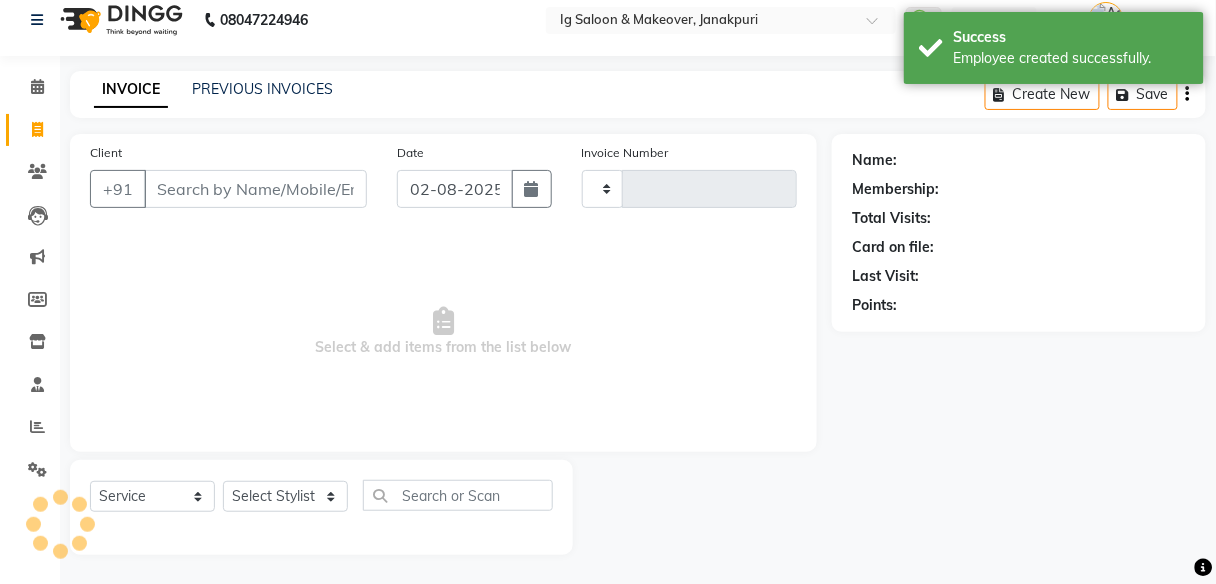 type on "0293" 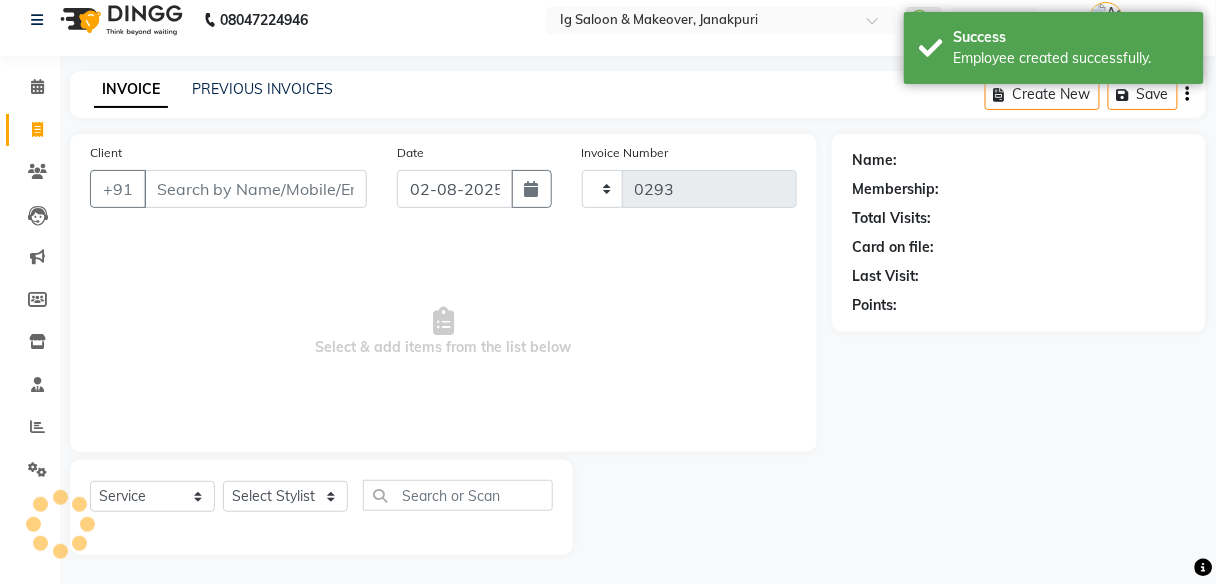 select on "3716" 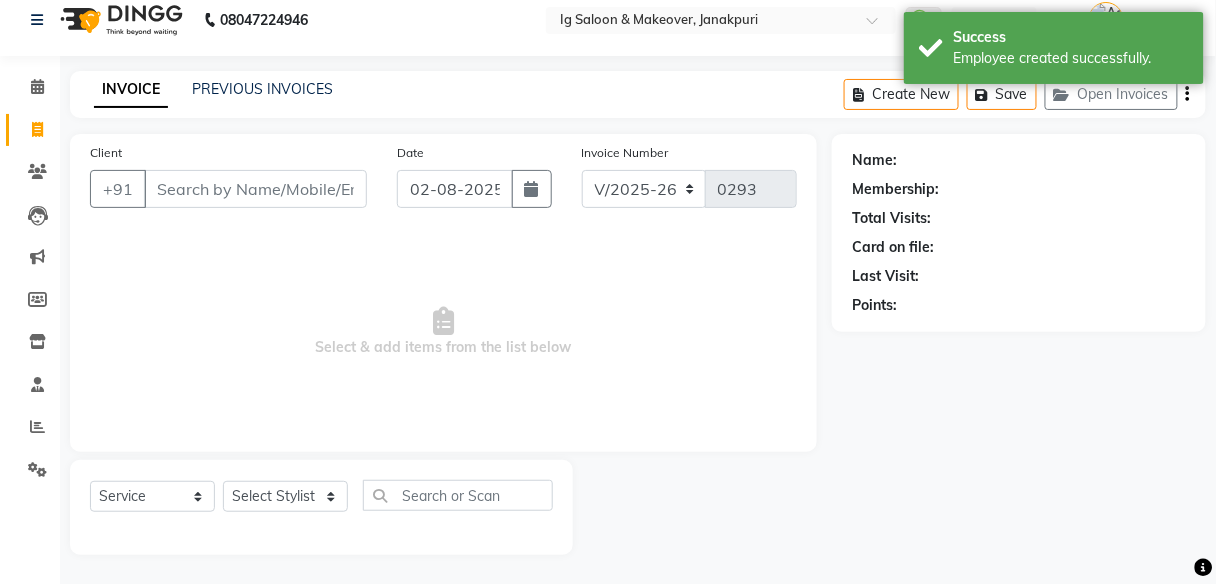 click on "Client" at bounding box center (255, 189) 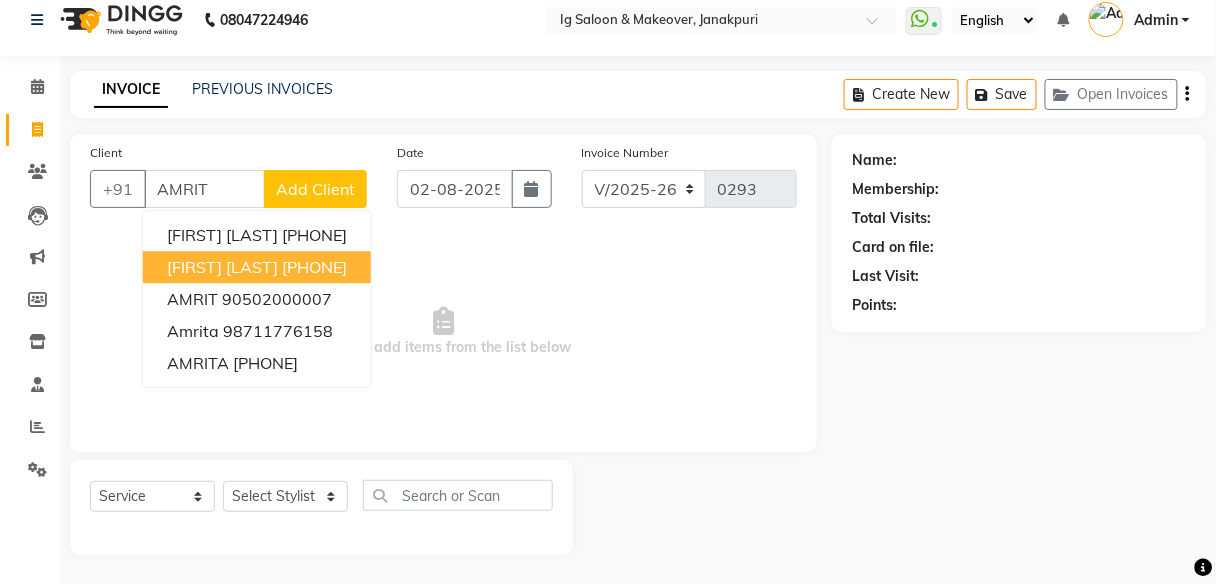 click on "[FIRST] [LAST]" at bounding box center [222, 267] 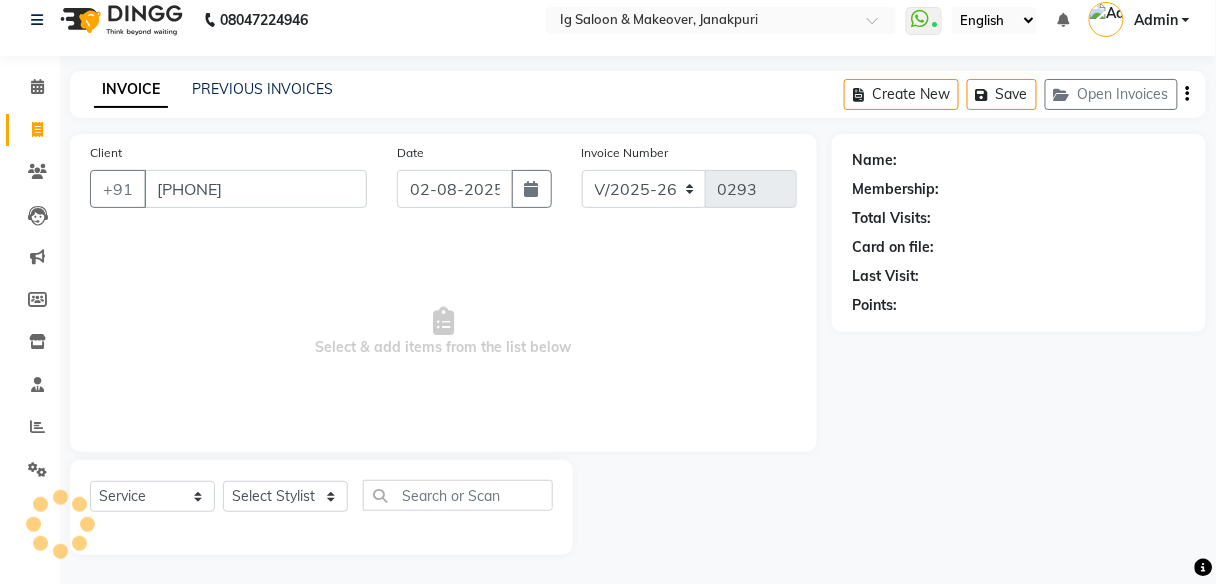 type on "[PHONE]" 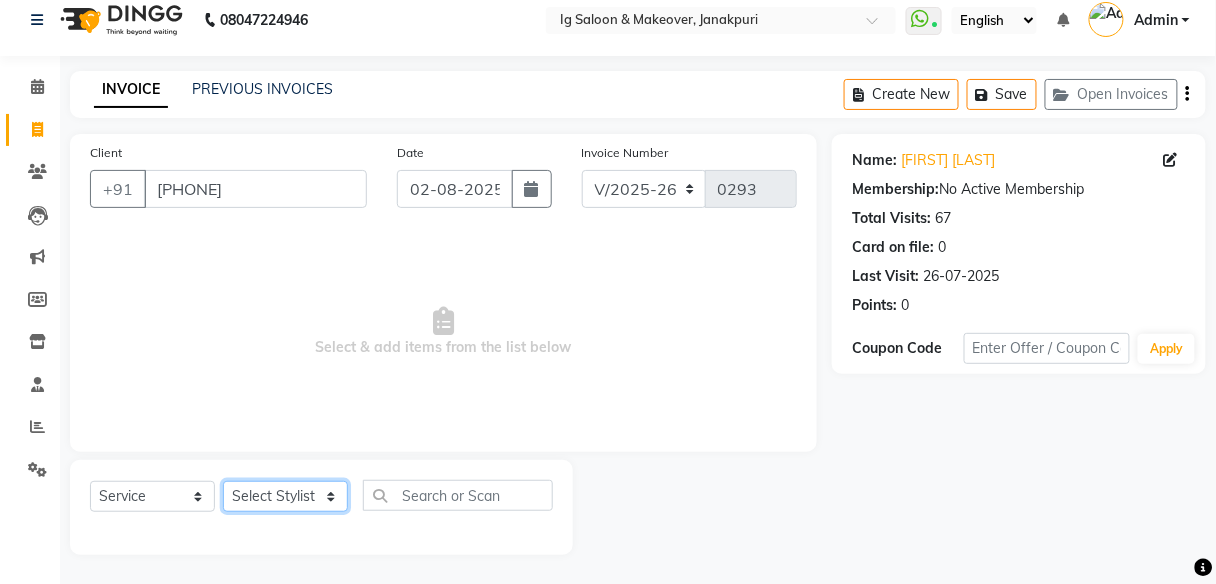 click on "Select Stylist [NAME] [NAME] [NAME] [NAME] [NAME] [NAME] [NAME] [NAME]" 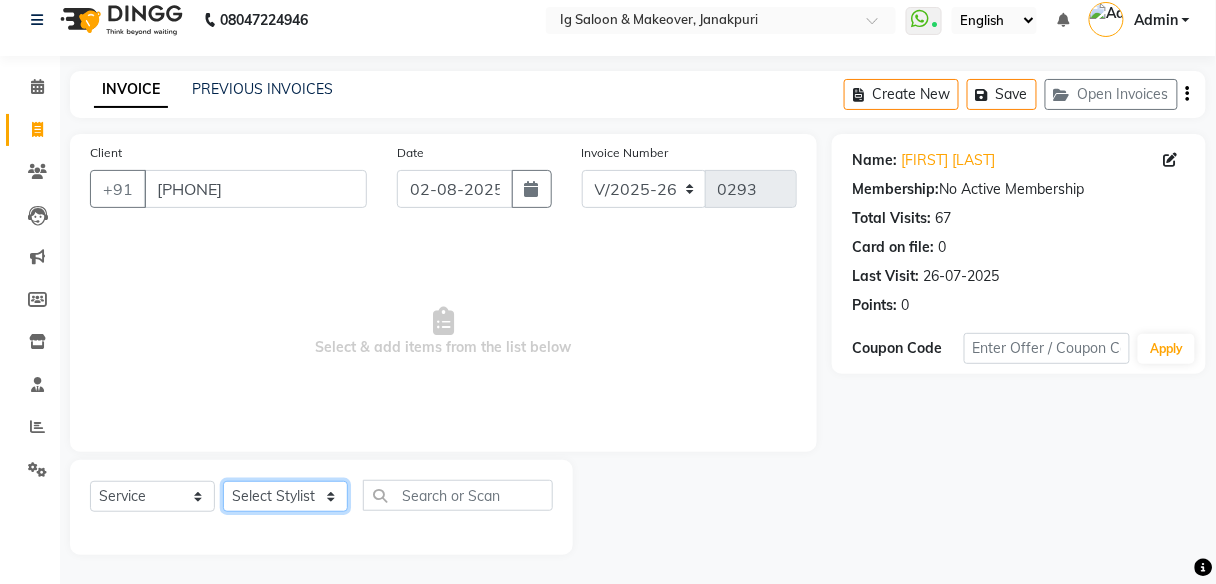 select on "18245" 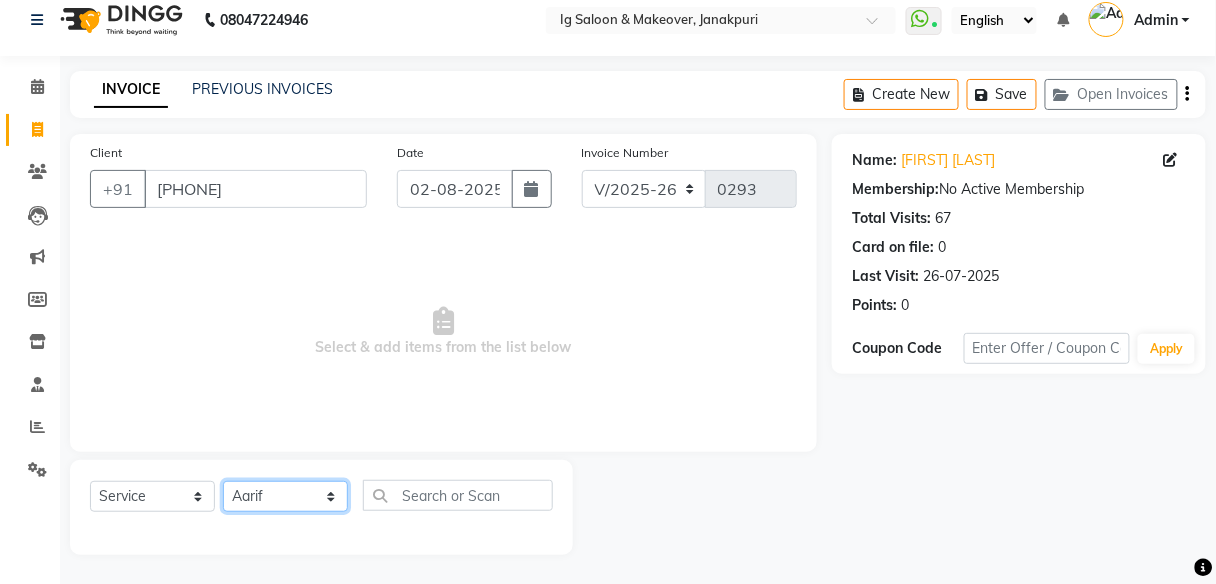 click on "Select Stylist [NAME] [NAME] [NAME] [NAME] [NAME] [NAME] [NAME] [NAME]" 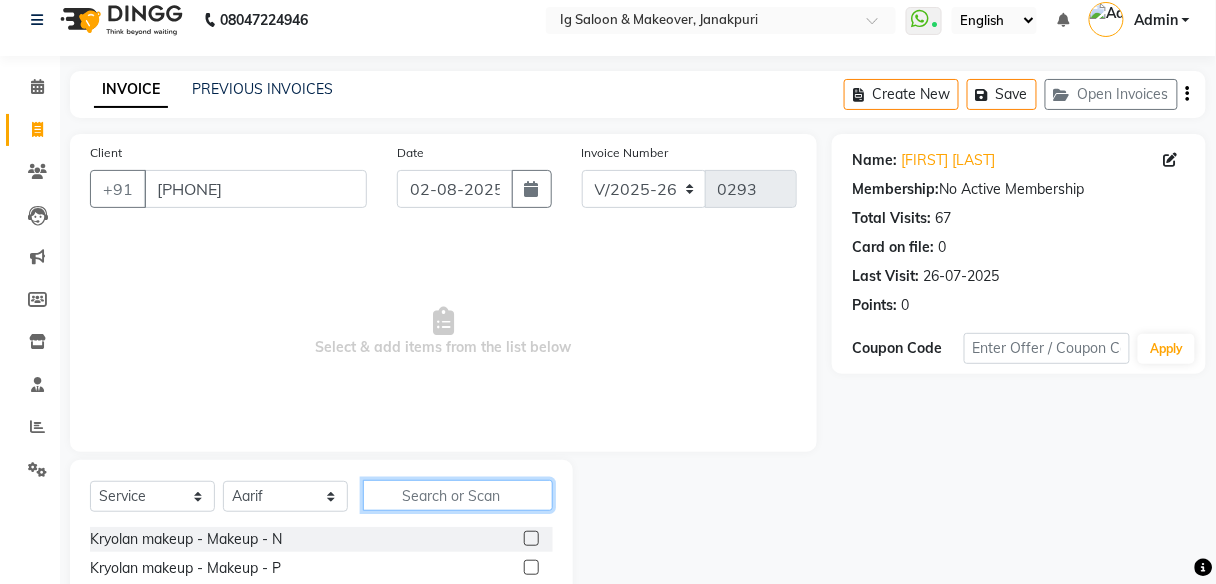 click 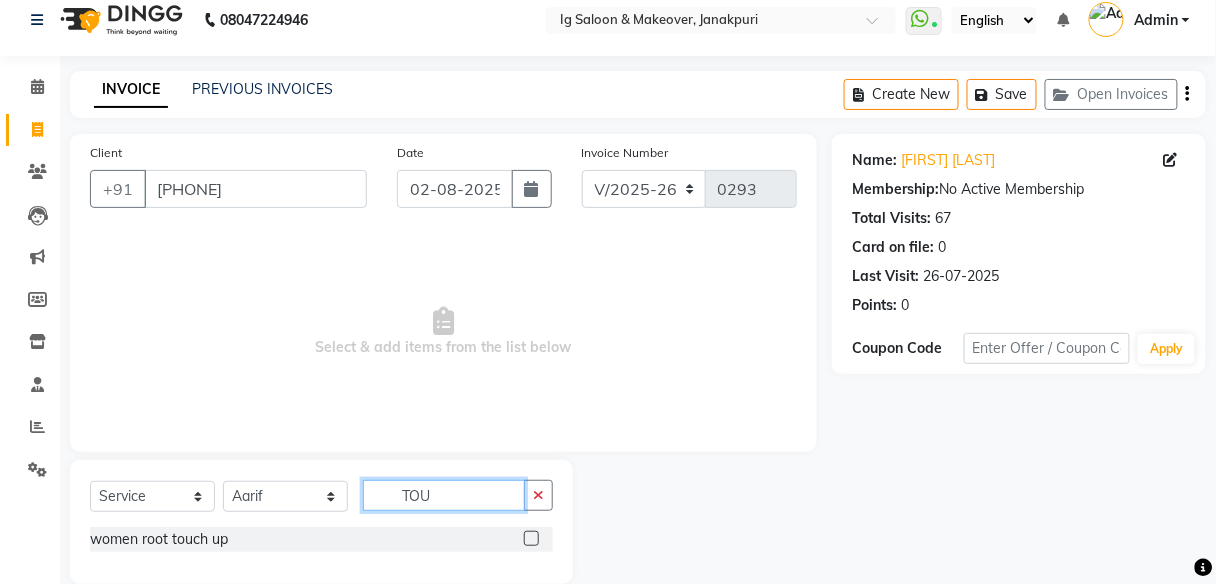 type on "TOU" 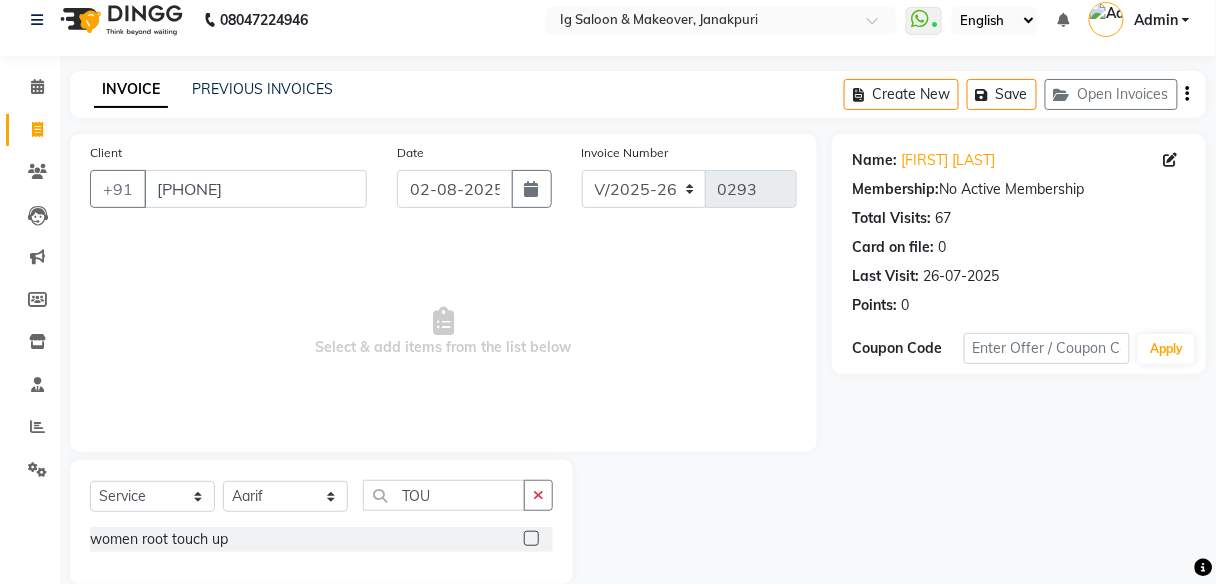 click 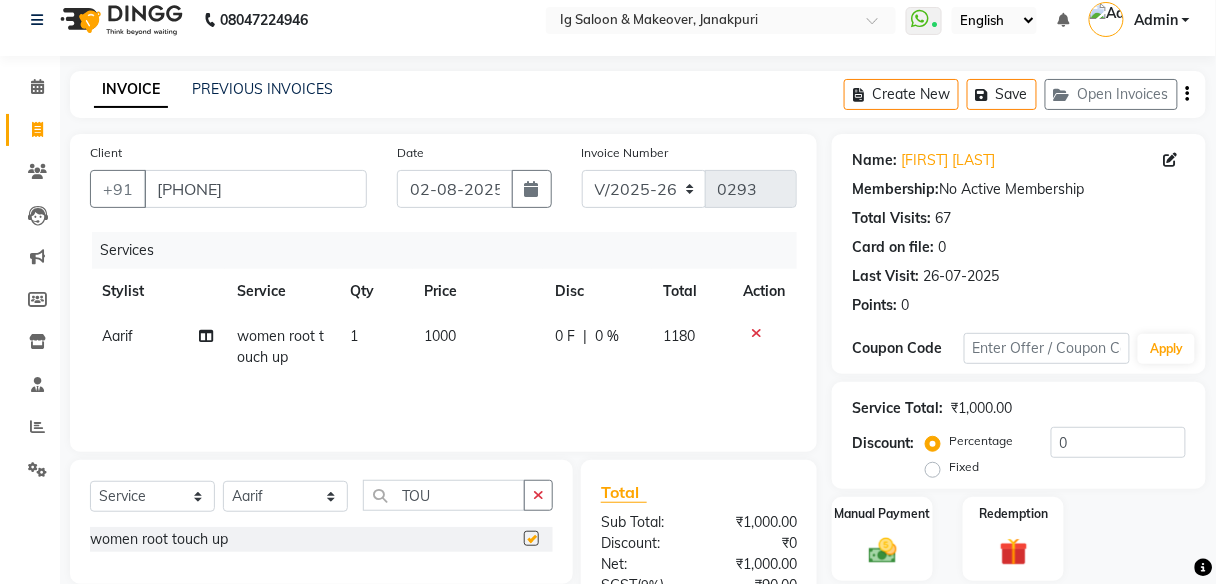 checkbox on "false" 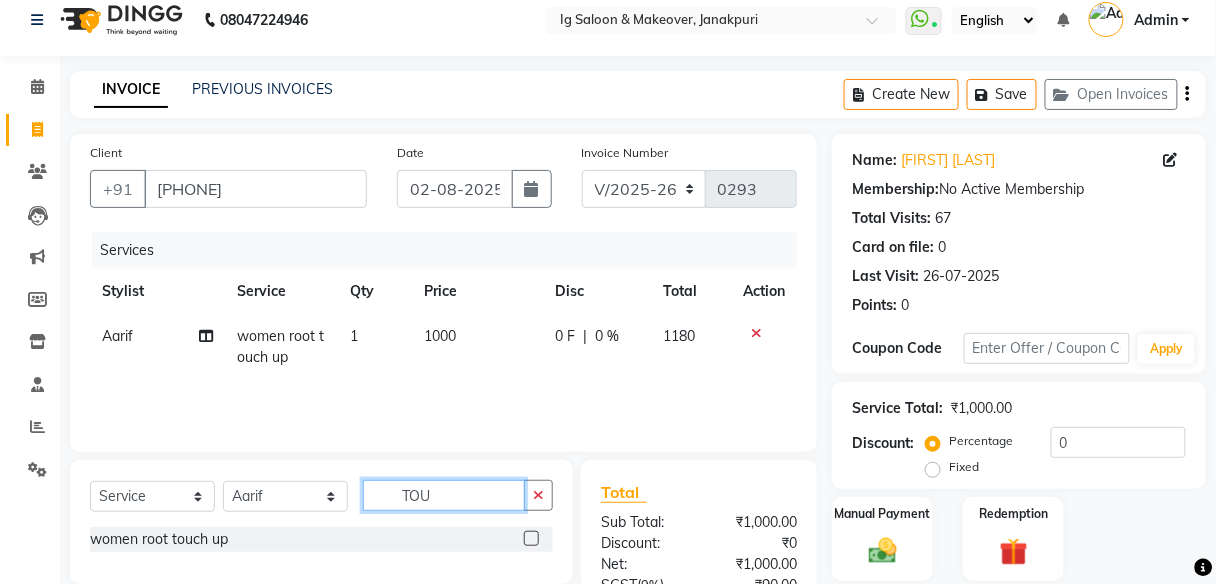 click on "TOU" 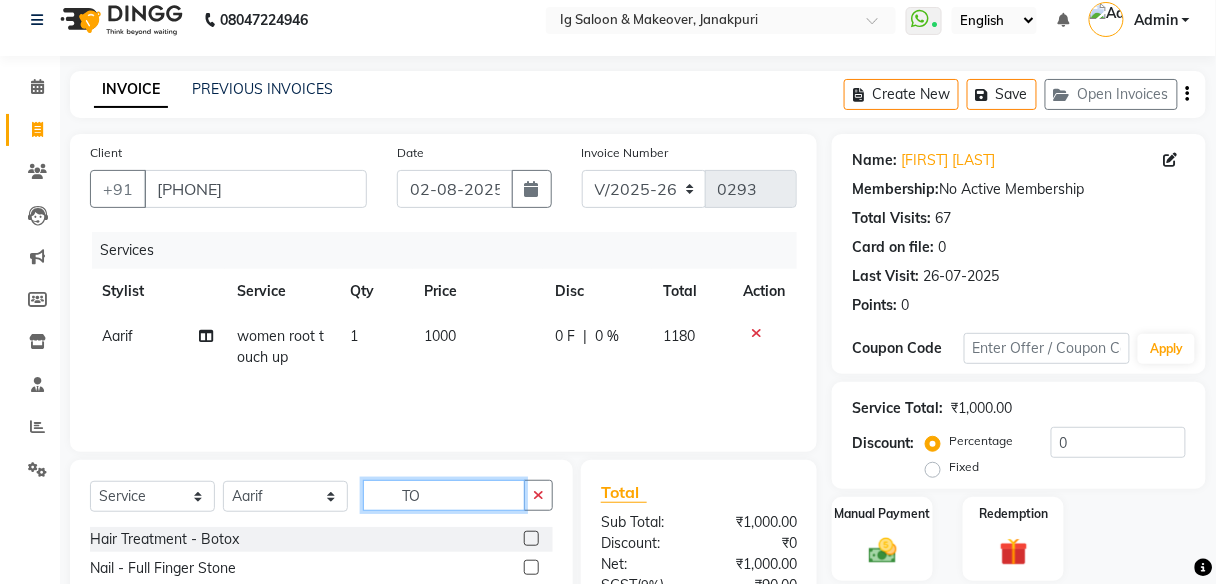 type on "T" 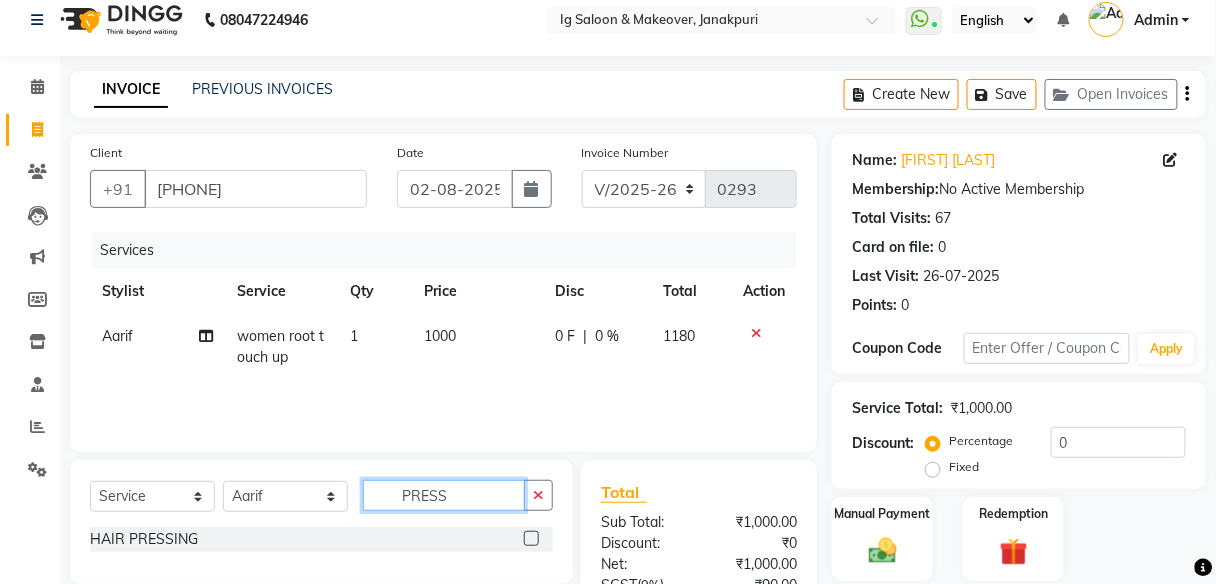 type on "PRESS" 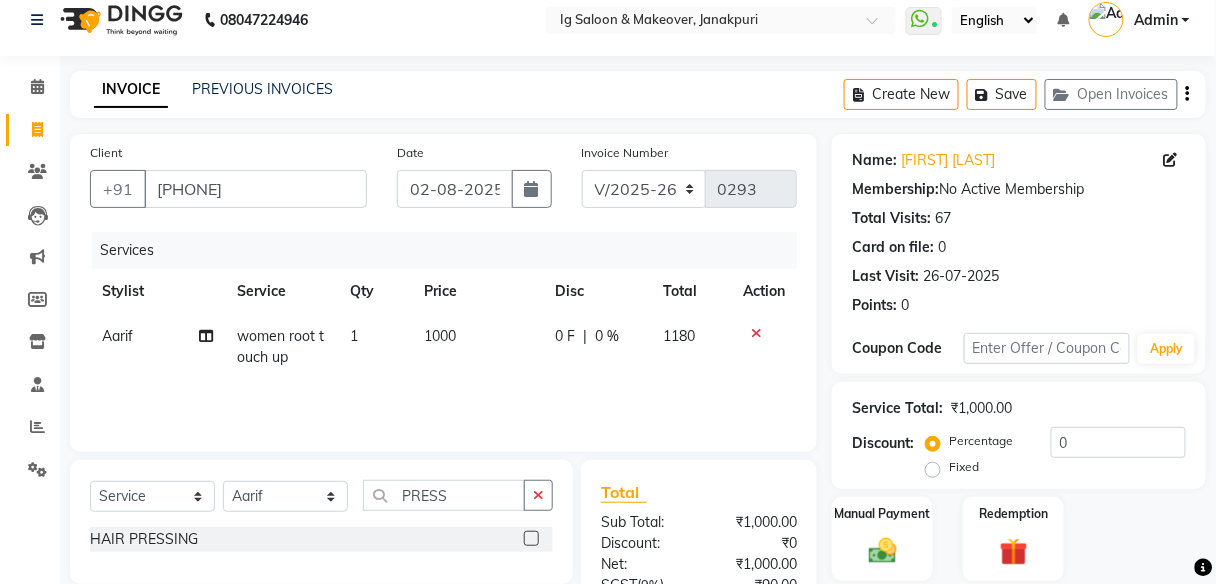 click 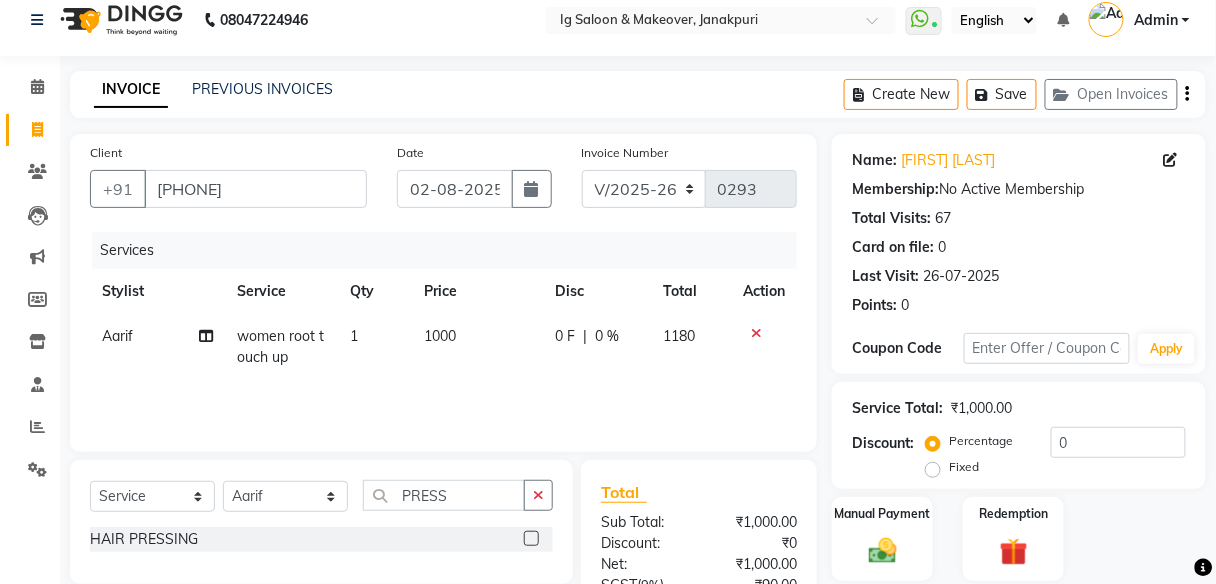 click at bounding box center [530, 539] 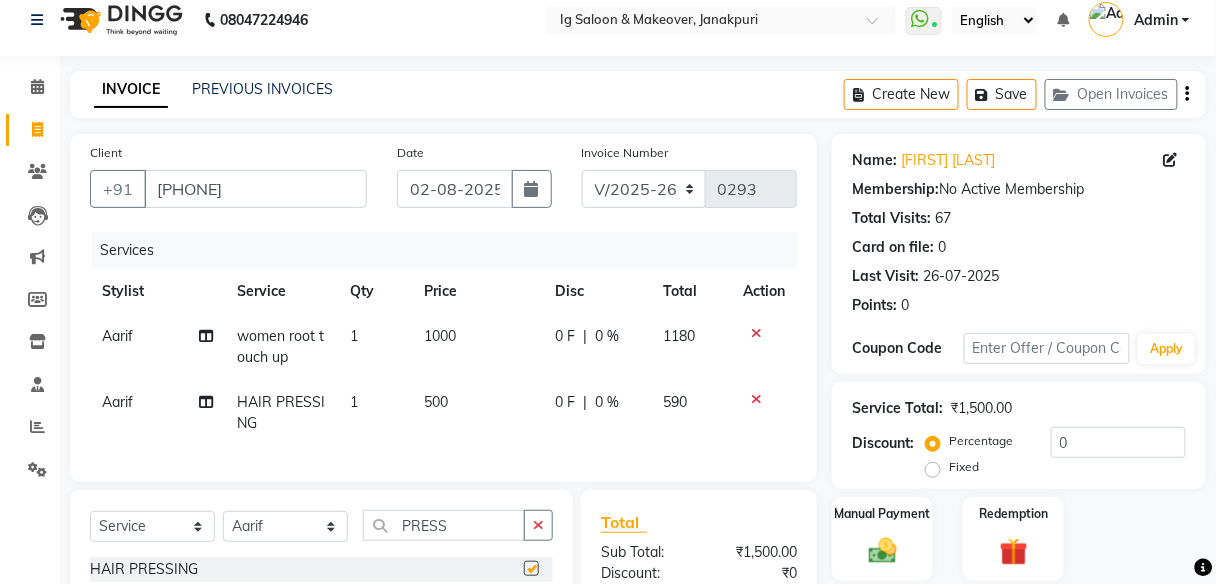 checkbox on "false" 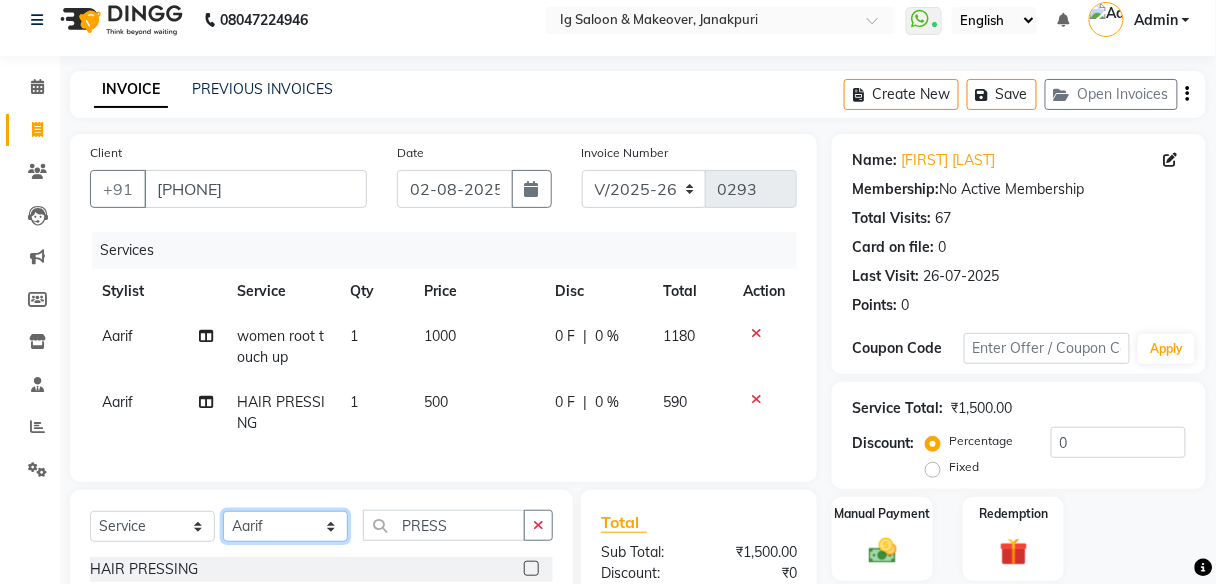 click on "Select Stylist [NAME] [NAME] [NAME] [NAME] [NAME] [NAME] [NAME] [NAME]" 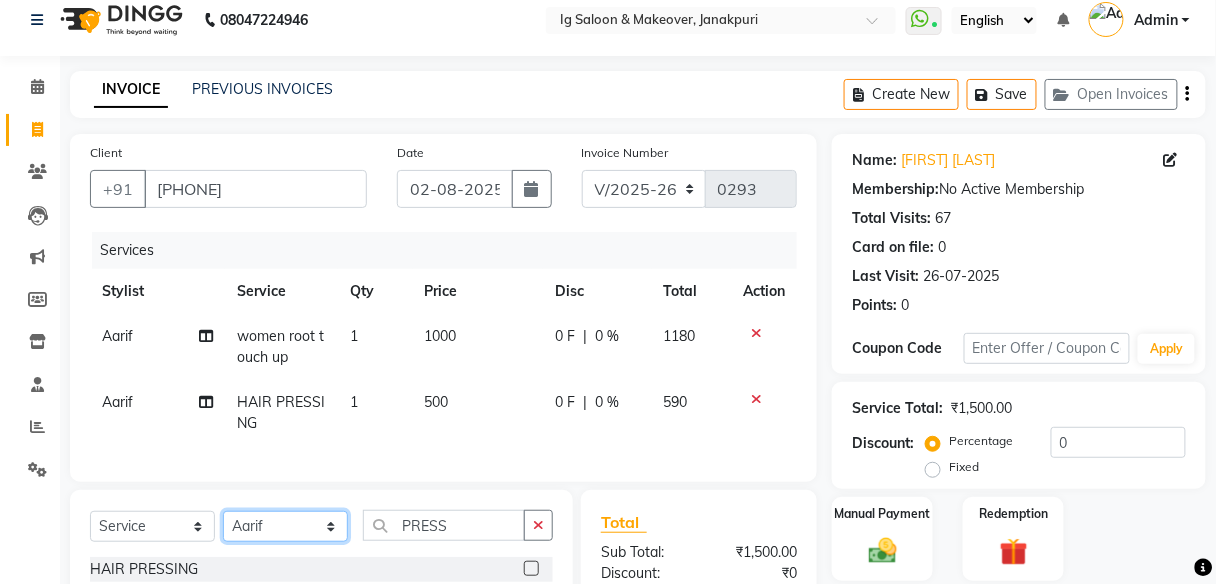 select on "87990" 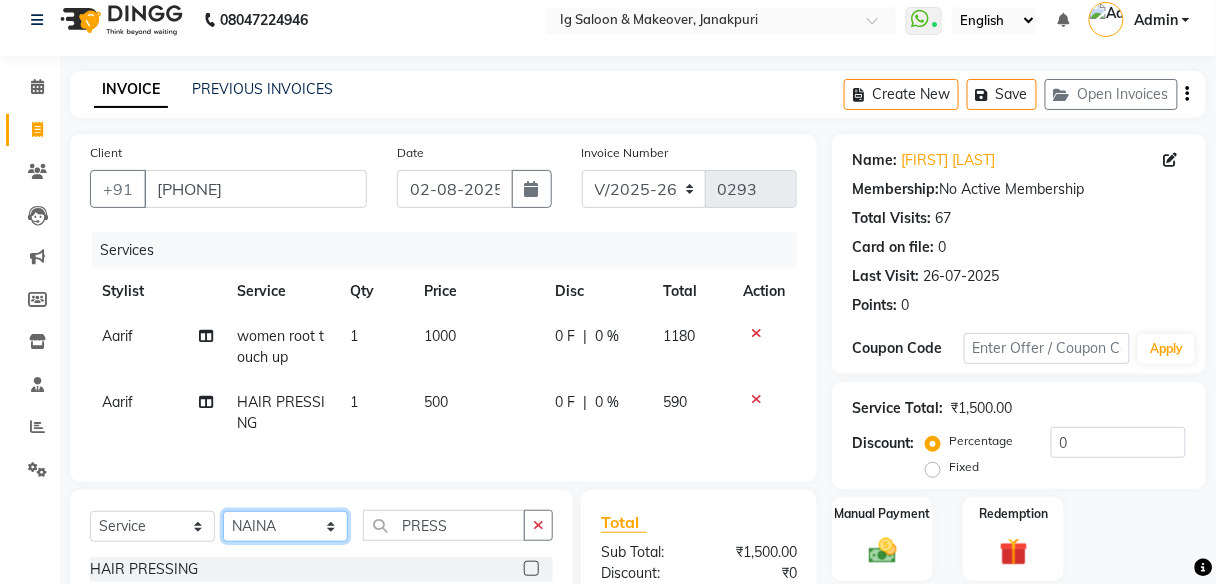 click on "Select Stylist [NAME] [NAME] [NAME] [NAME] [NAME] [NAME] [NAME] [NAME]" 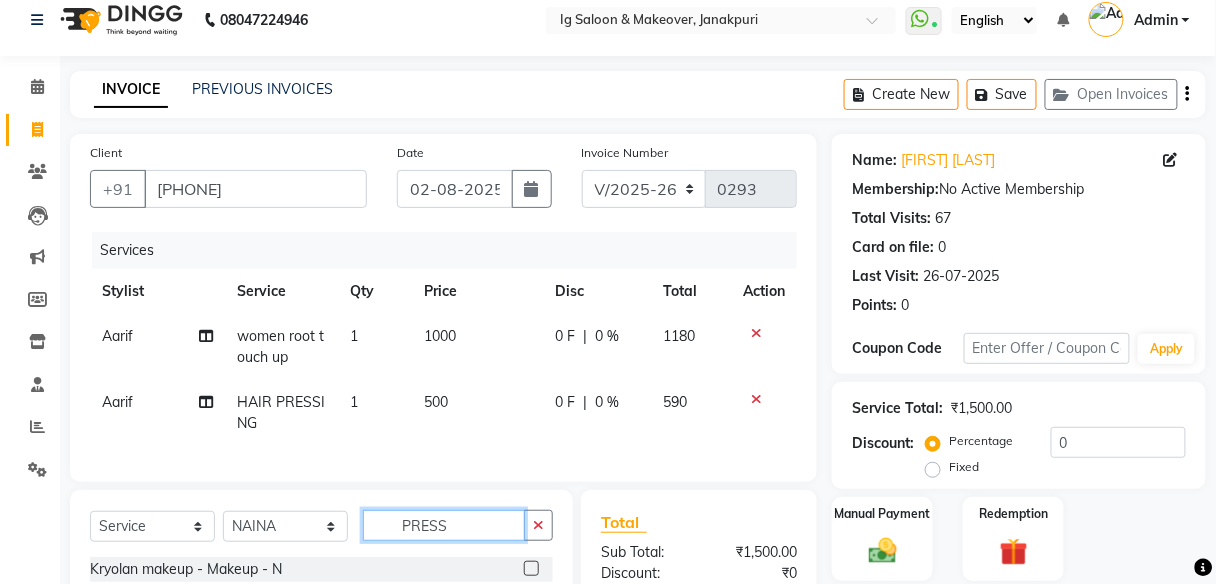 click on "PRESS" 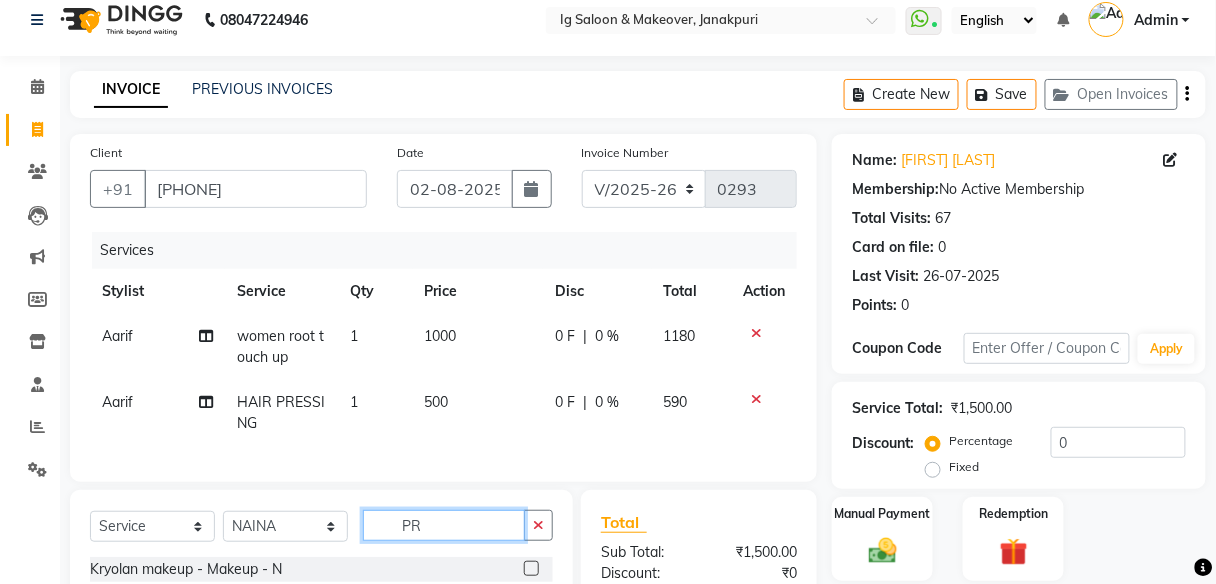 type on "P" 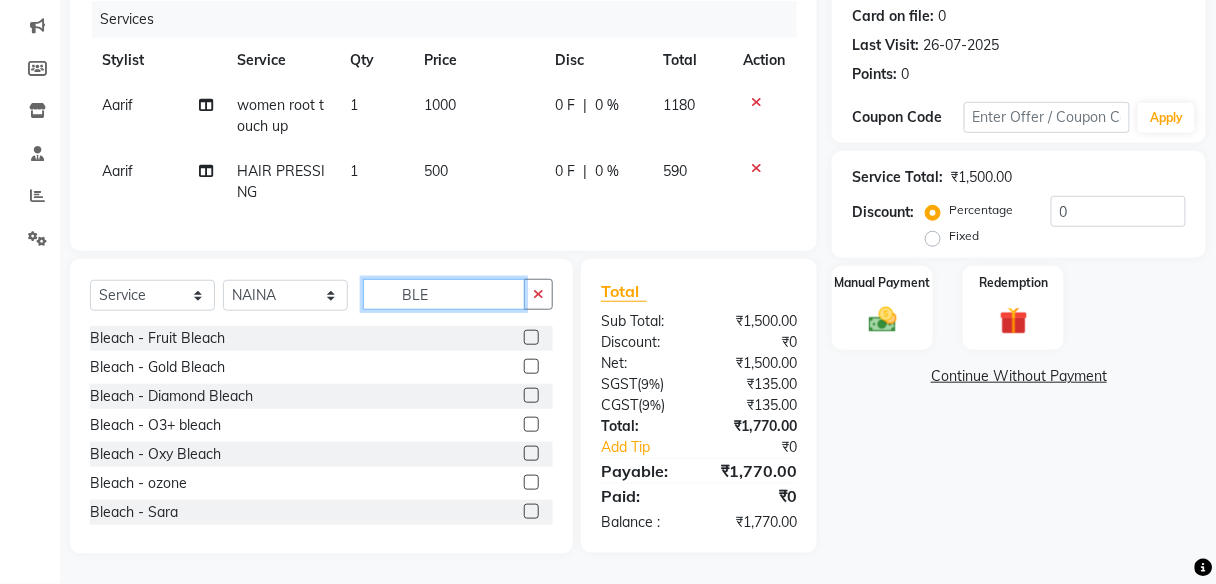 scroll, scrollTop: 258, scrollLeft: 0, axis: vertical 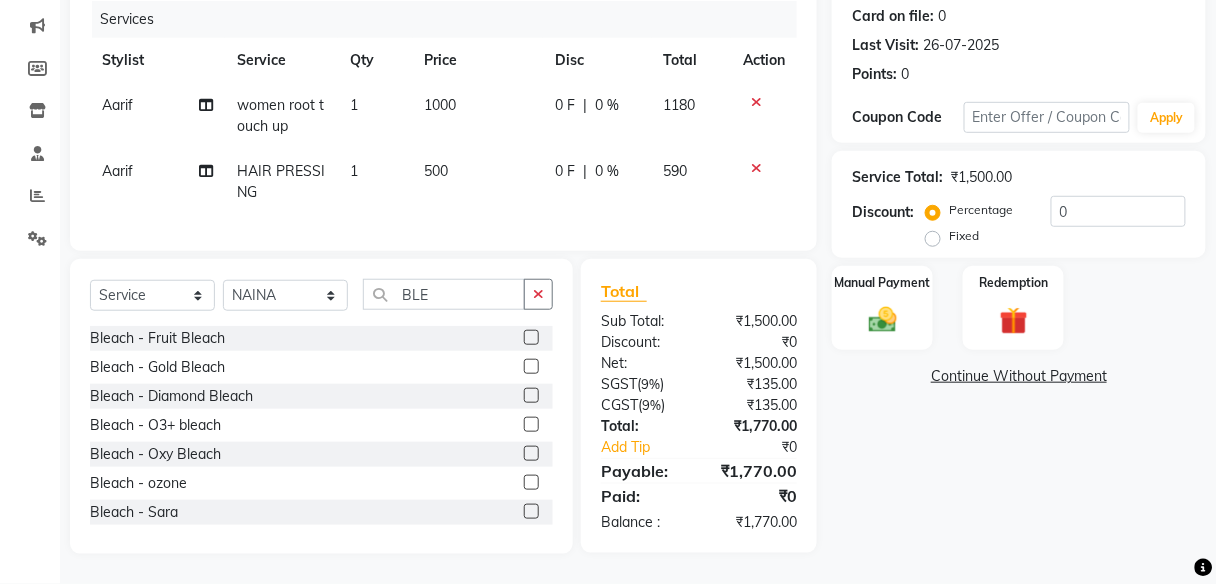 click 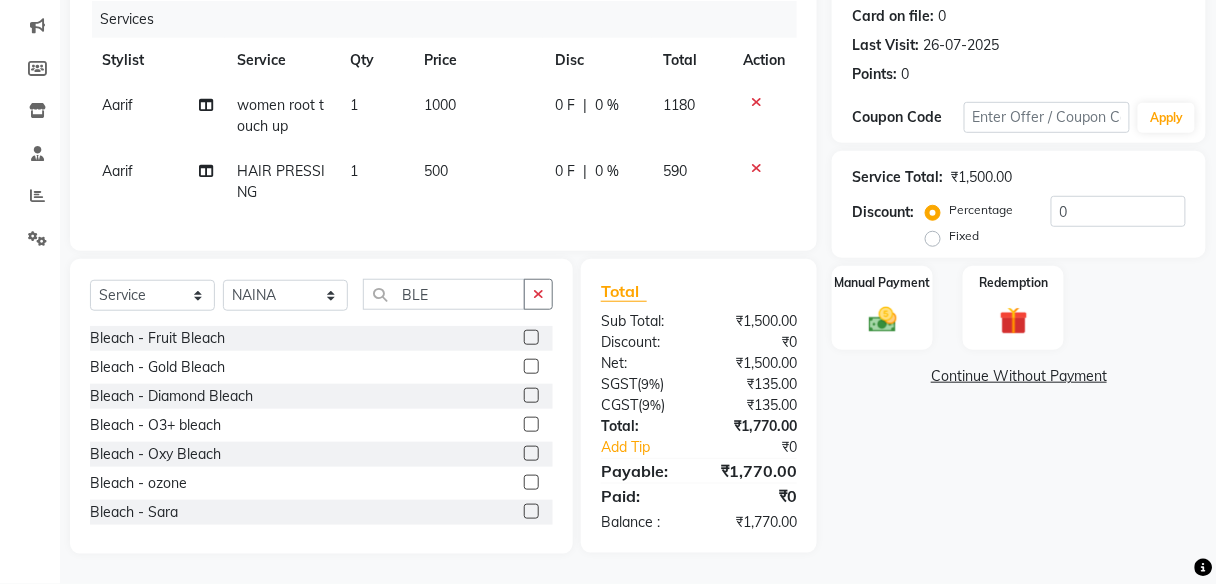 click at bounding box center (530, 338) 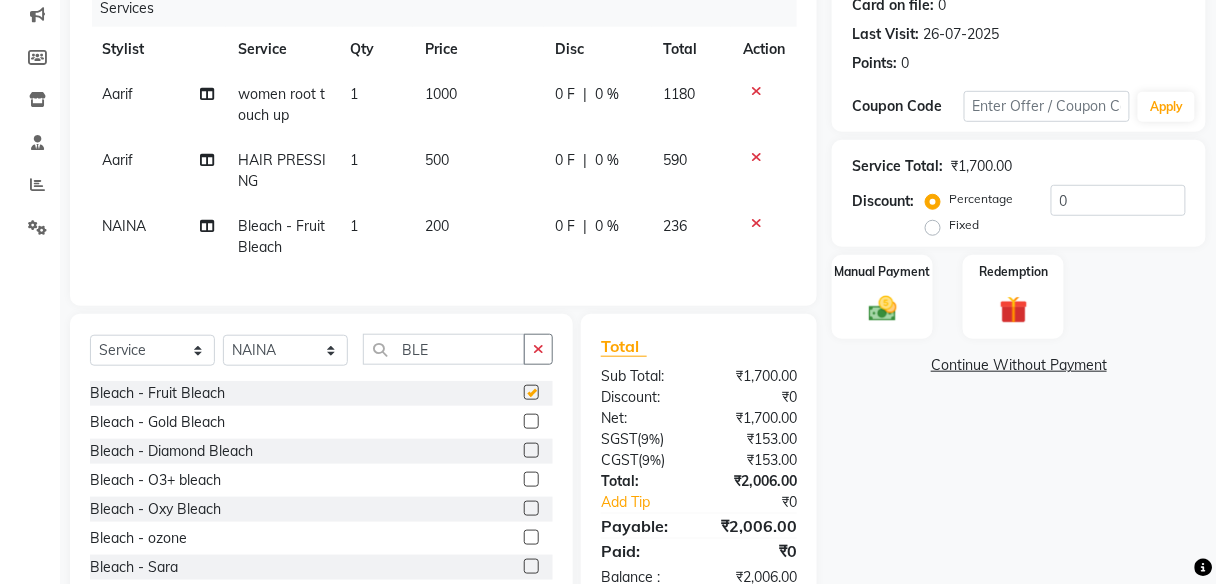 checkbox on "false" 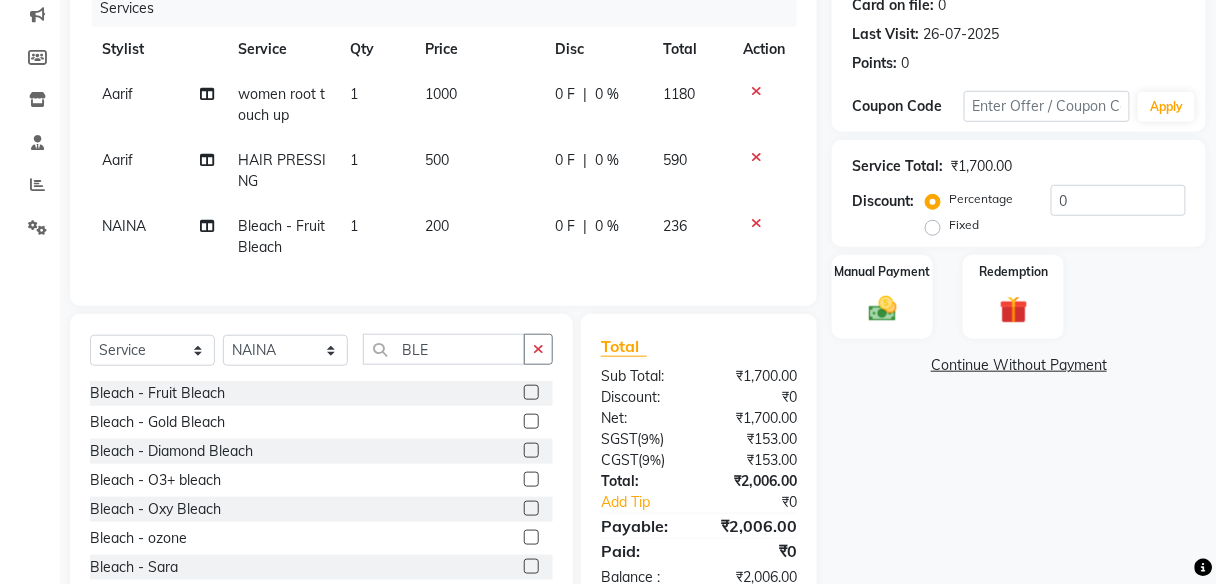 click on "200" 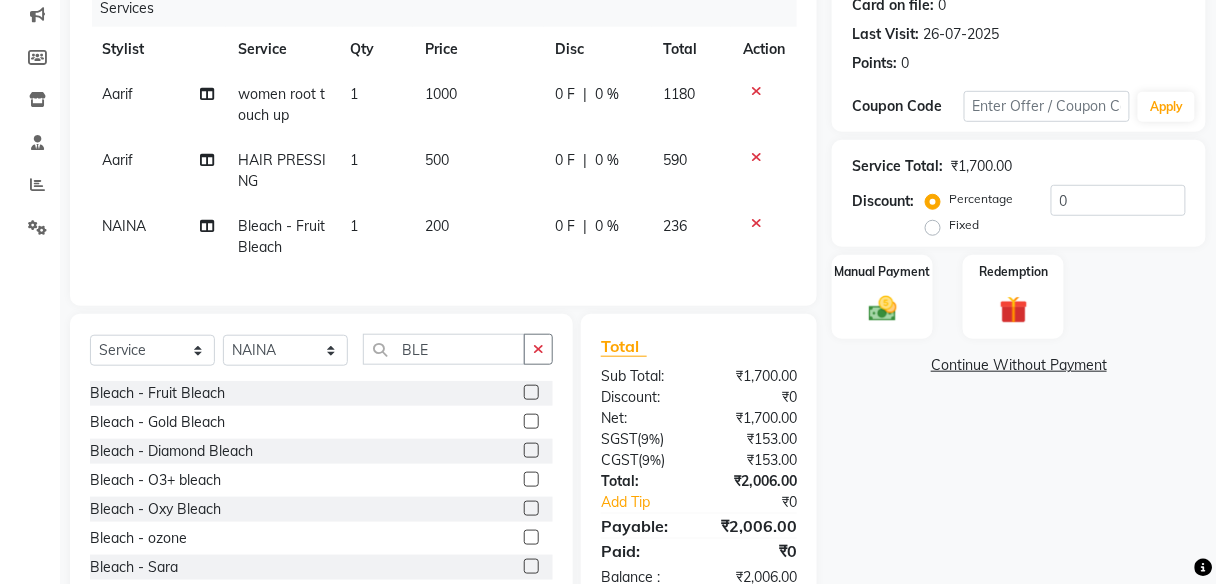 select on "87990" 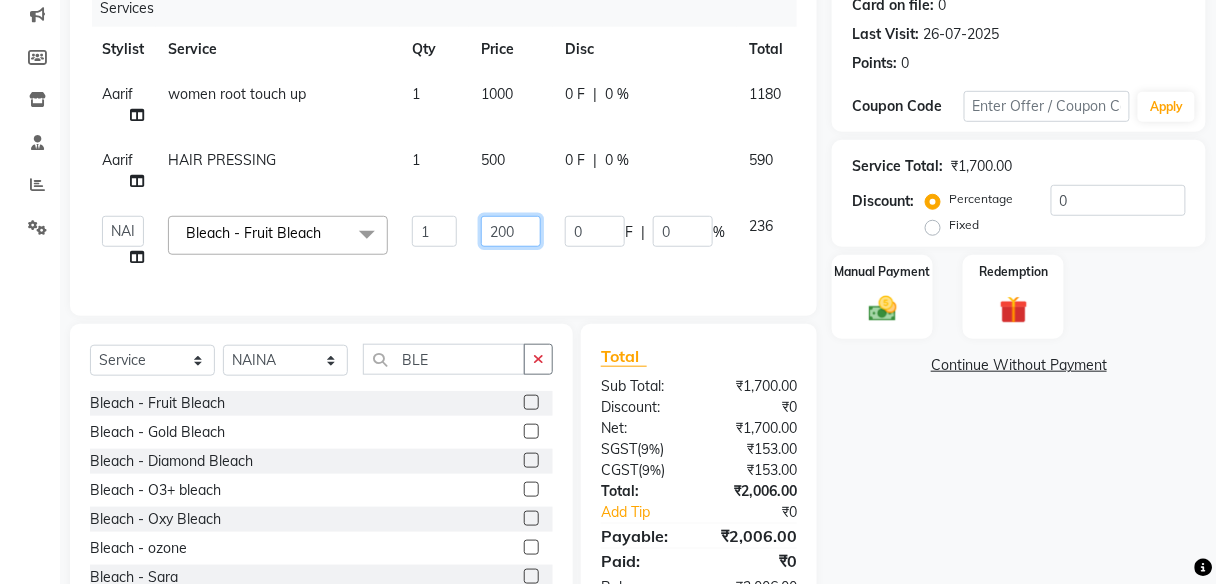 click on "200" 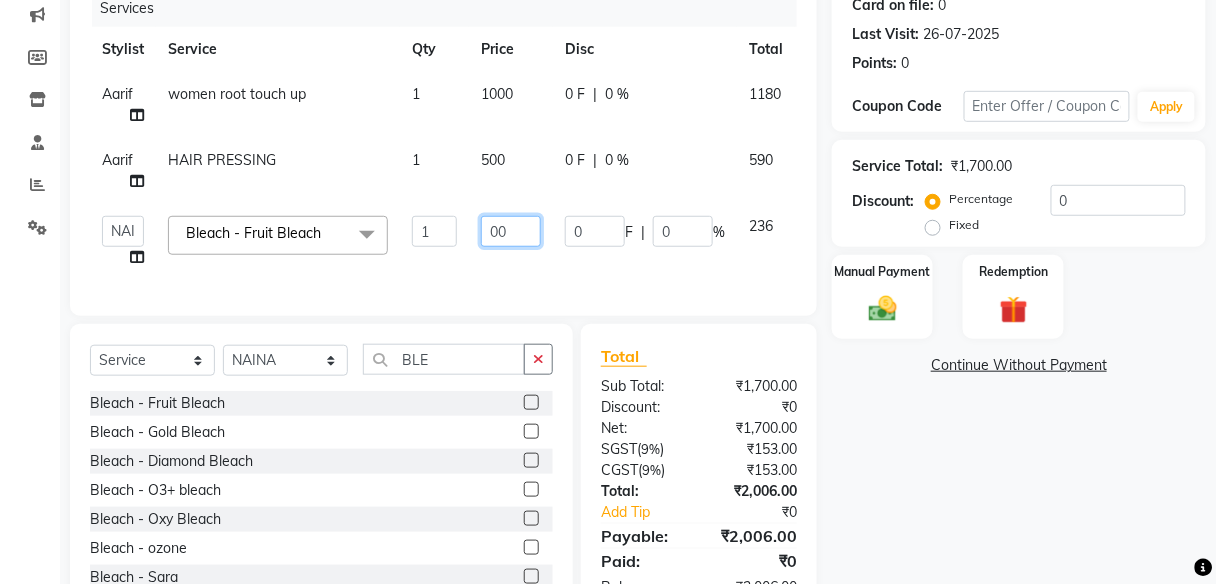 type on "300" 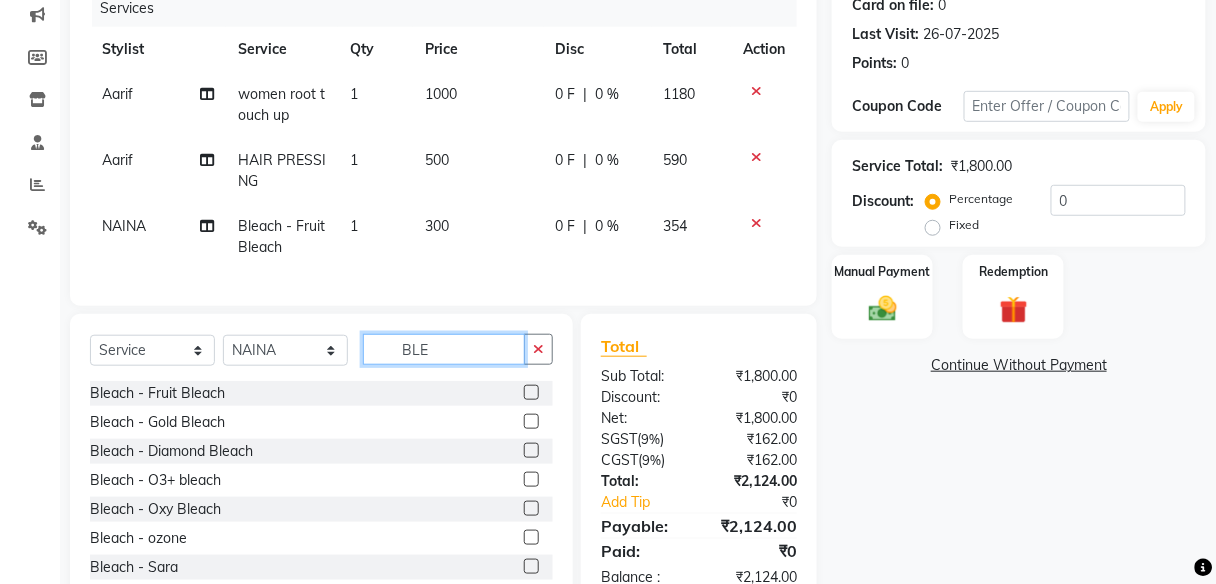 click on "BLE" 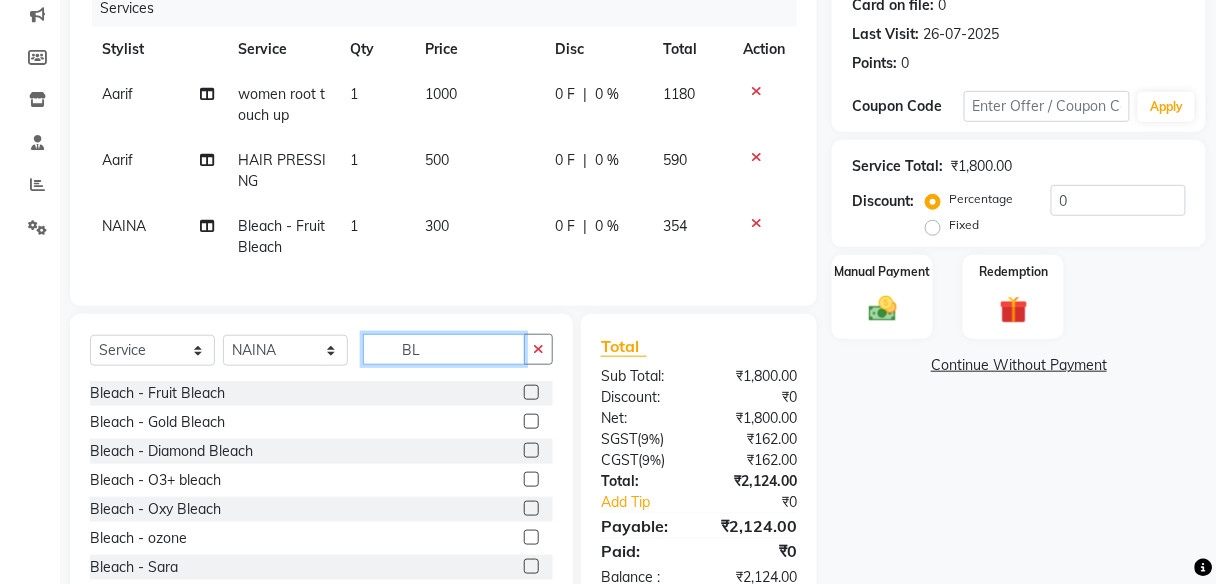 type on "B" 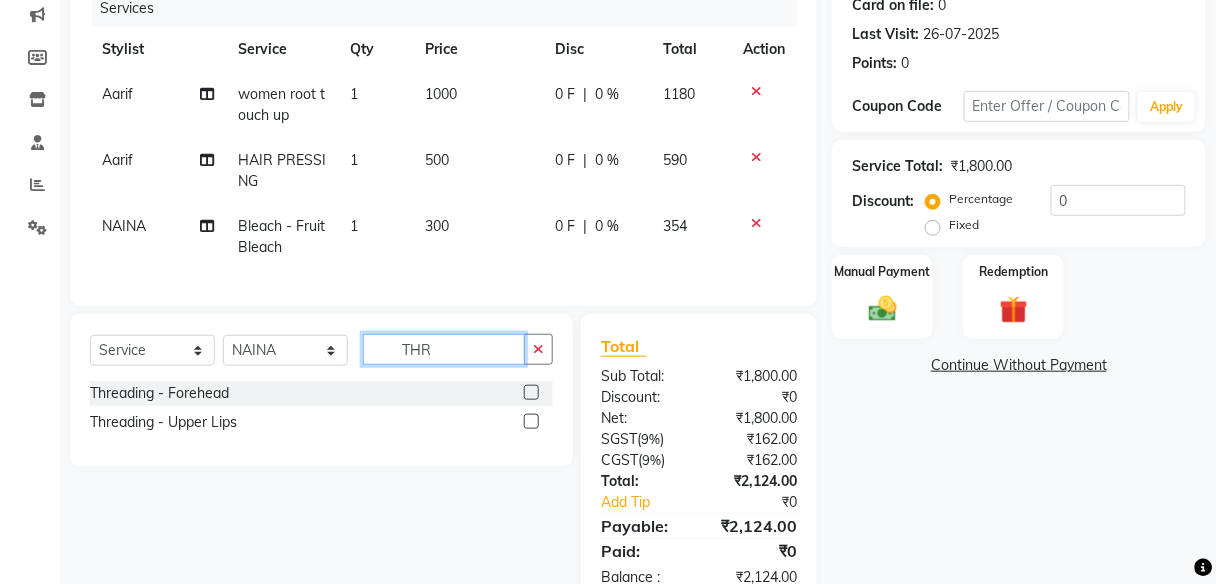 type on "THR" 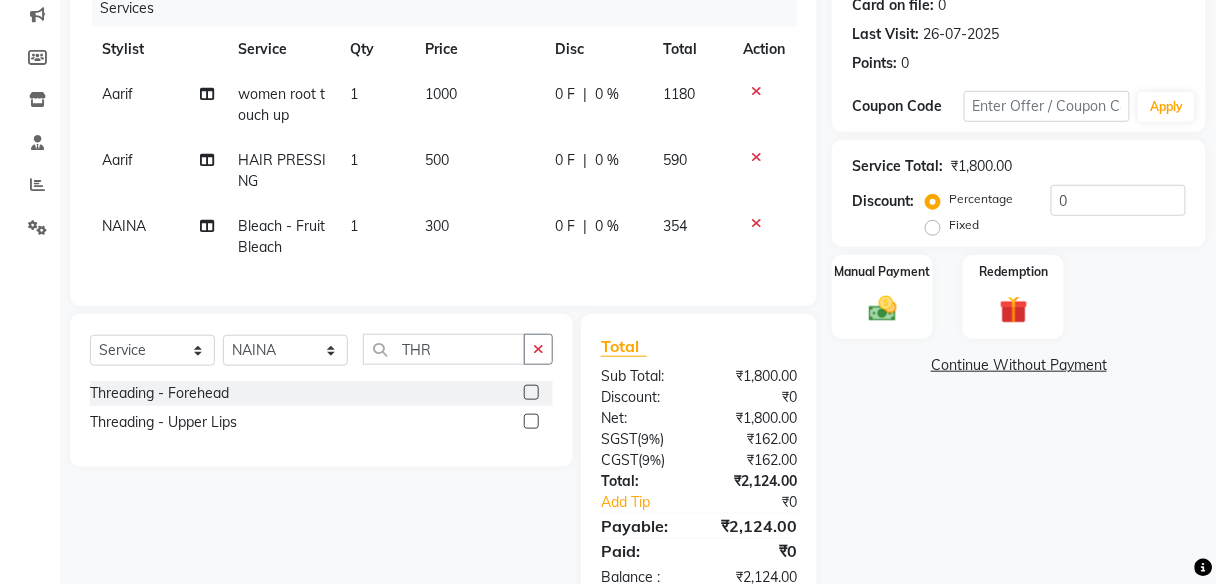 click 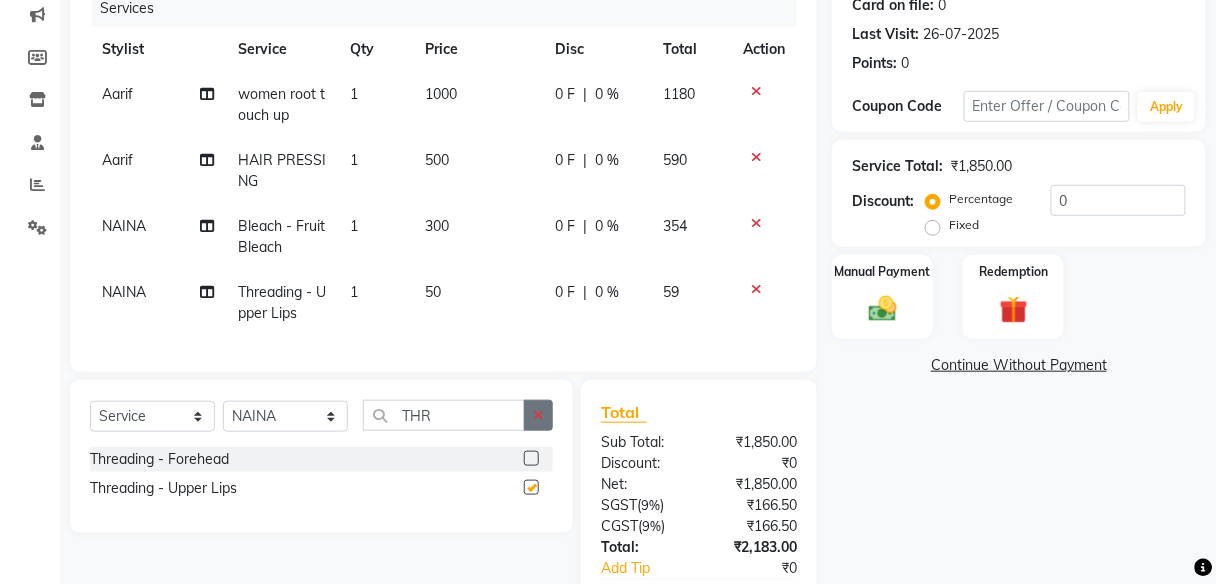 checkbox on "false" 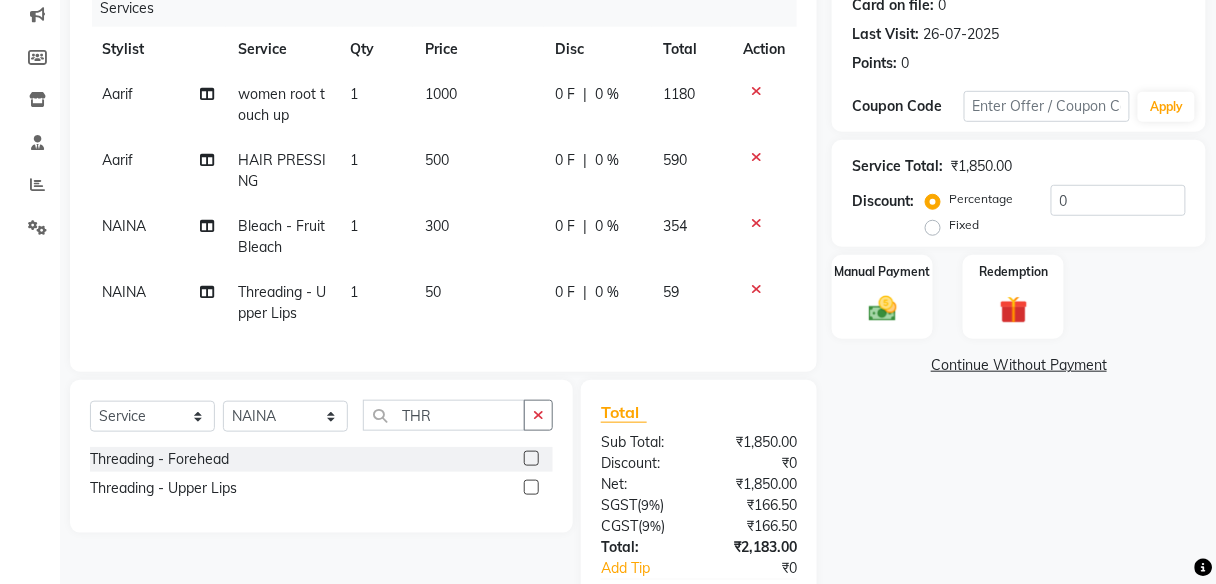 click 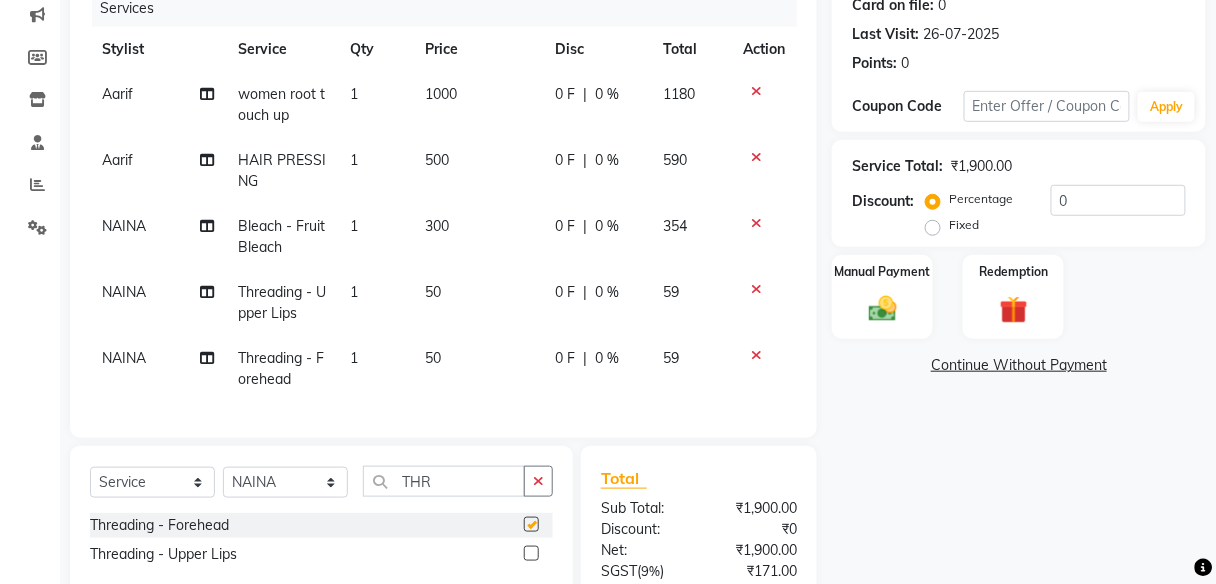 checkbox on "false" 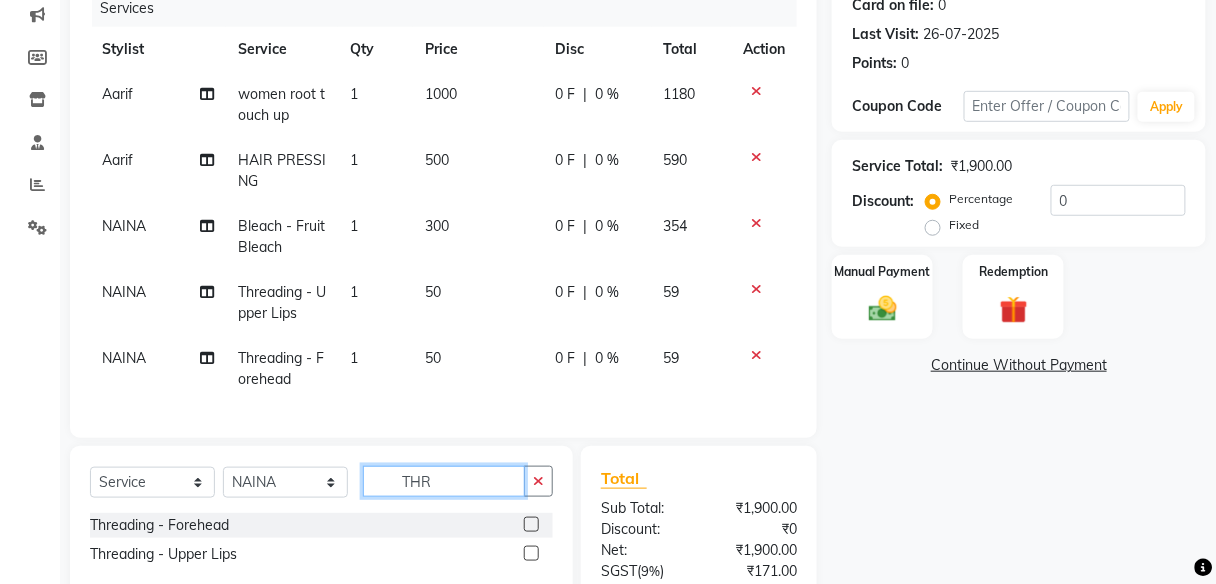 click on "THR" 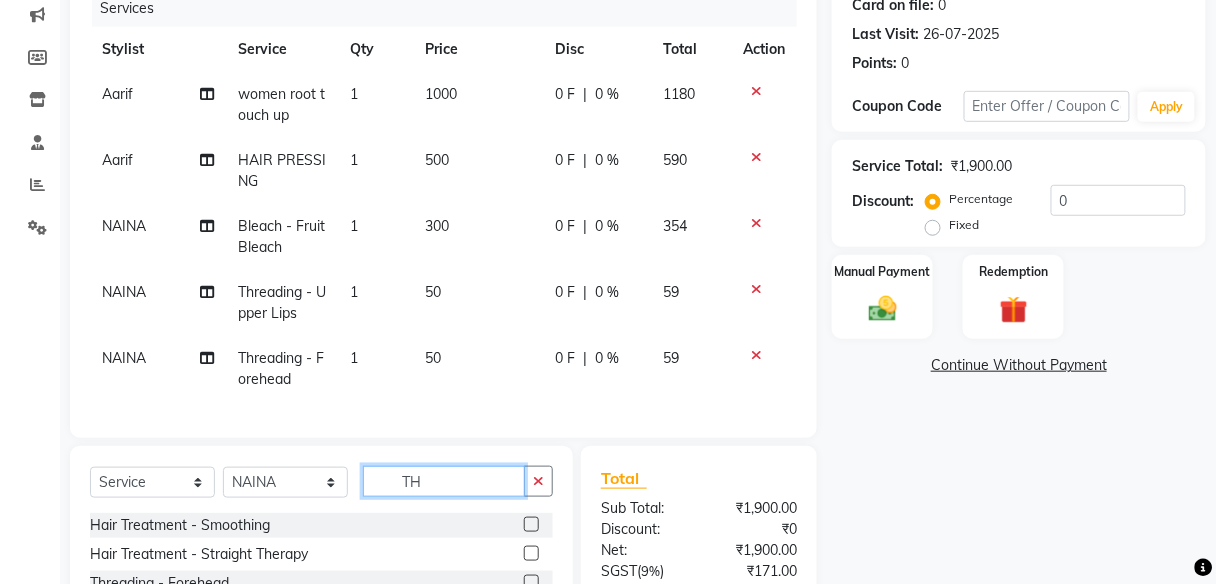 type on "T" 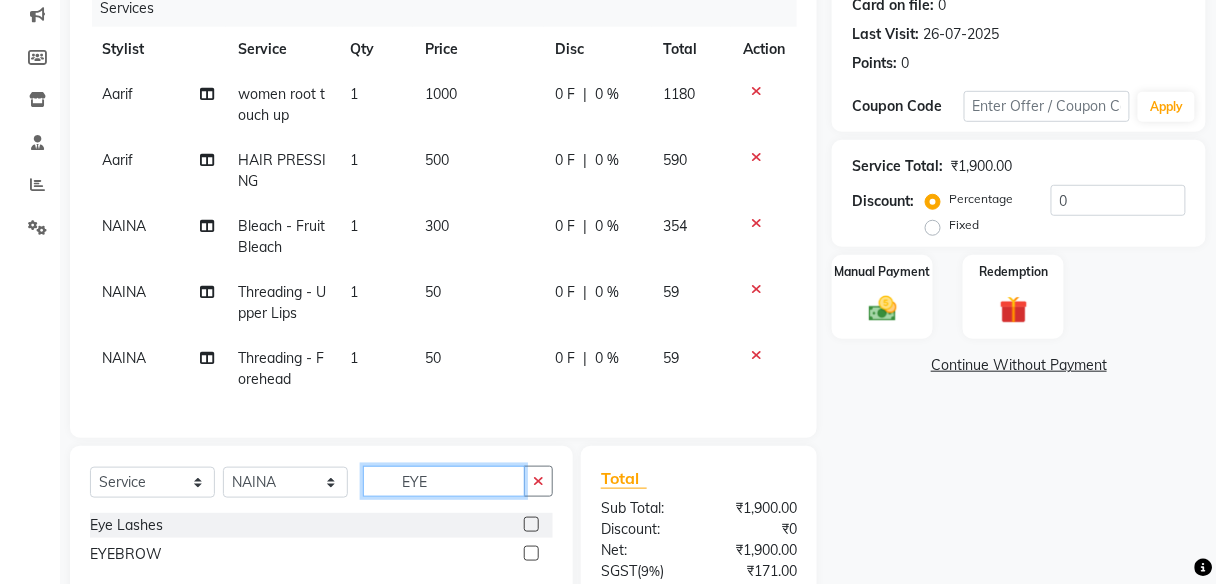type on "EYE" 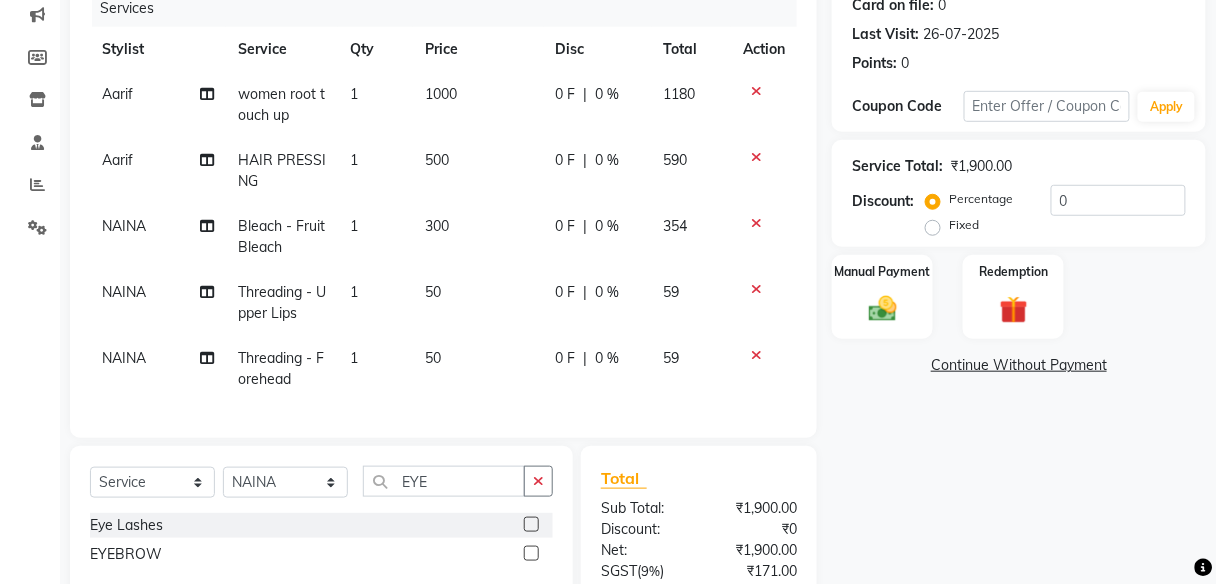 click 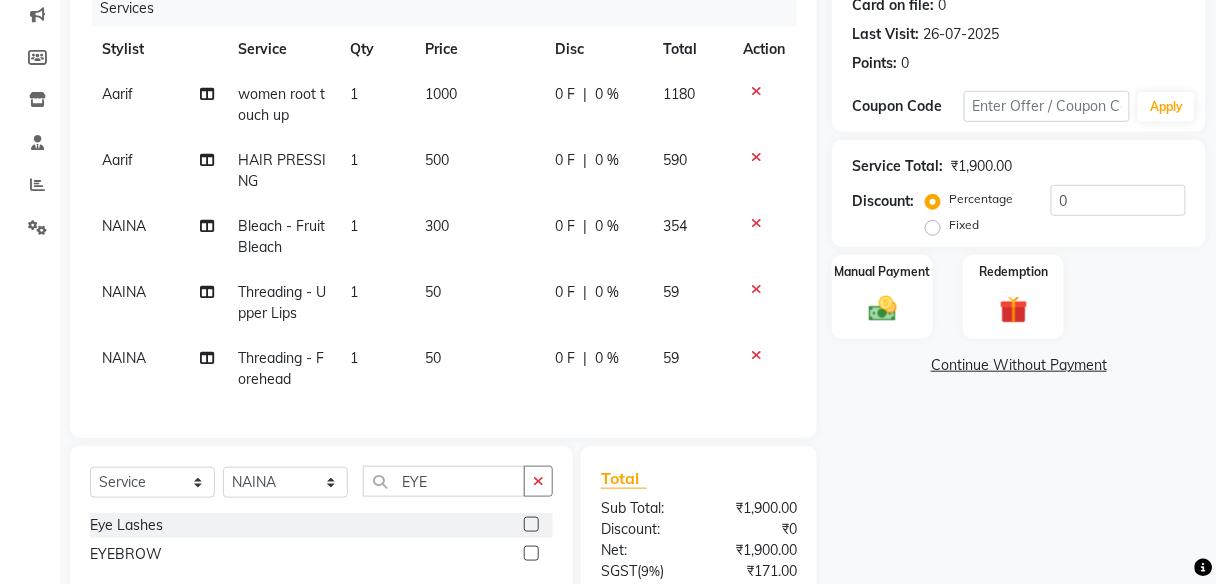 click at bounding box center [530, 554] 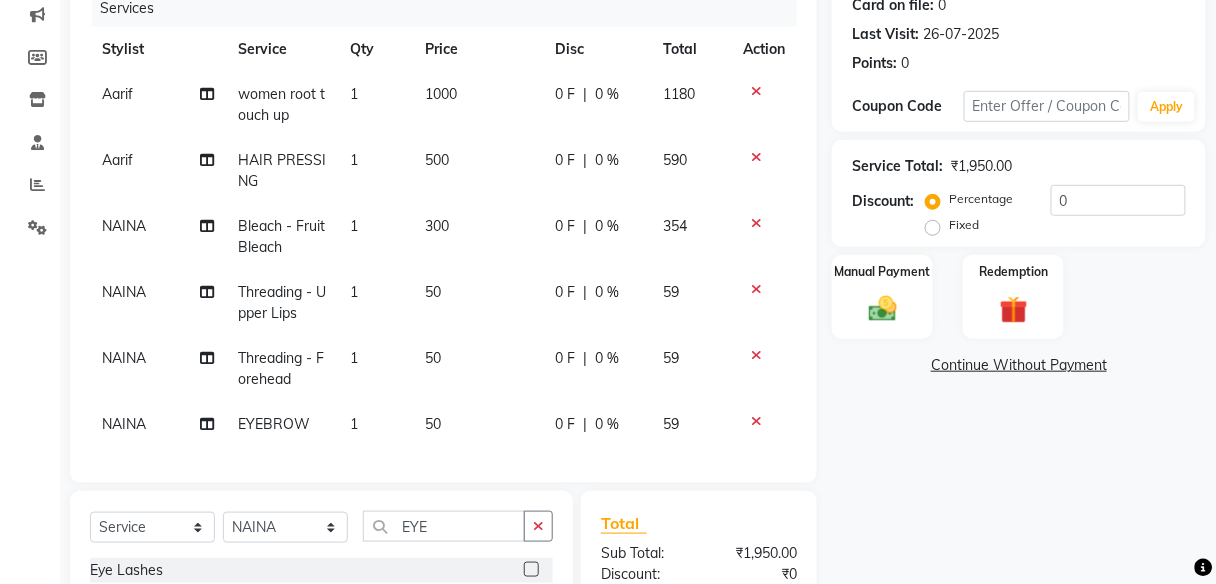 checkbox on "false" 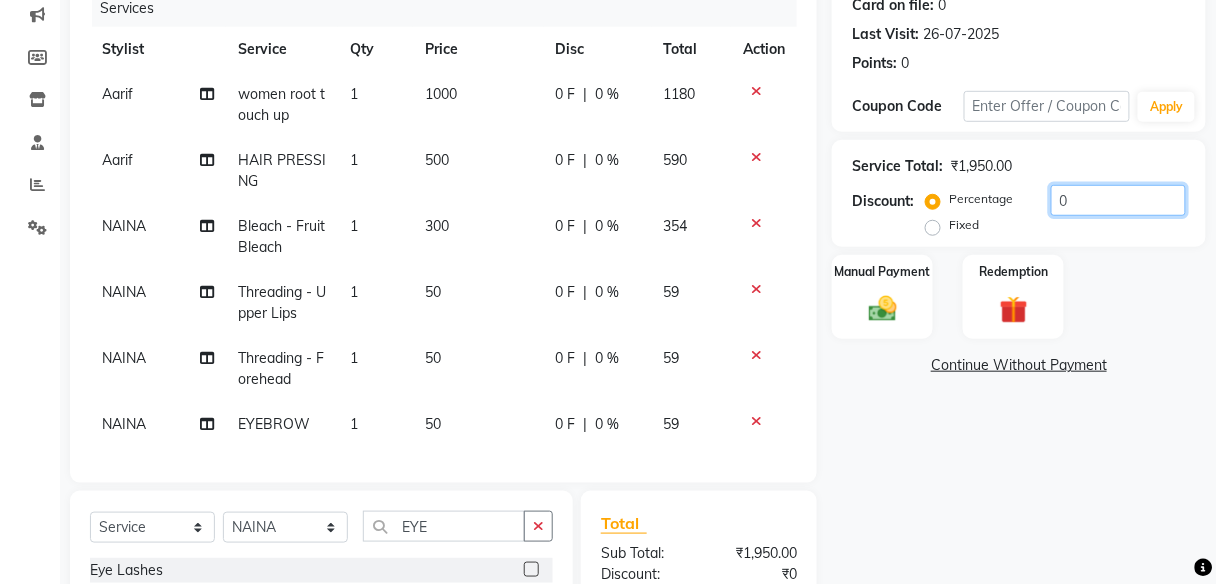 click on "0" 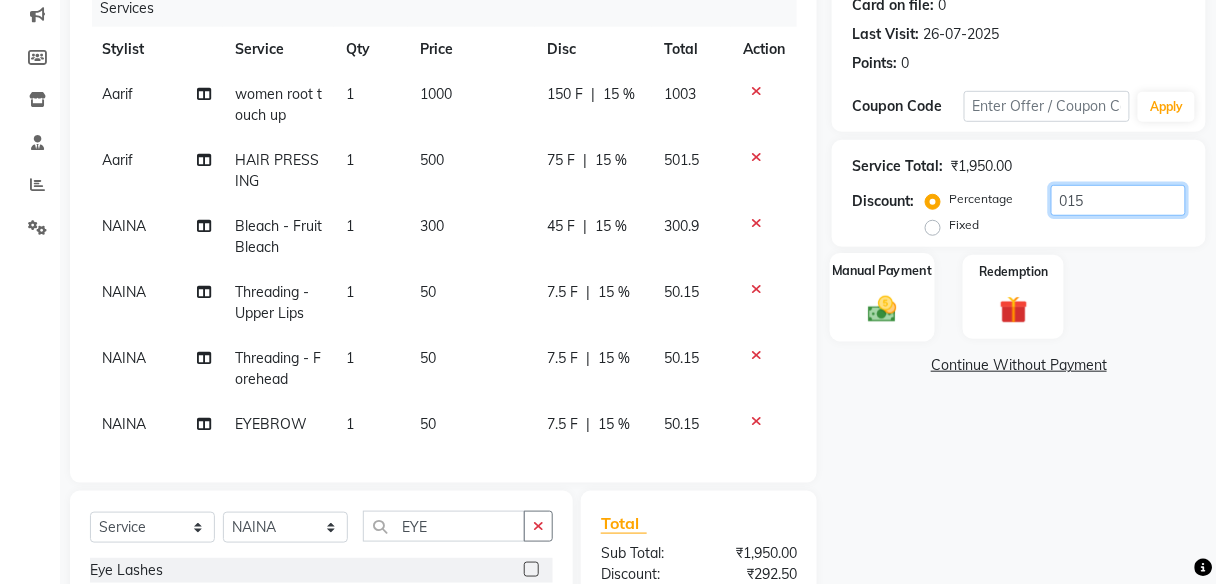 type on "015" 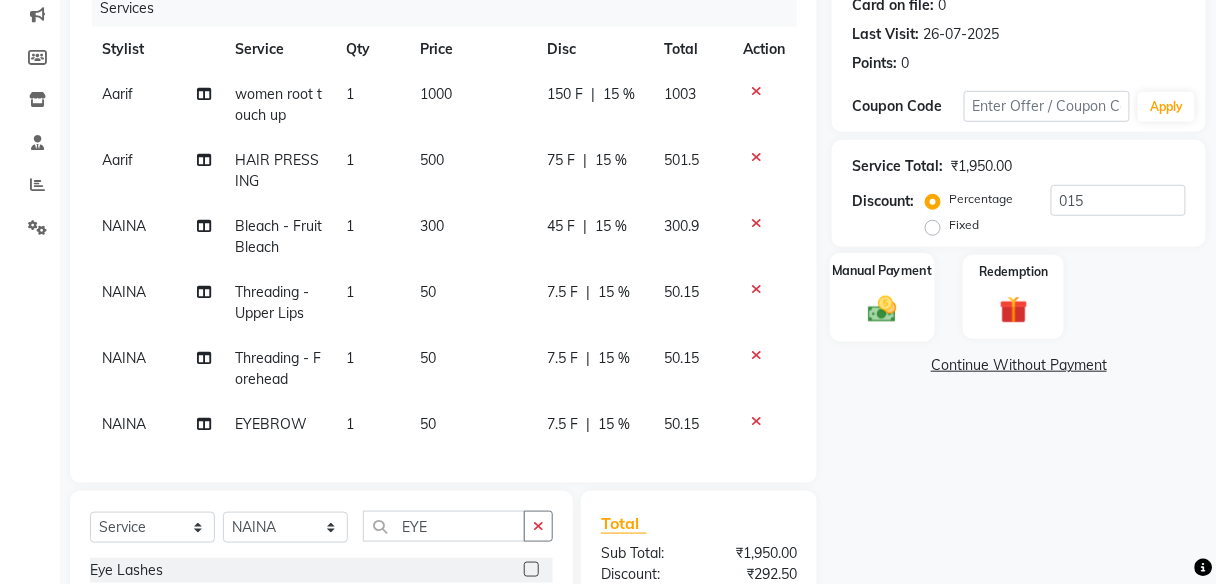 click on "Manual Payment" 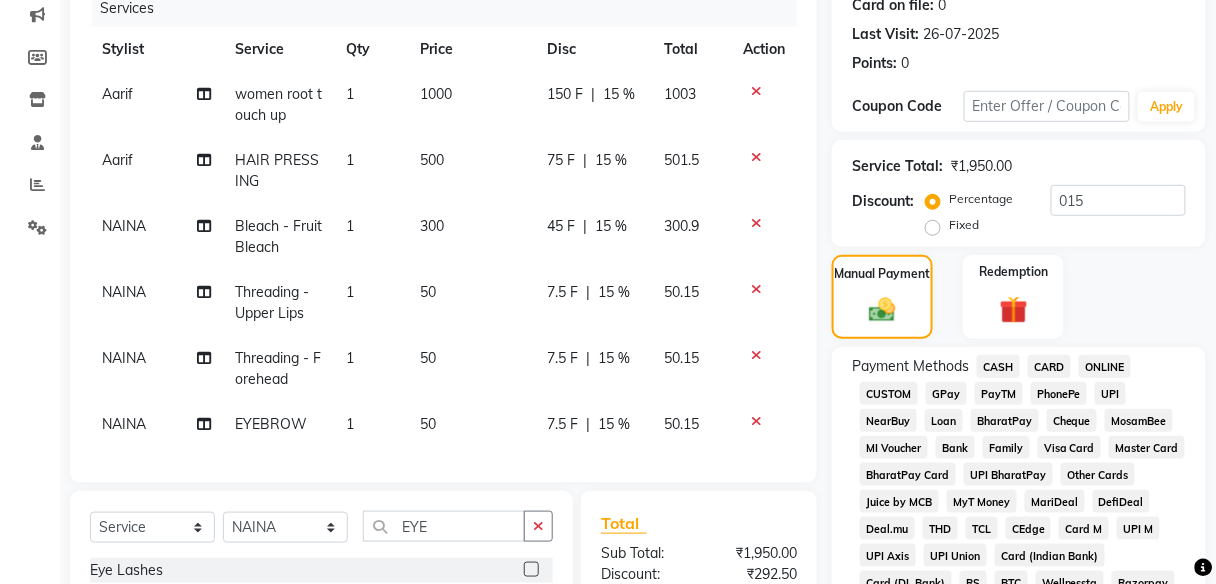 click on "PayTM" 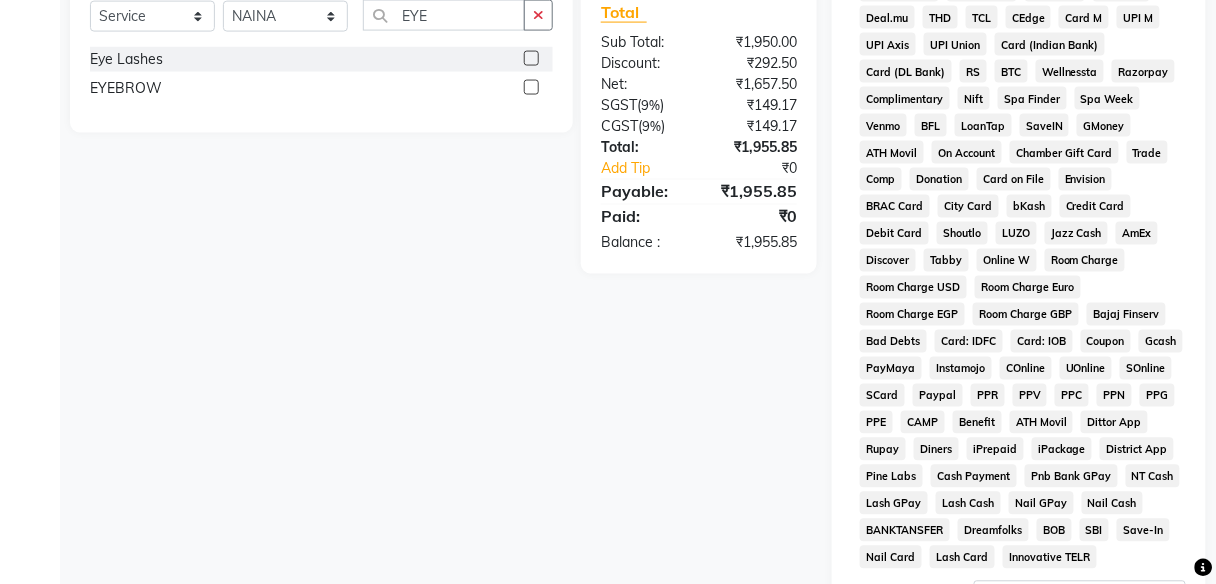 scroll, scrollTop: 939, scrollLeft: 0, axis: vertical 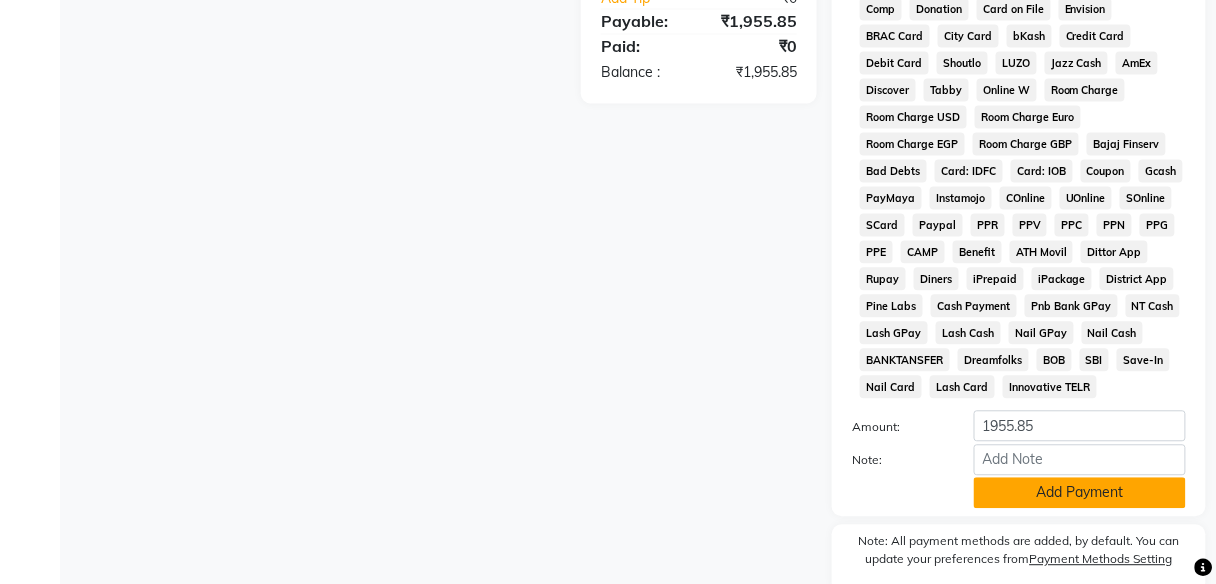 click on "Add Payment" 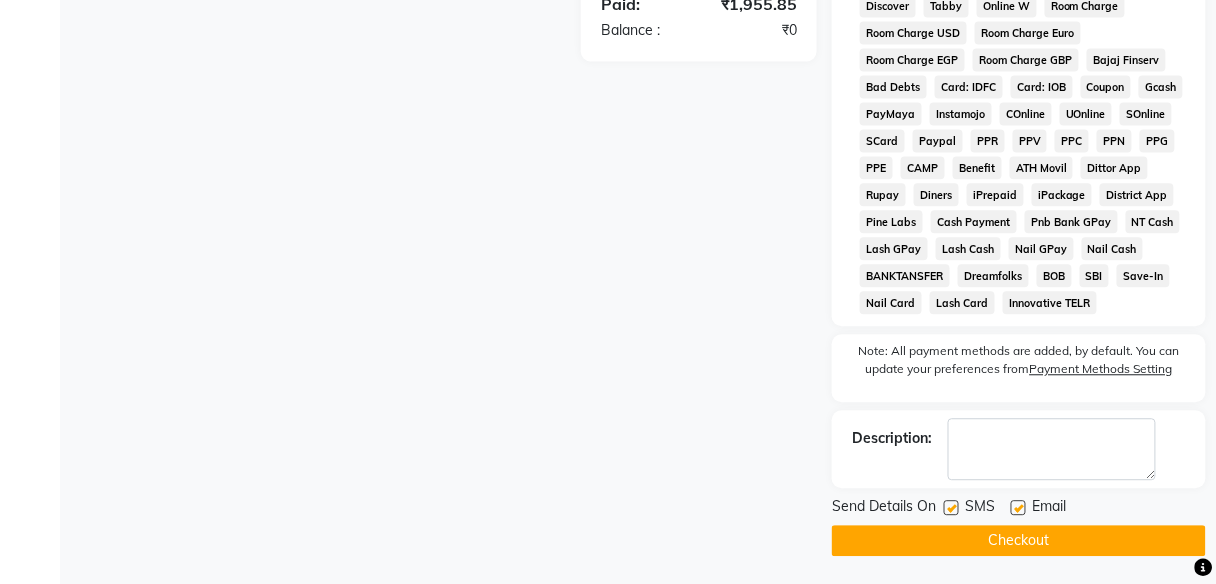 scroll, scrollTop: 1025, scrollLeft: 0, axis: vertical 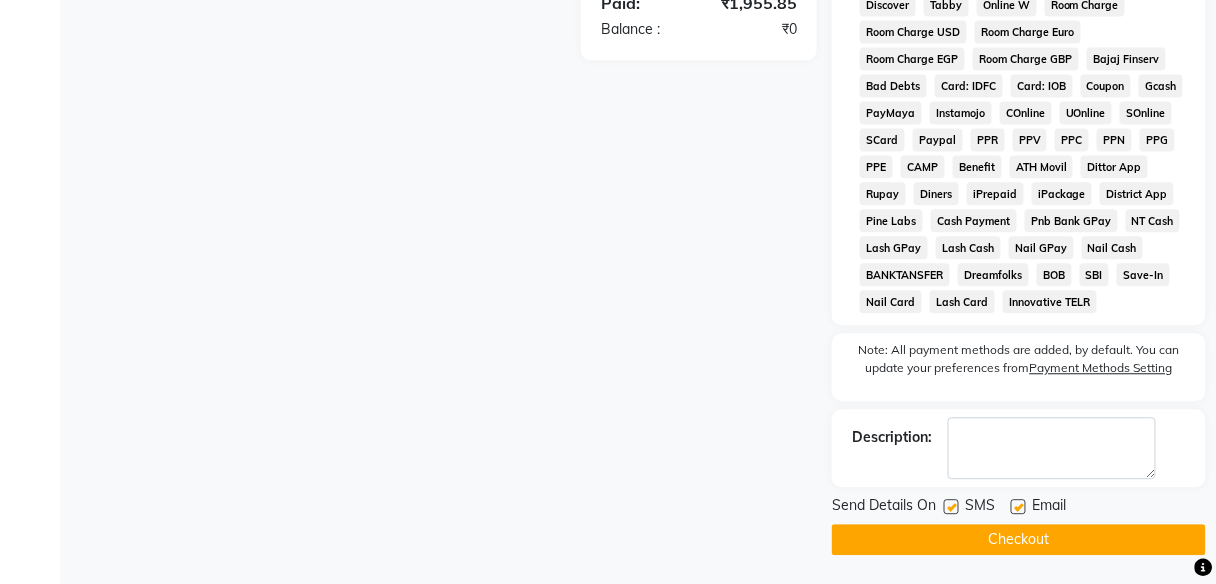 click on "Checkout" 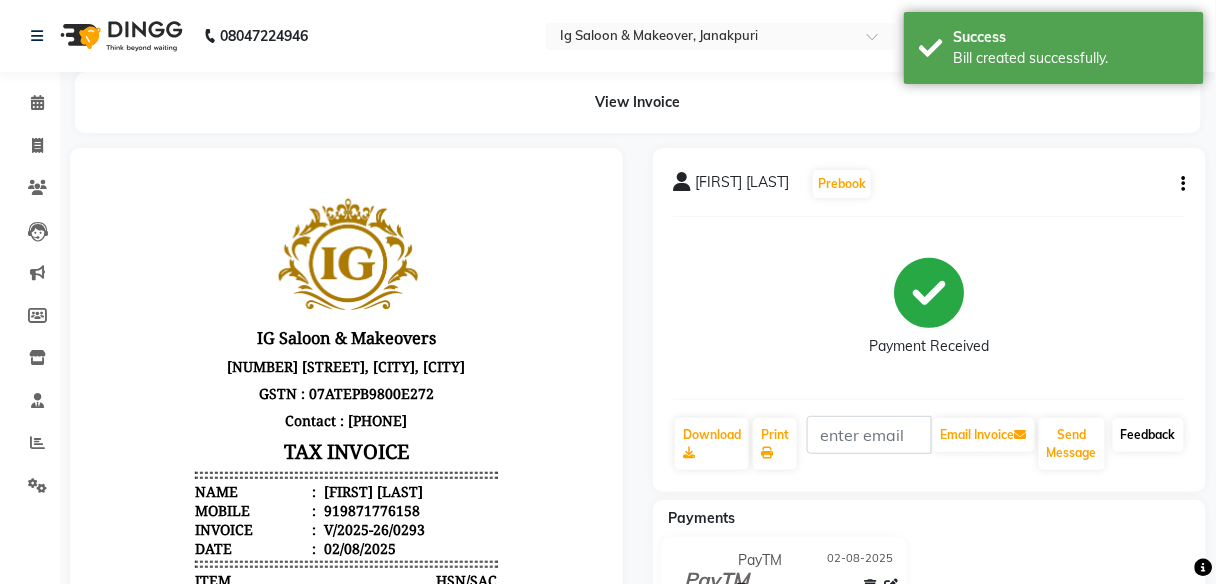 scroll, scrollTop: 0, scrollLeft: 0, axis: both 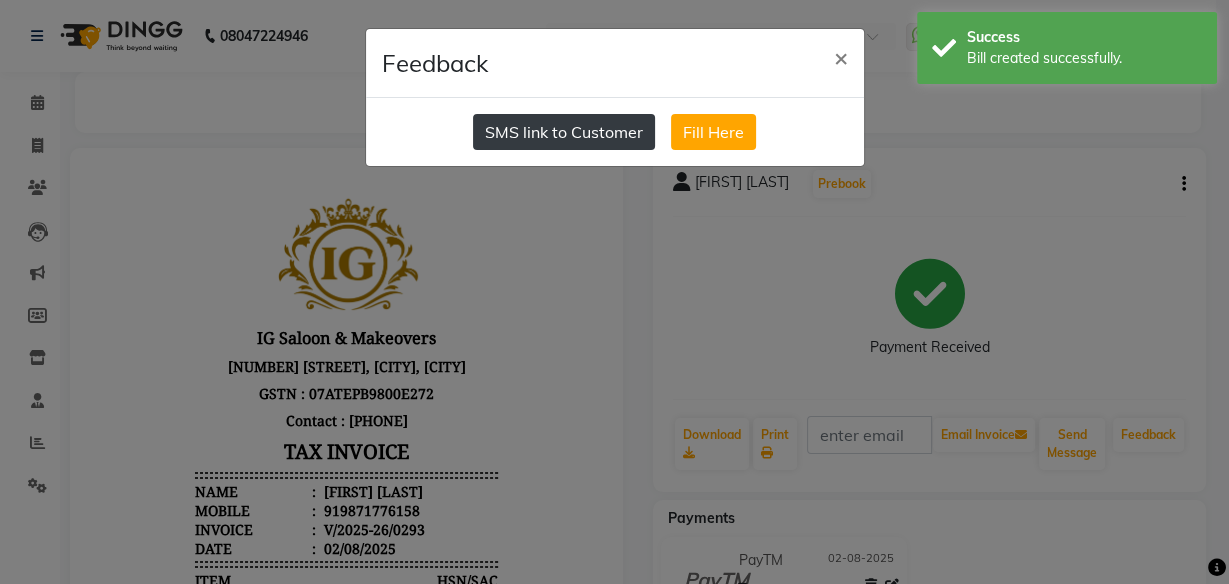 click on "SMS link to Customer" 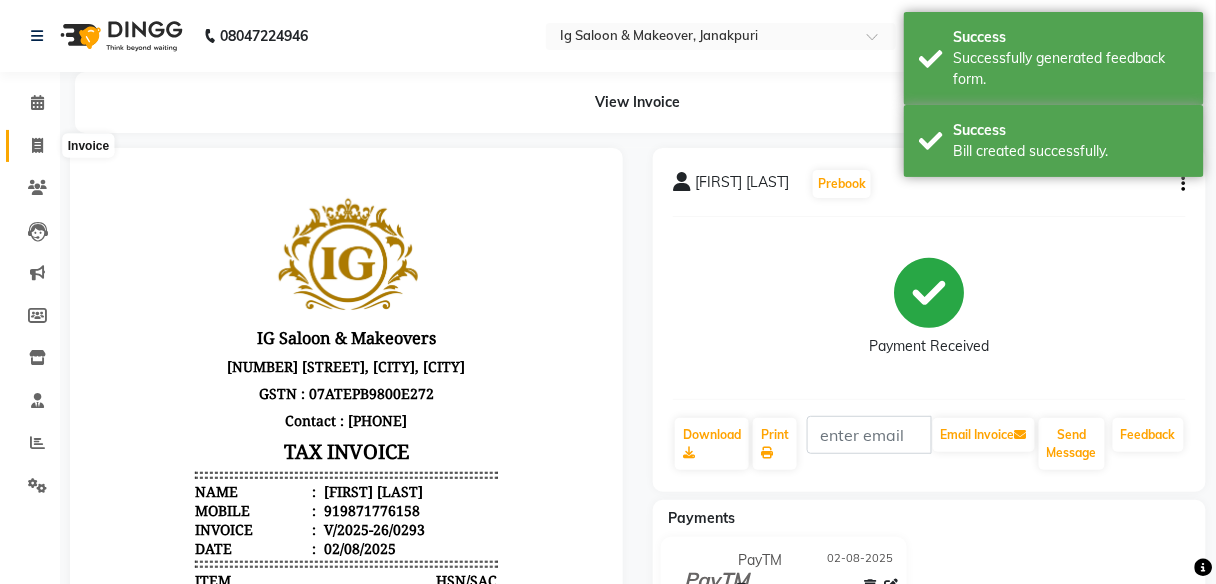 click 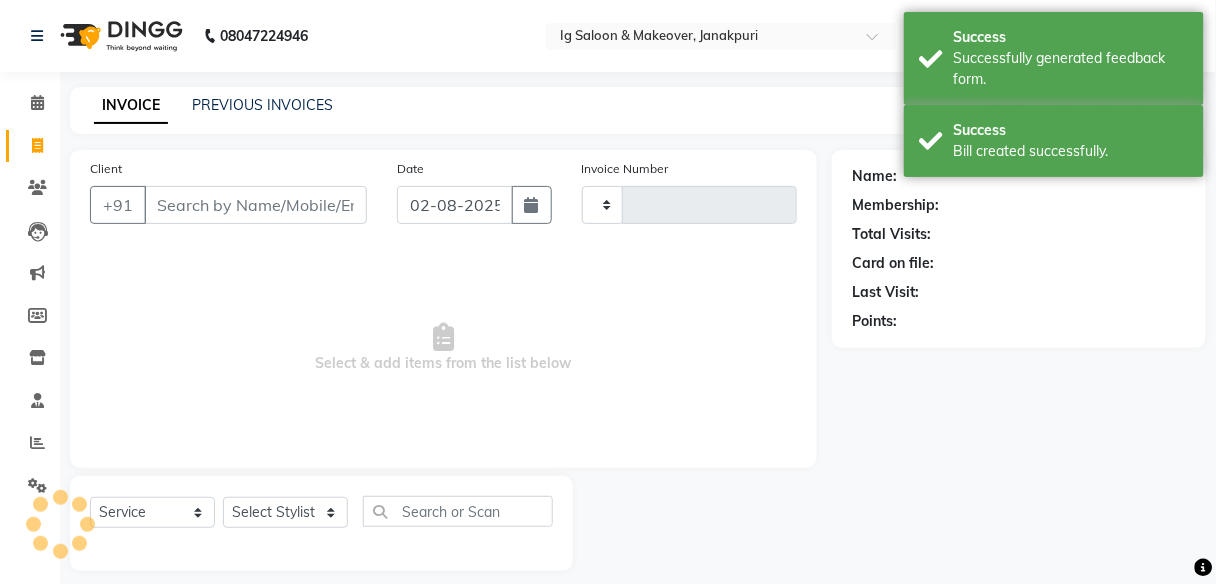 scroll, scrollTop: 16, scrollLeft: 0, axis: vertical 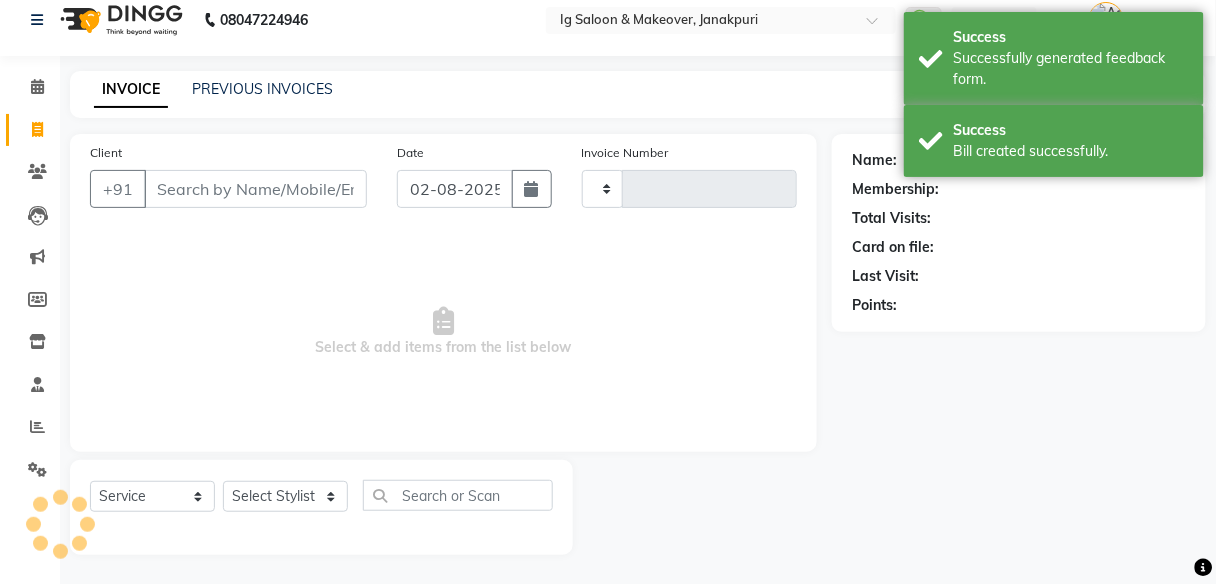 type on "0294" 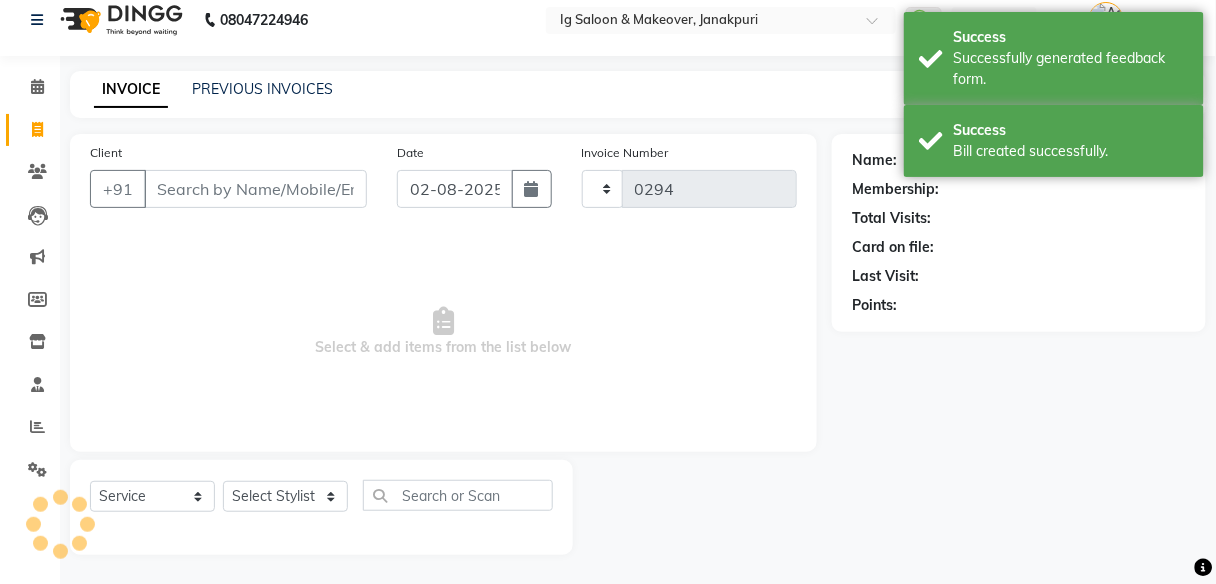 select on "3716" 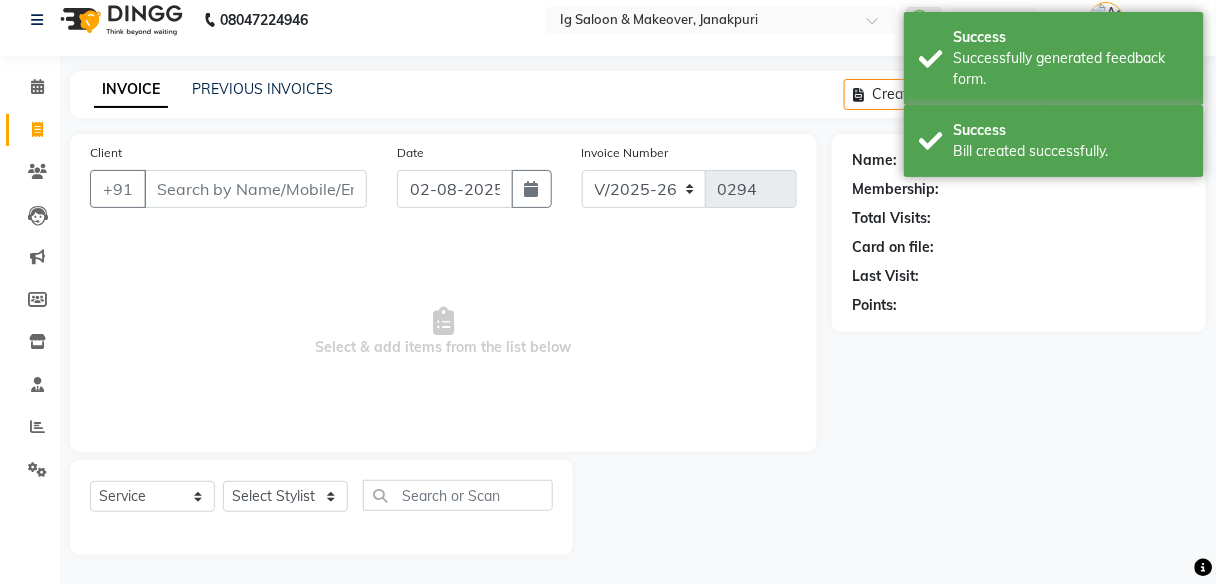click on "Client" at bounding box center (255, 189) 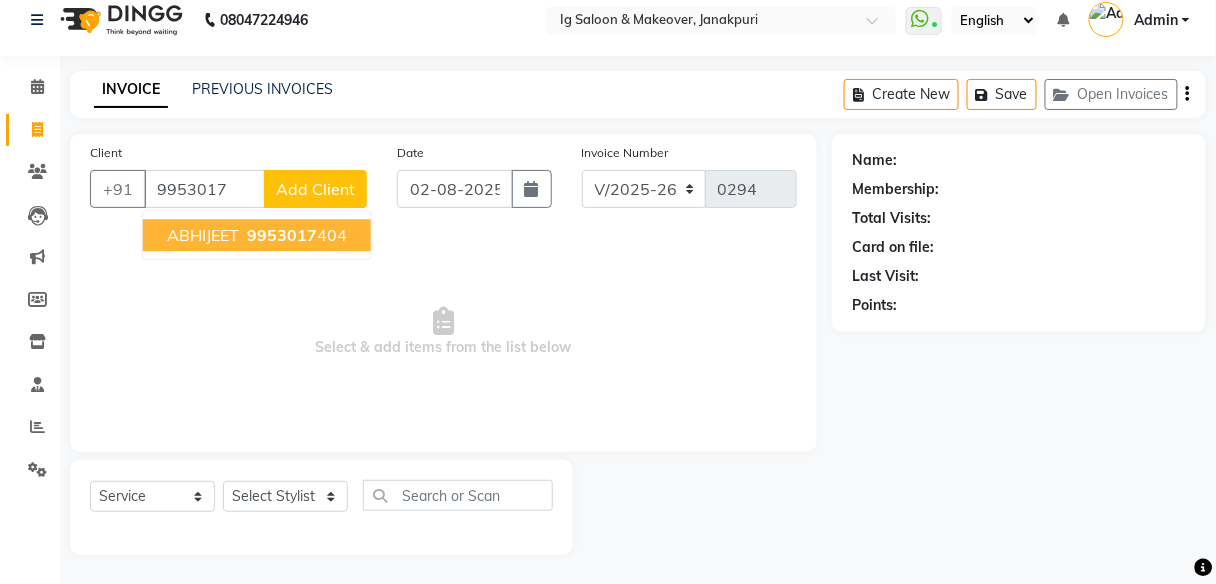 click on "[PHONE]" at bounding box center (295, 235) 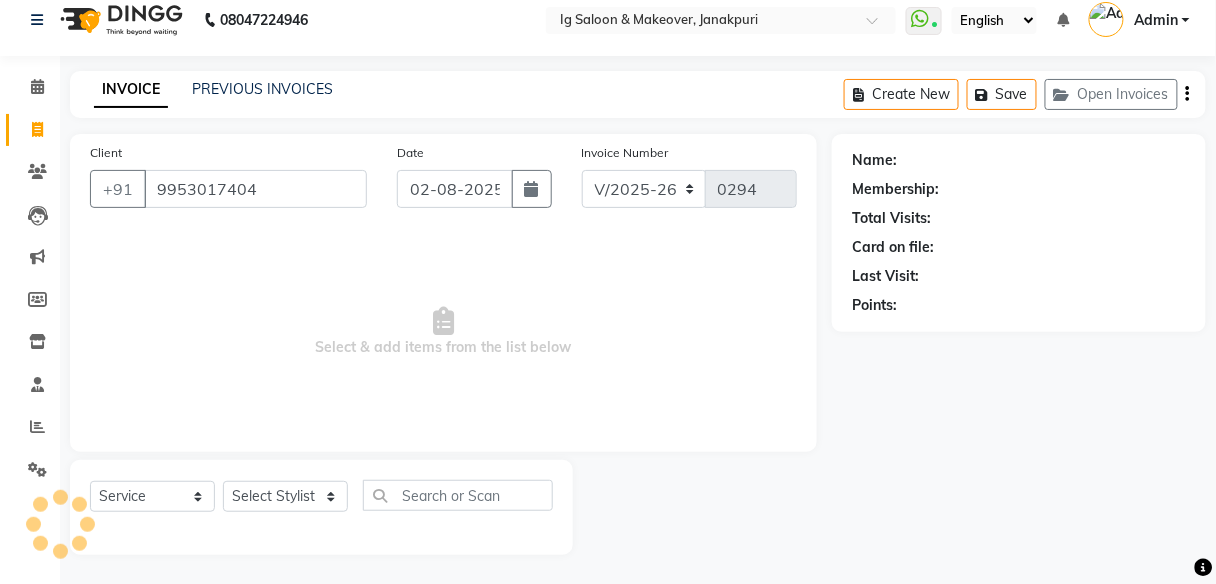 type on "9953017404" 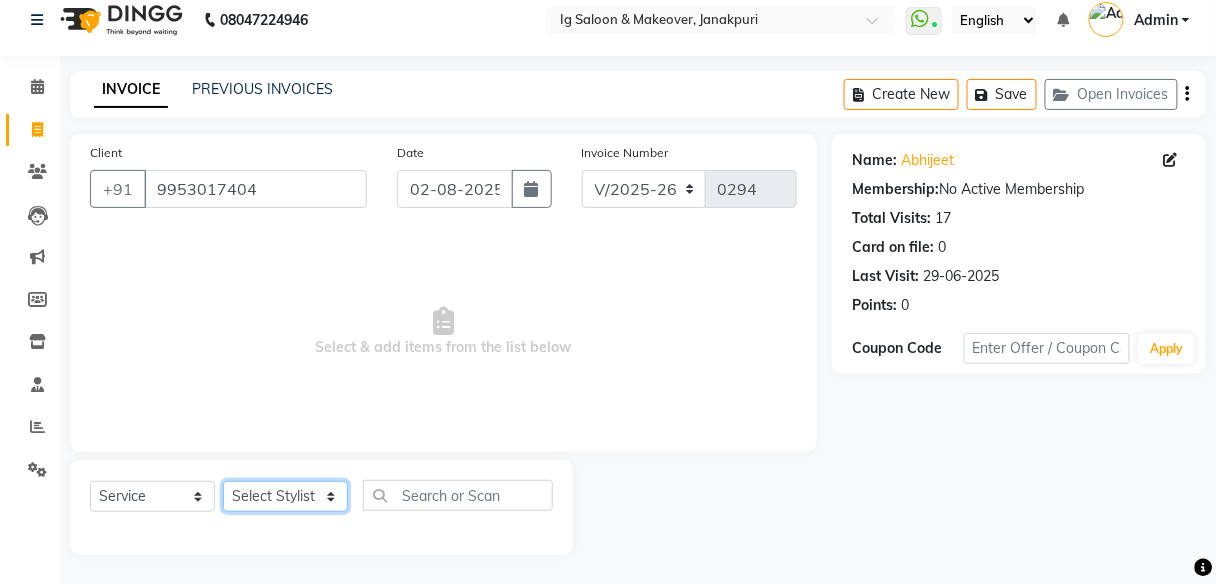click on "Select Stylist [NAME] [NAME] [NAME] [NAME] [NAME] [NAME] [NAME] [NAME]" 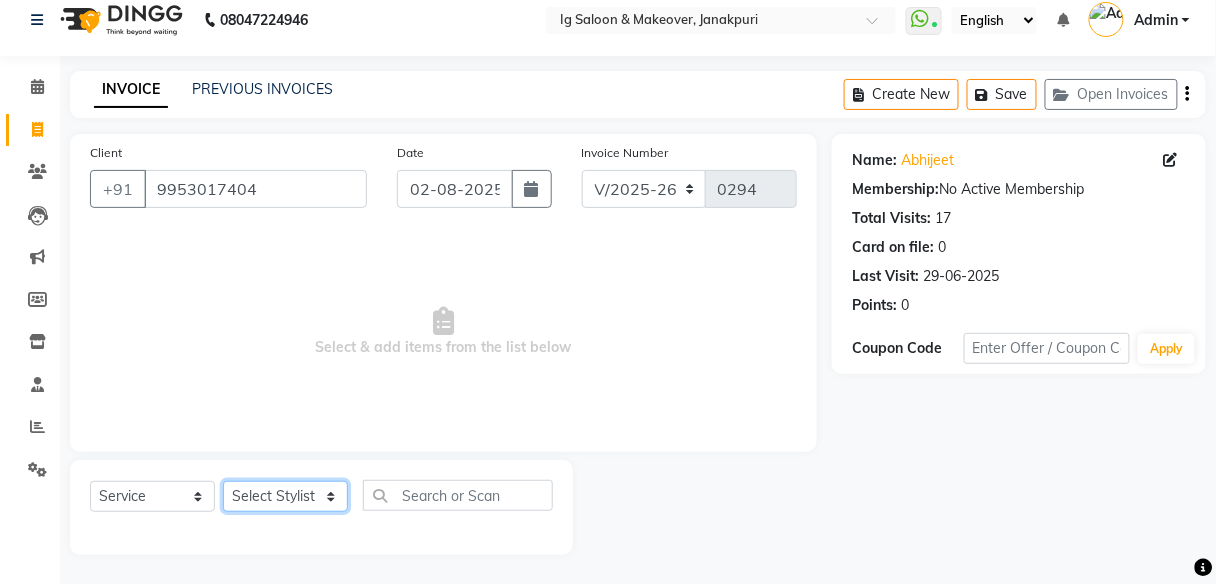 select on "18245" 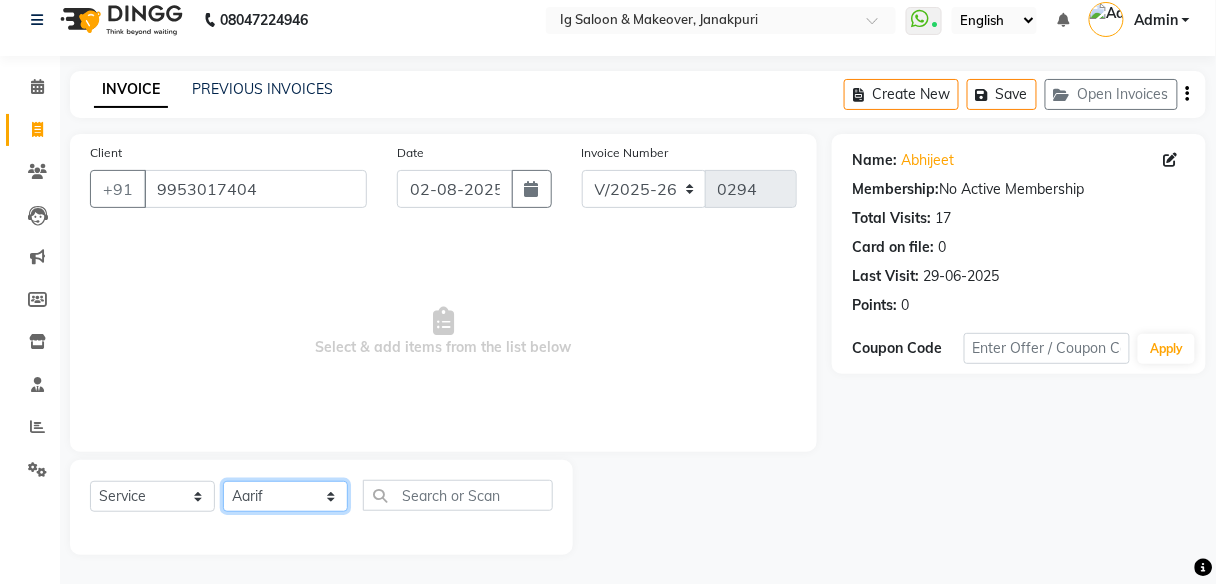 click on "Select Stylist [NAME] [NAME] [NAME] [NAME] [NAME] [NAME] [NAME] [NAME]" 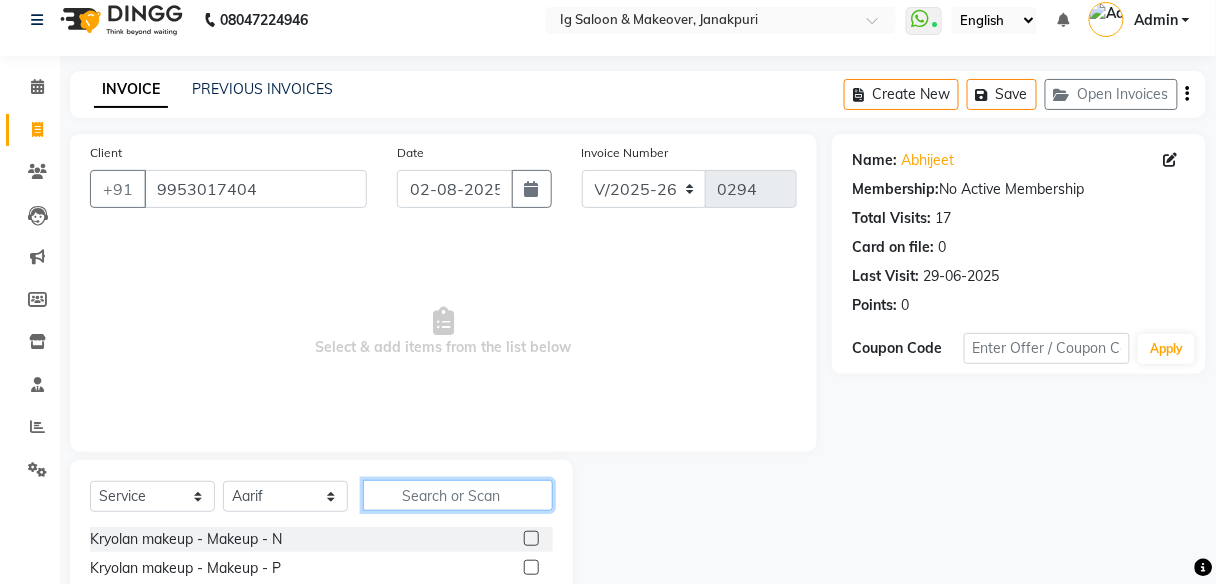 click 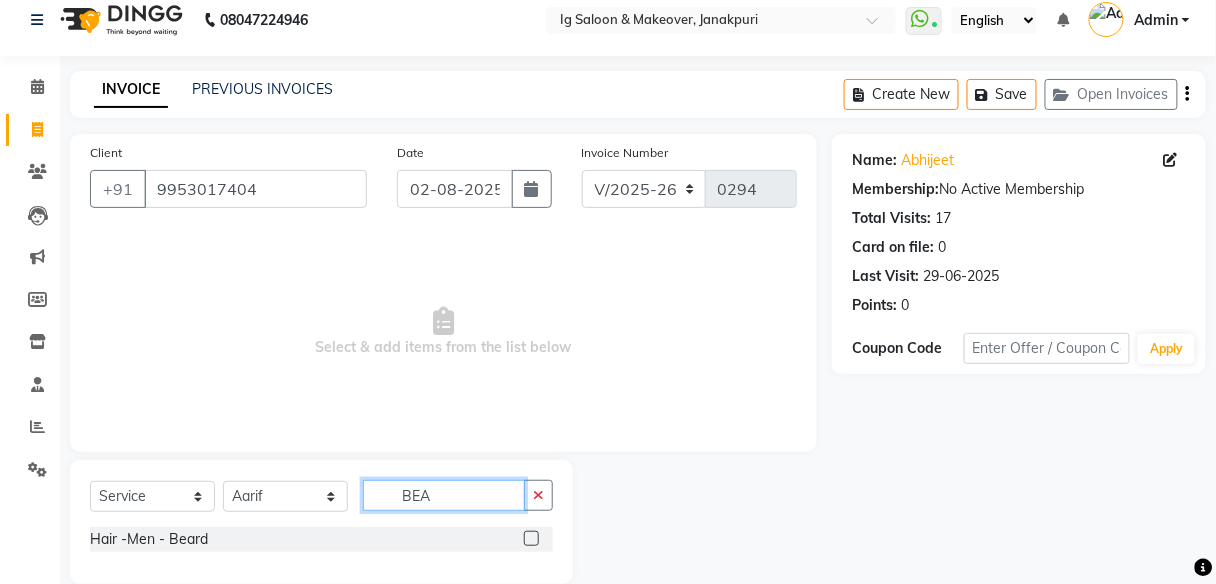 type on "BEA" 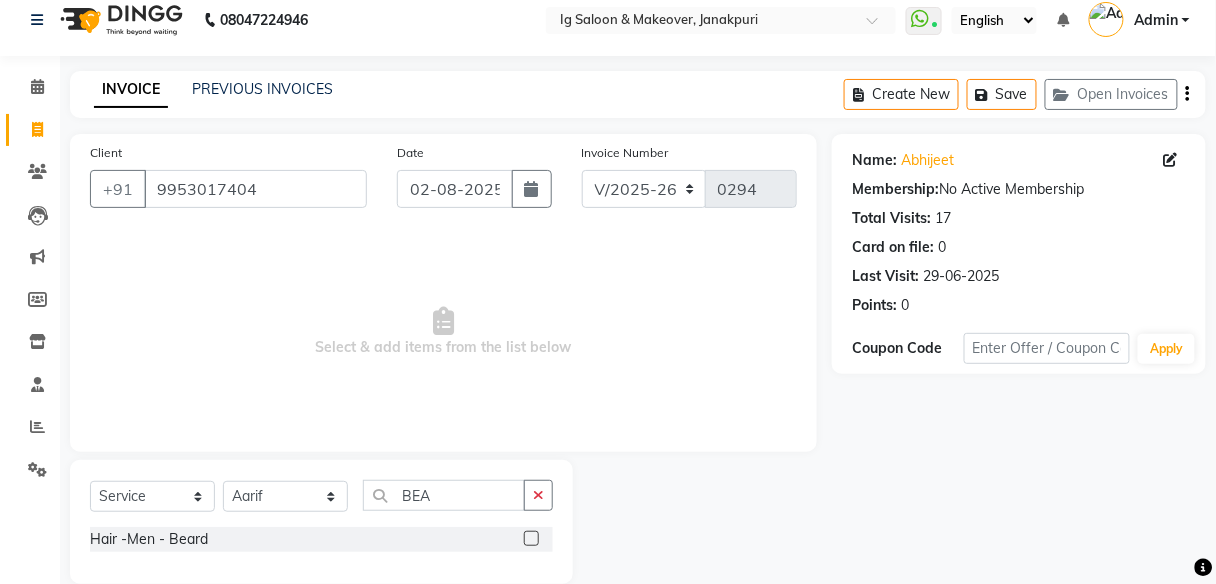click 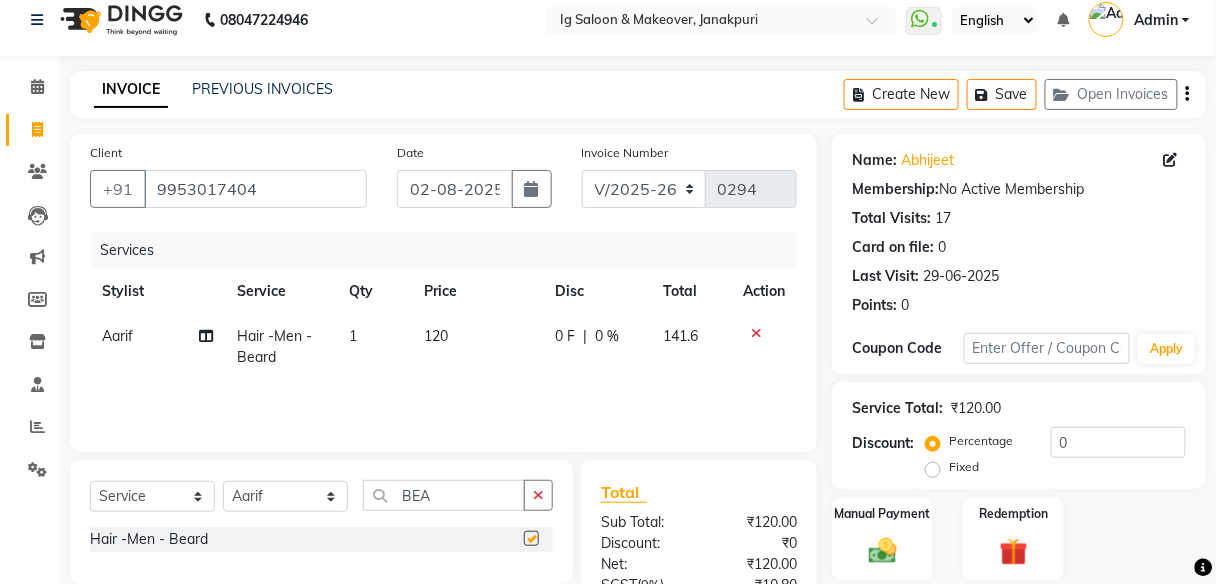 checkbox on "false" 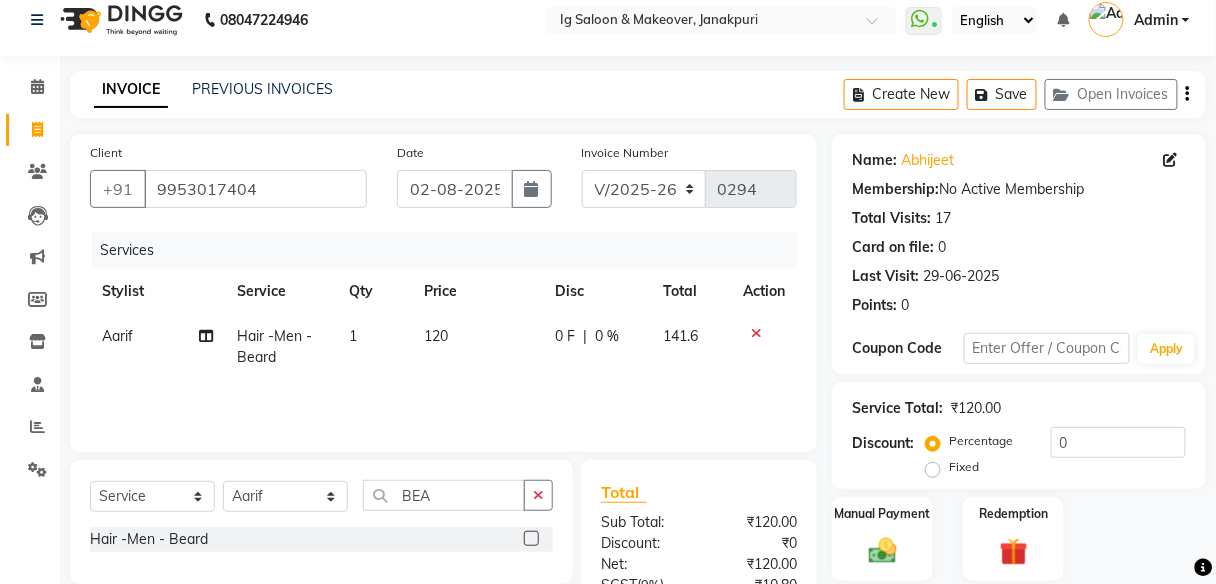 click on "120" 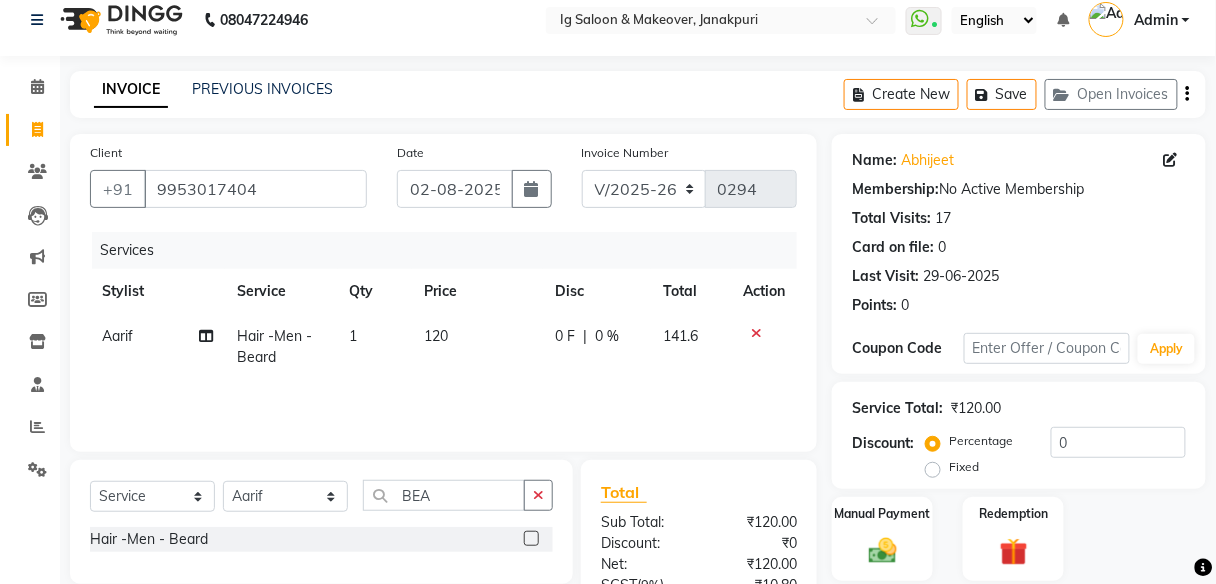 select on "18245" 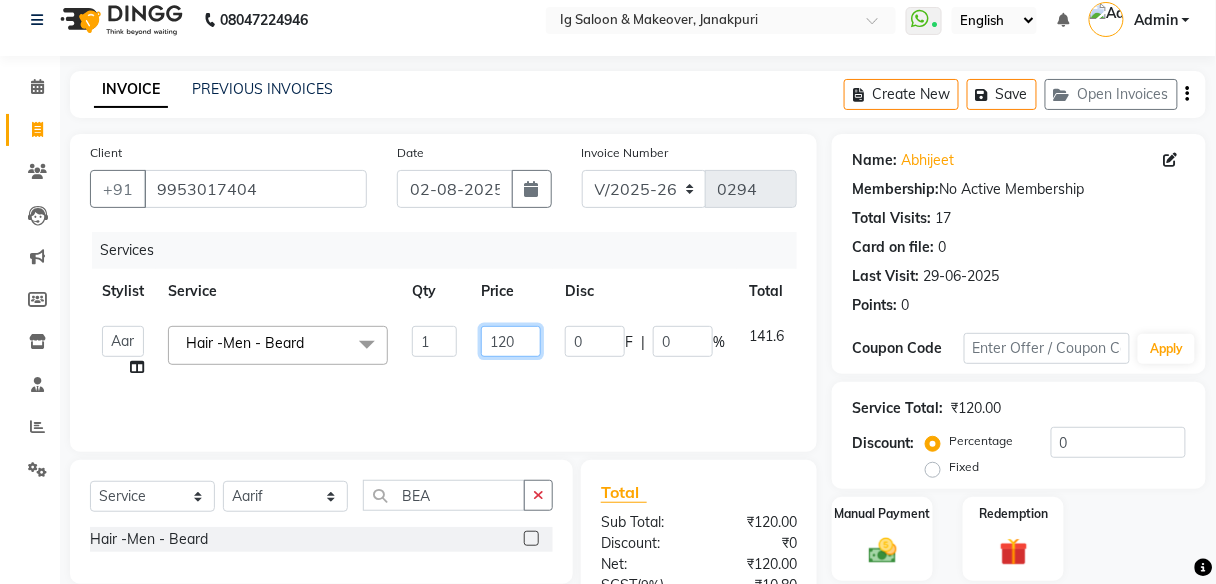 click on "120" 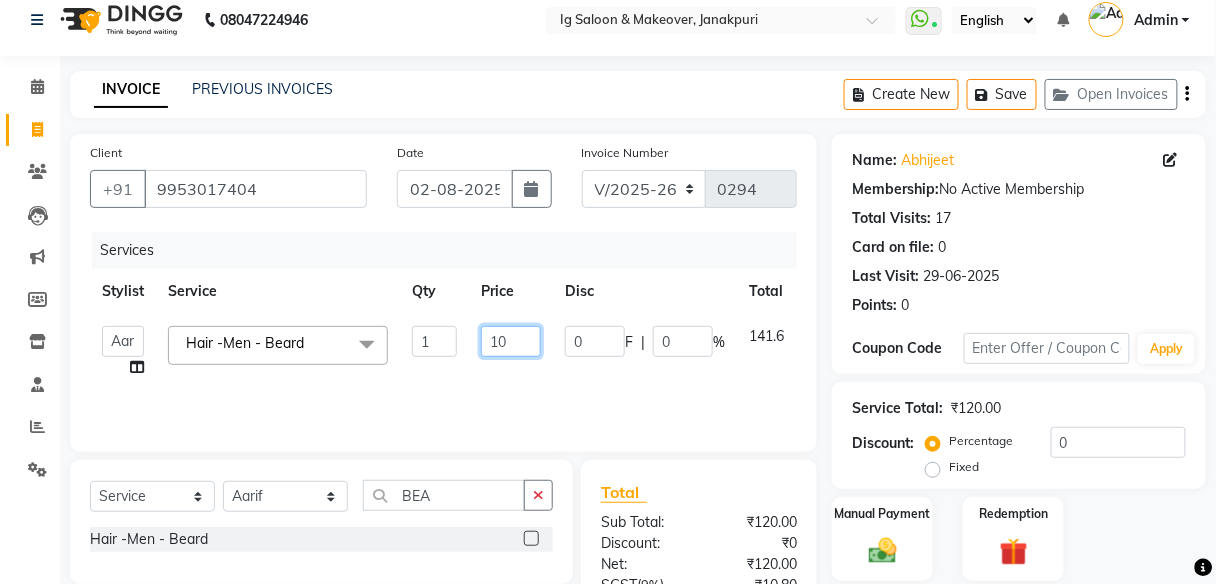 type on "150" 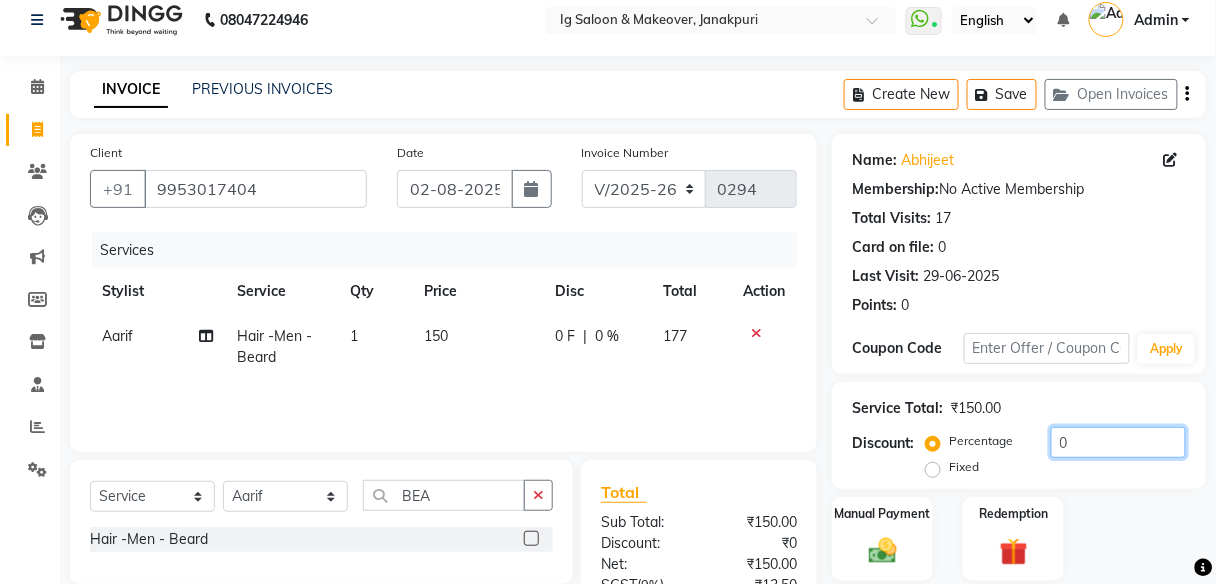 click on "0" 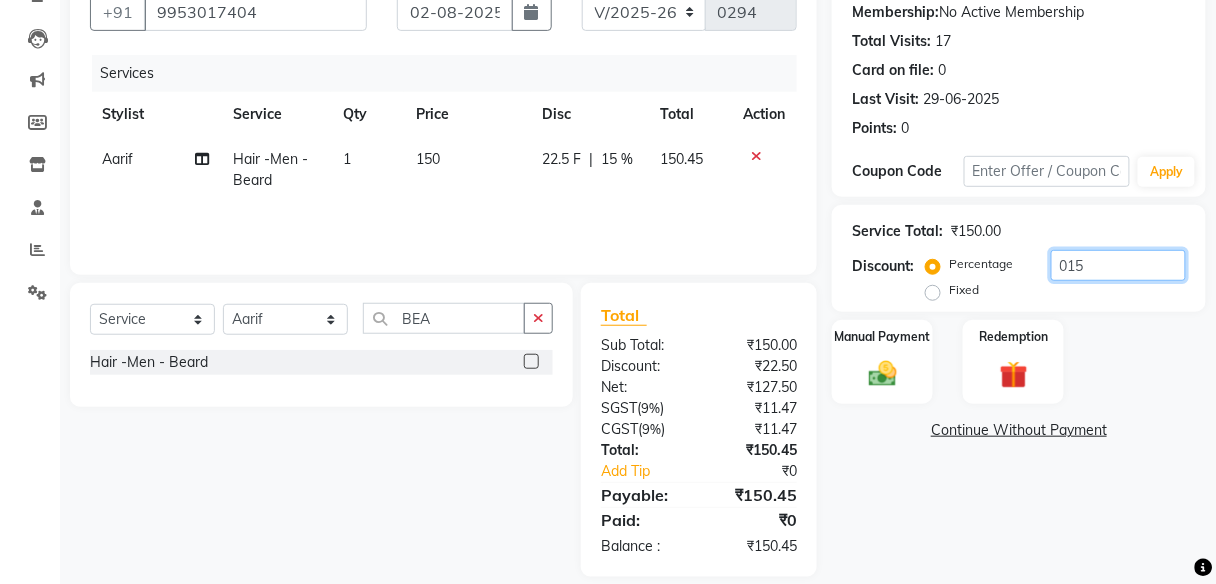scroll, scrollTop: 215, scrollLeft: 0, axis: vertical 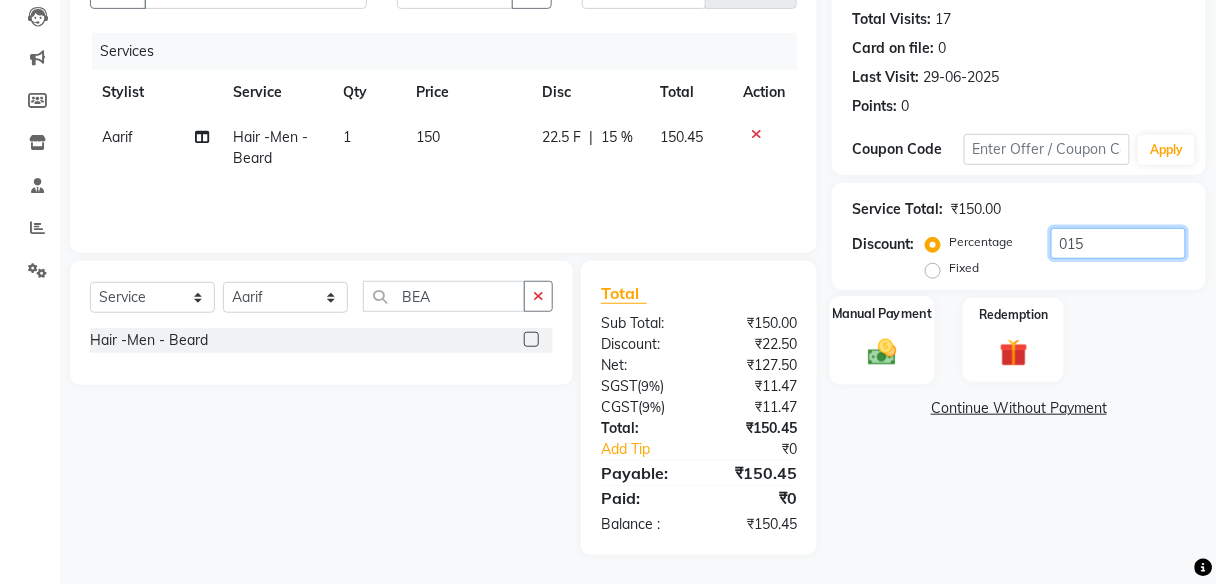 type on "015" 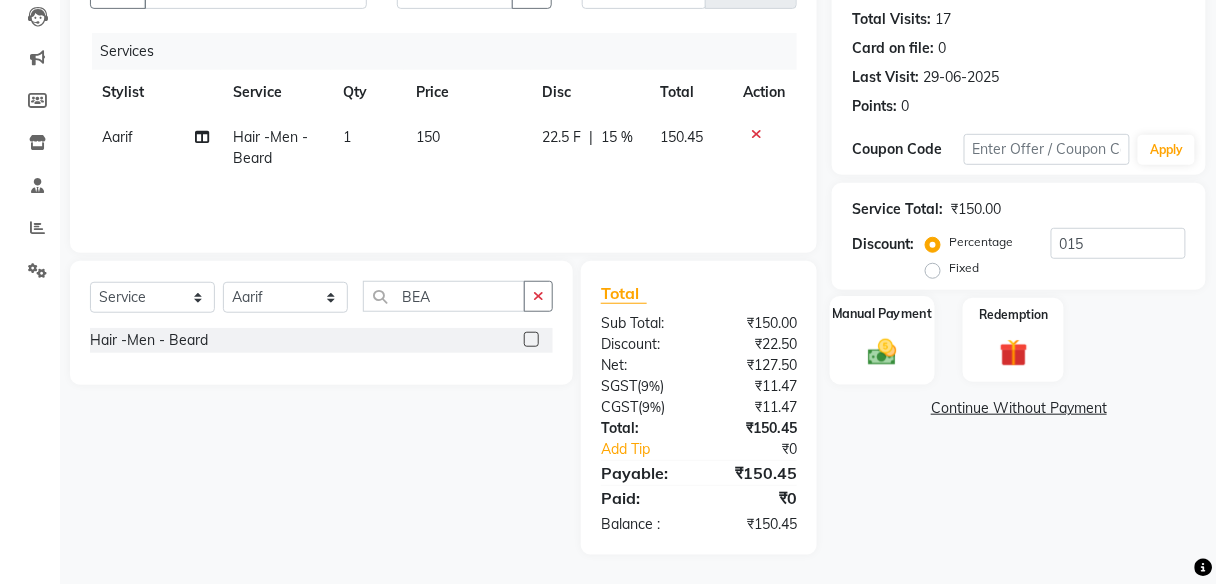 click on "Manual Payment" 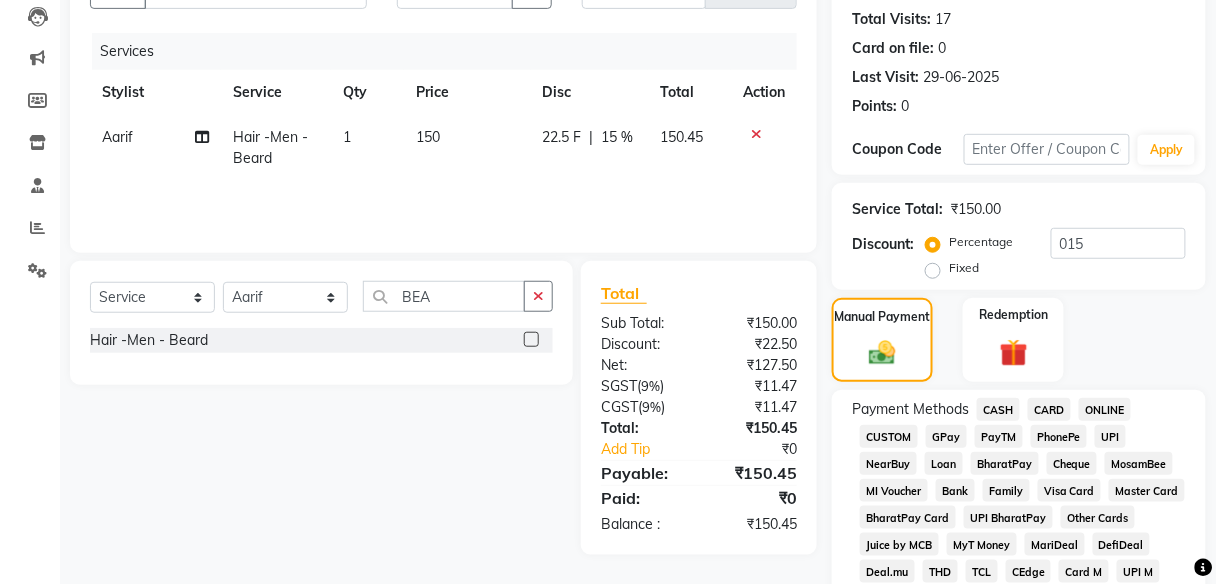 click on "PayTM" 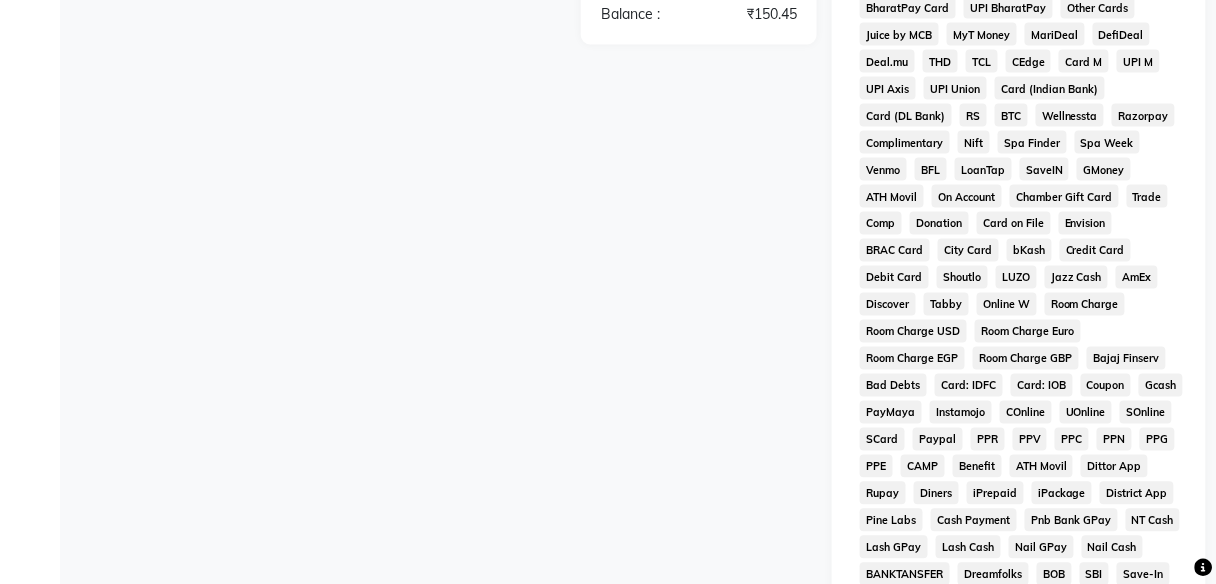 scroll, scrollTop: 896, scrollLeft: 0, axis: vertical 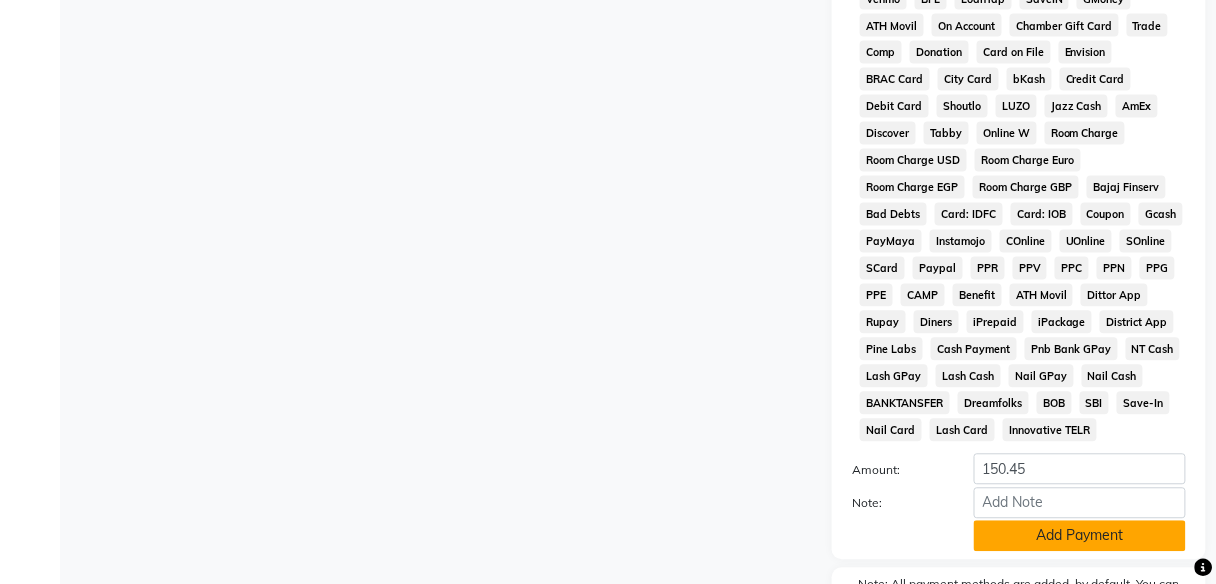 click on "Add Payment" 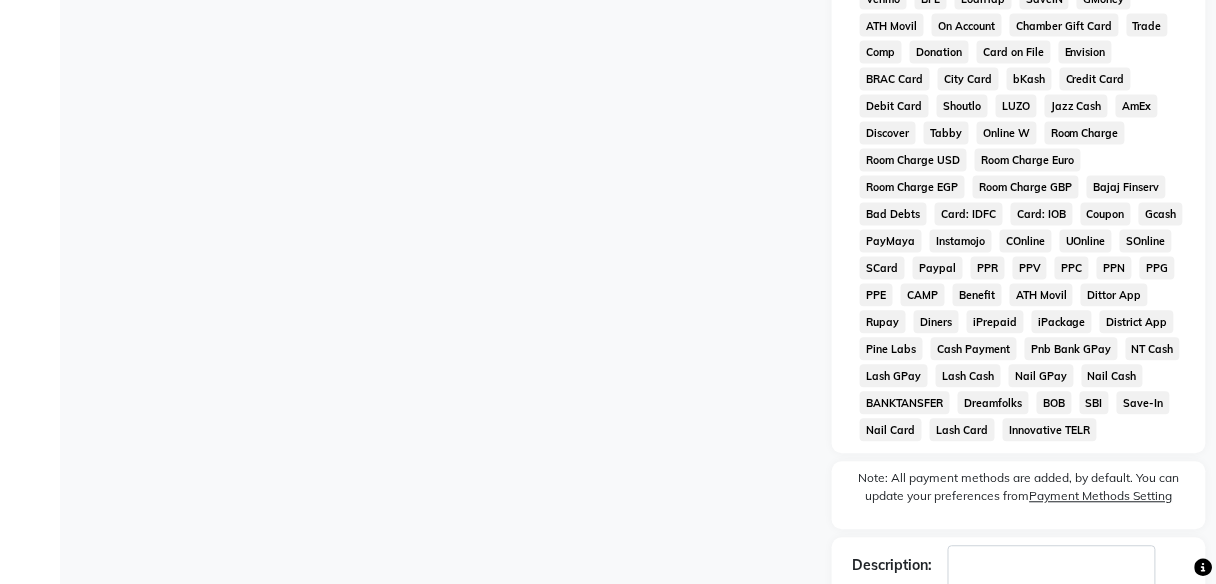 scroll, scrollTop: 1025, scrollLeft: 0, axis: vertical 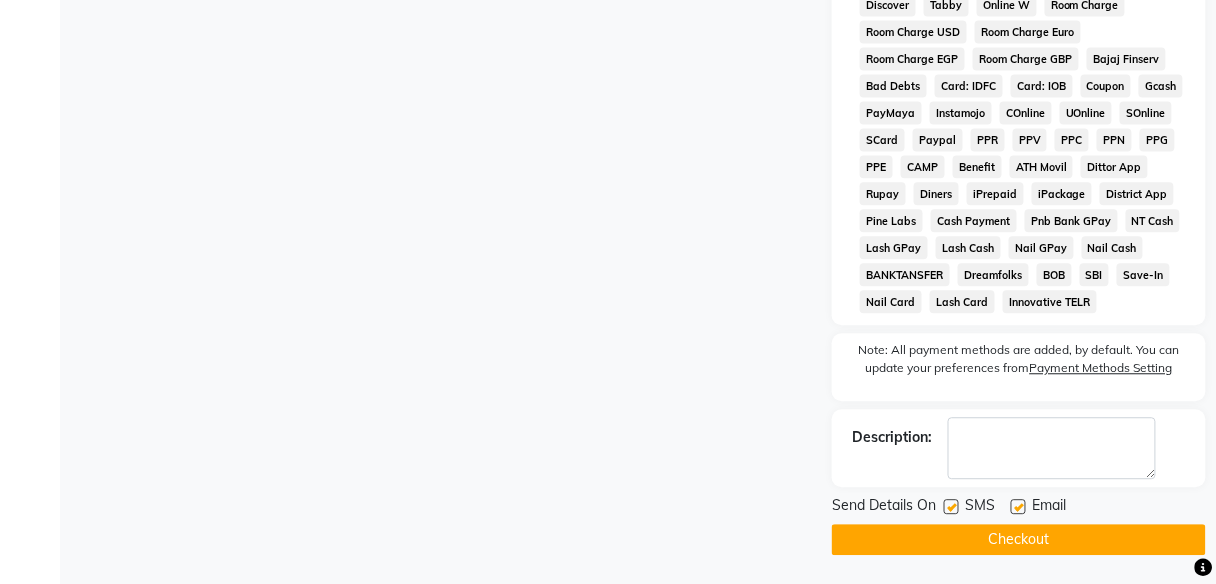 click on "Checkout" 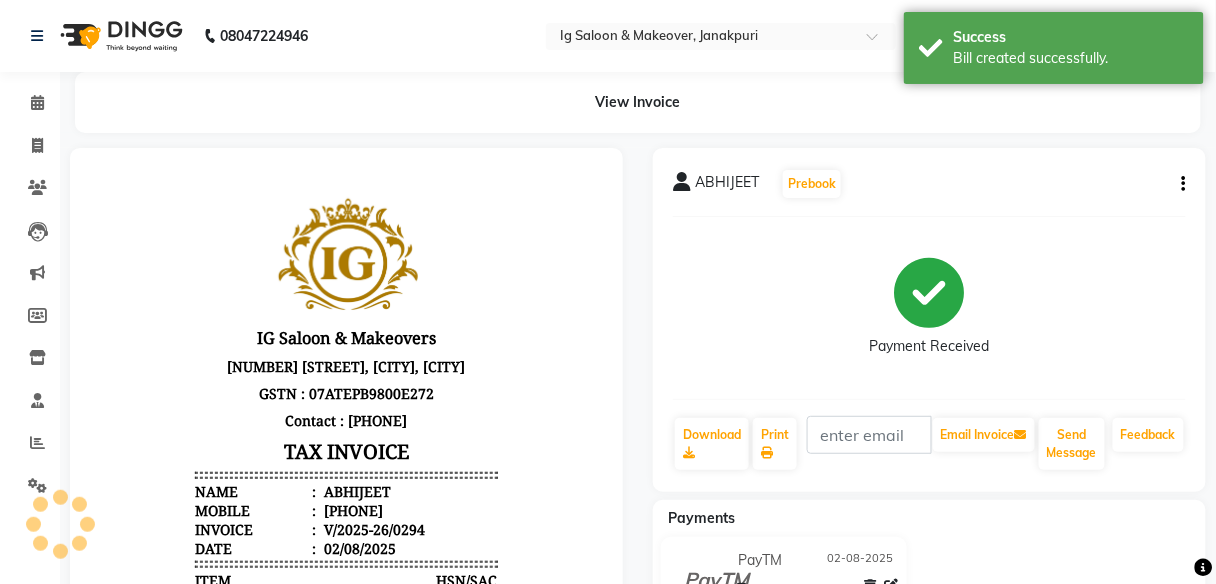 scroll, scrollTop: 0, scrollLeft: 0, axis: both 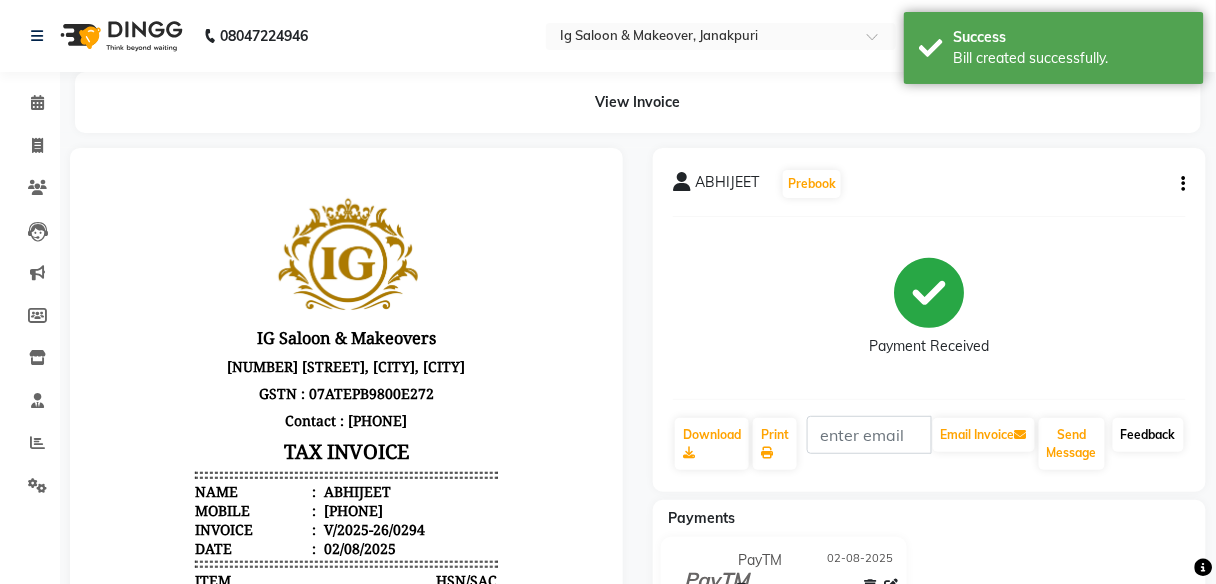 click on "Feedback" 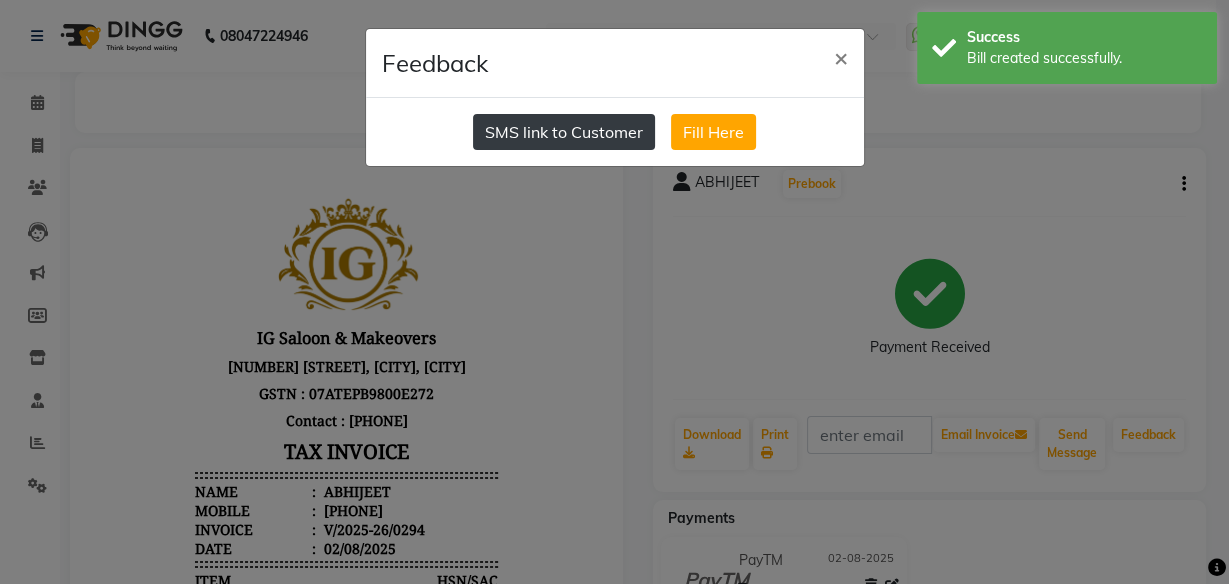 click on "SMS link to Customer" 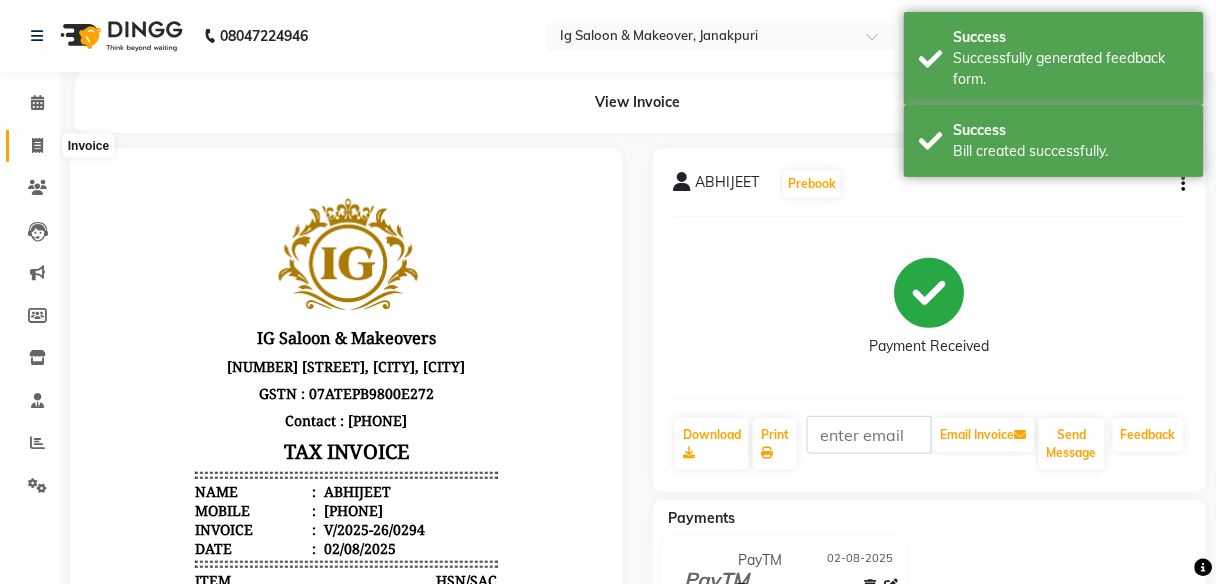click 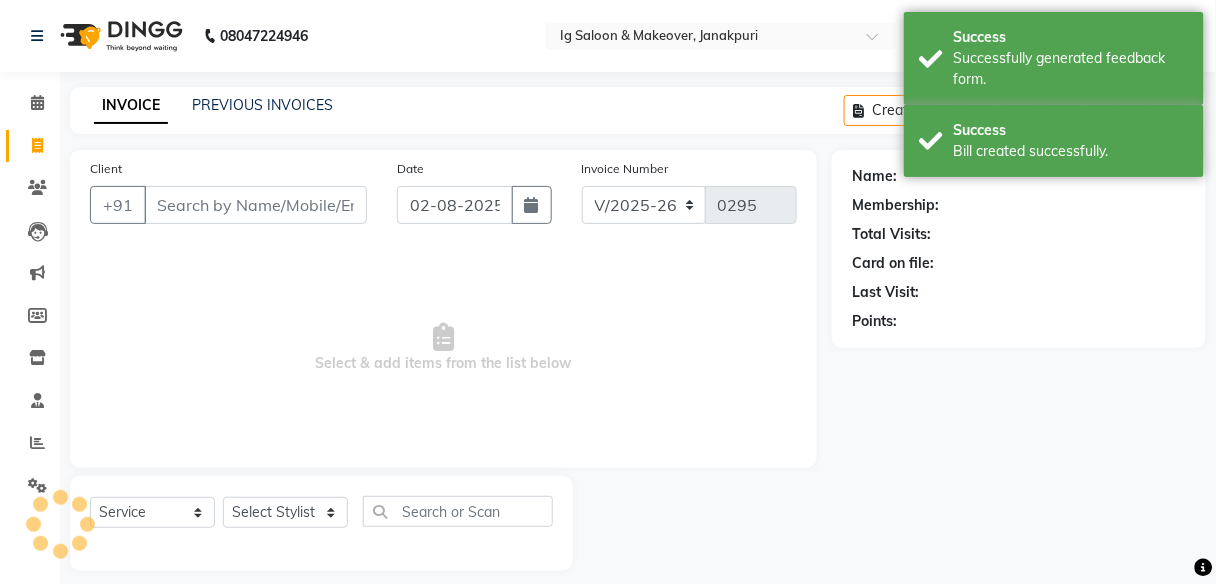 scroll, scrollTop: 16, scrollLeft: 0, axis: vertical 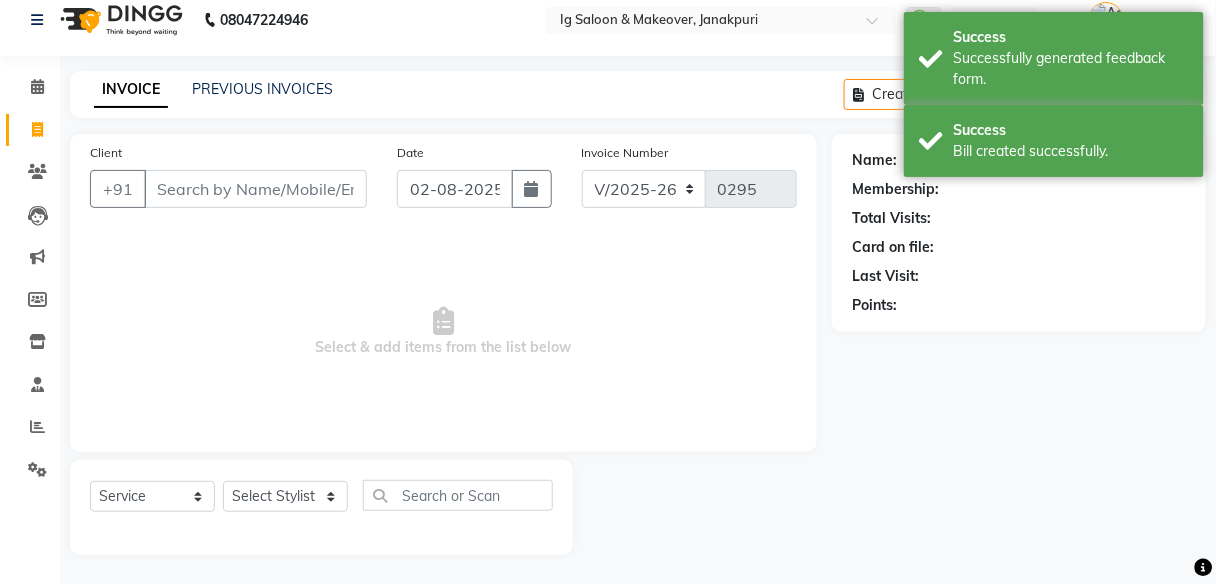 click on "Client" at bounding box center (255, 189) 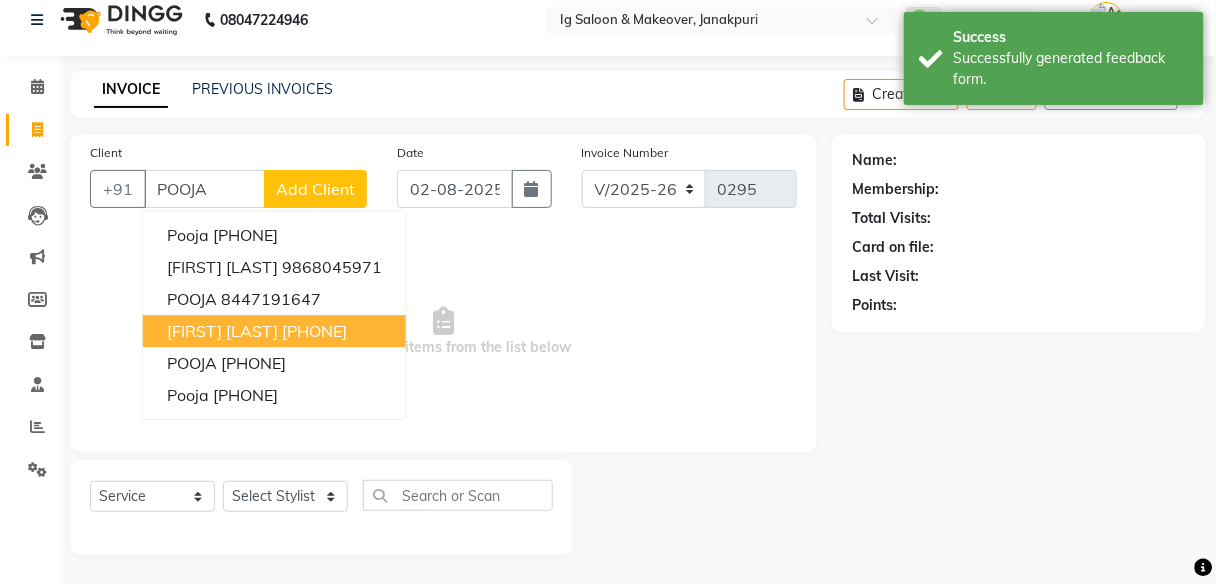 click on "[PHONE]" at bounding box center (314, 331) 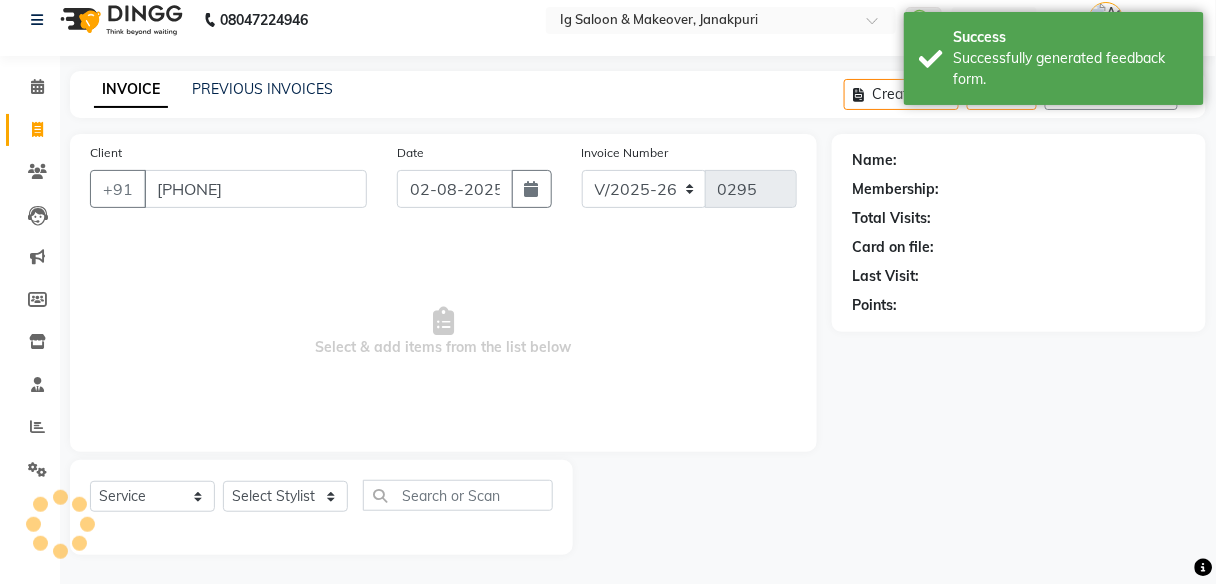 type on "[PHONE]" 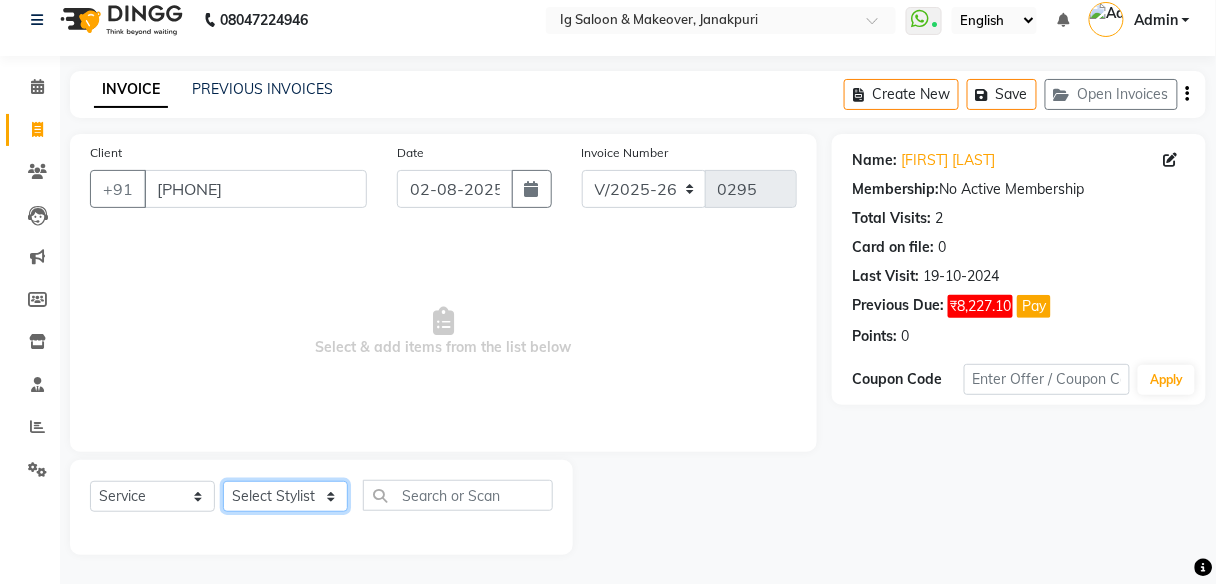 click on "Select Stylist [NAME] [NAME] [NAME] [NAME] [NAME] [NAME] [NAME] [NAME]" 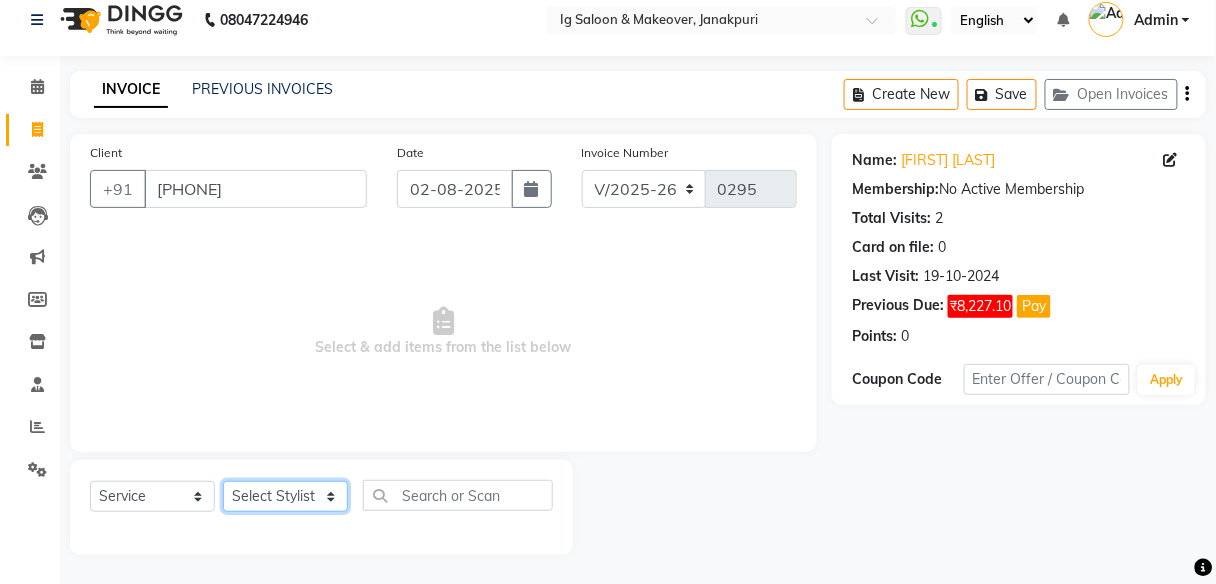 select on "18245" 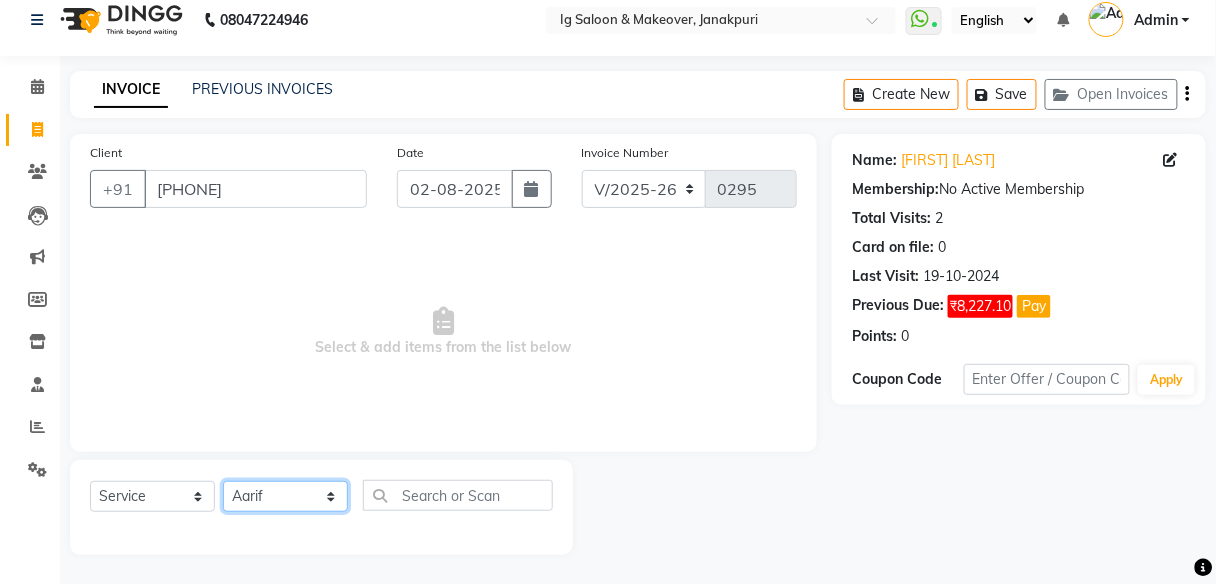 click on "Select Stylist [NAME] [NAME] [NAME] [NAME] [NAME] [NAME] [NAME] [NAME]" 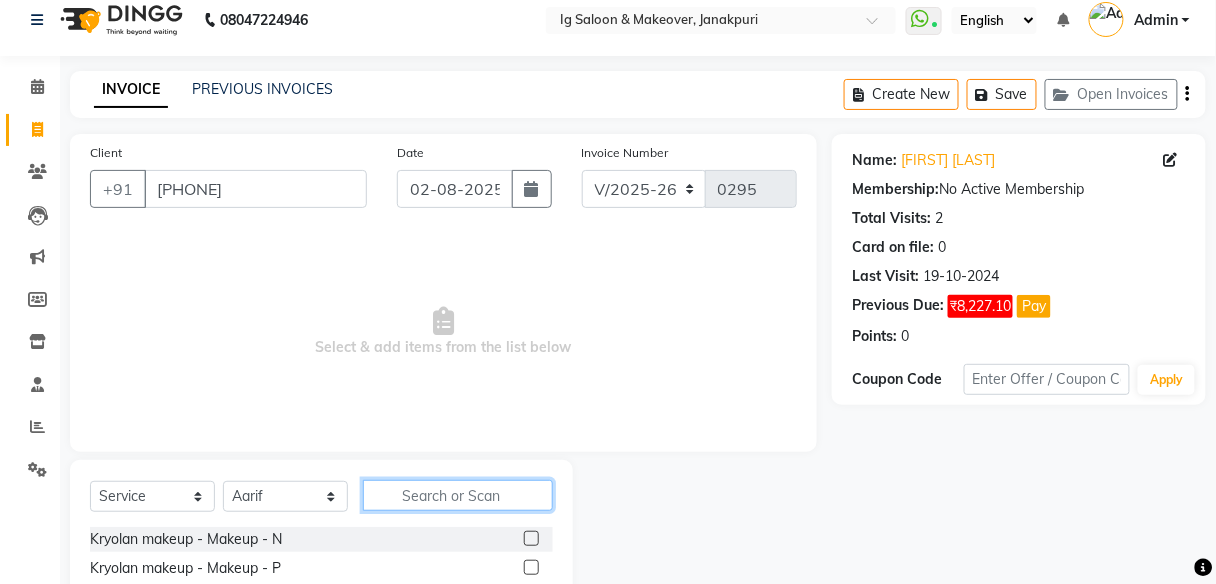 click 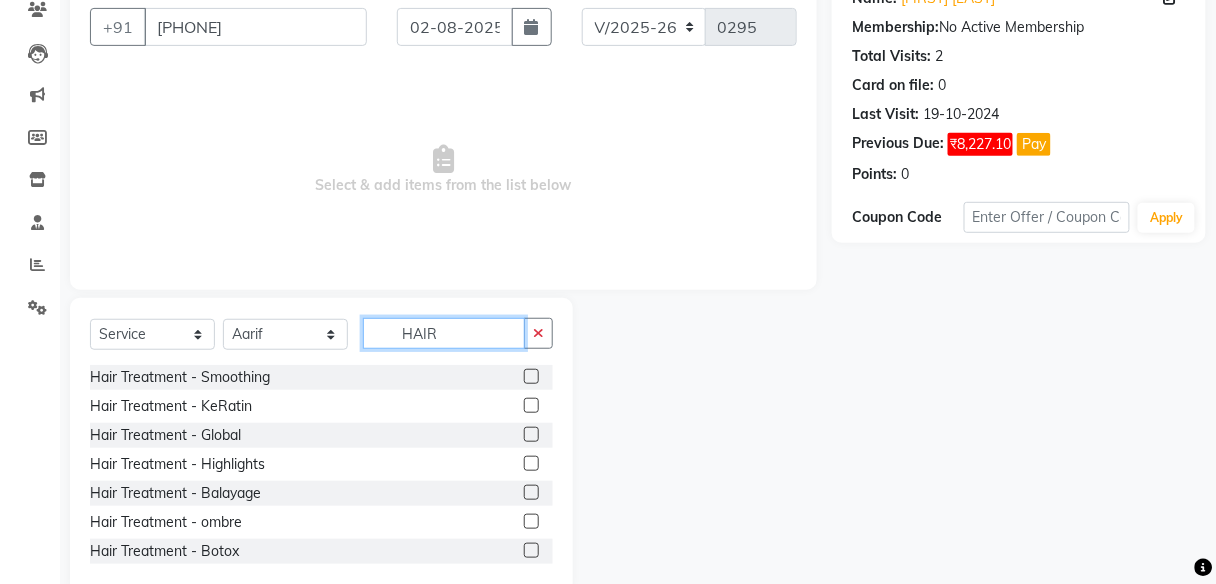 scroll, scrollTop: 216, scrollLeft: 0, axis: vertical 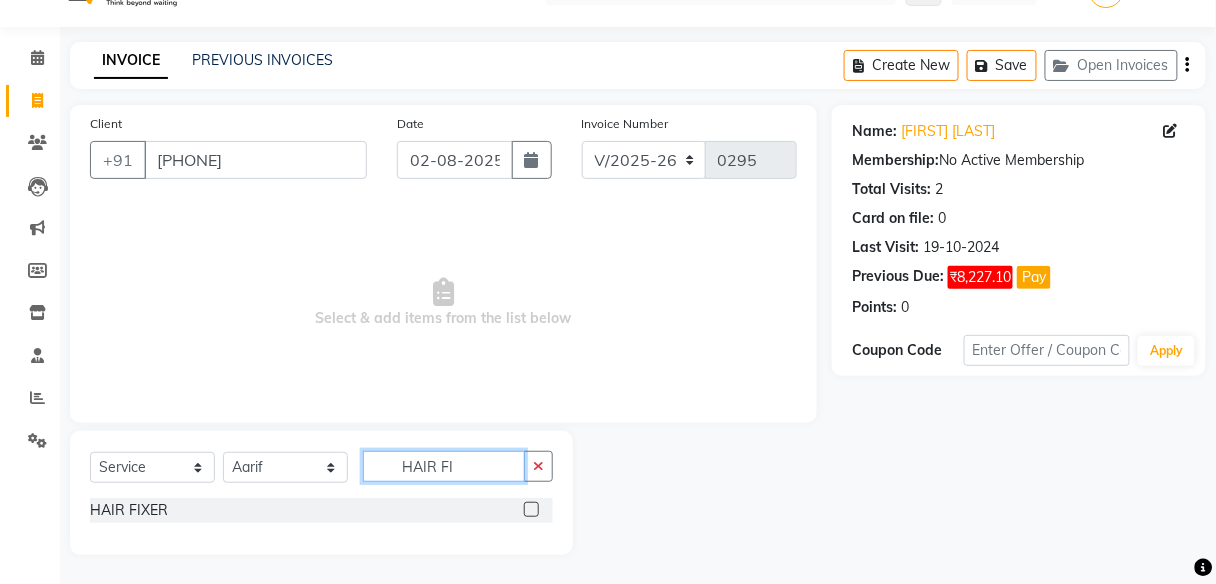 type on "HAIR FI" 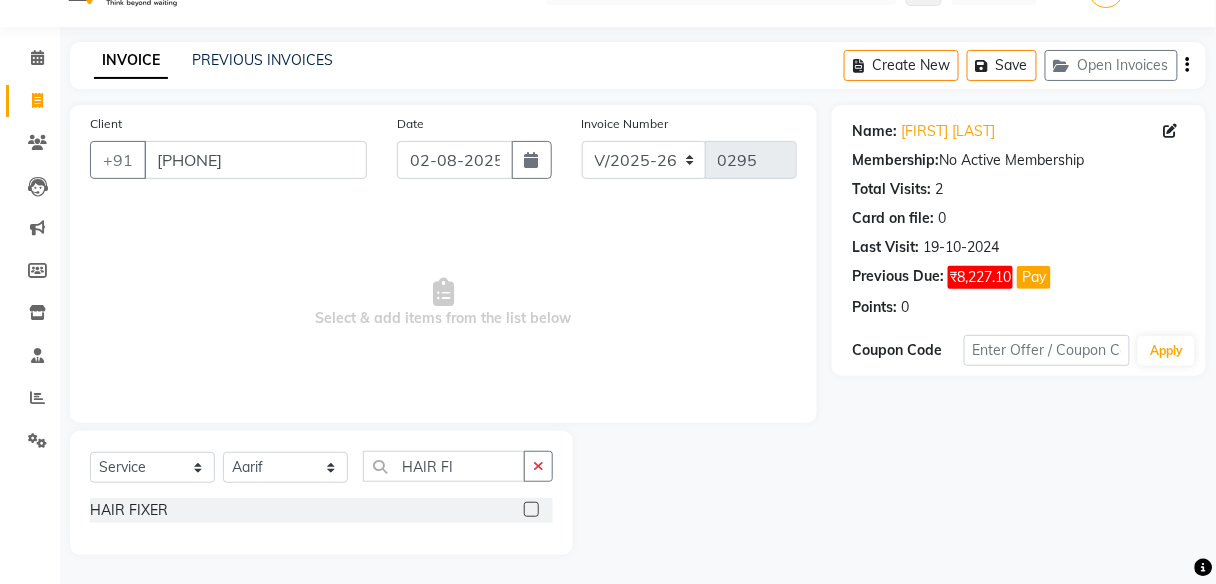 click 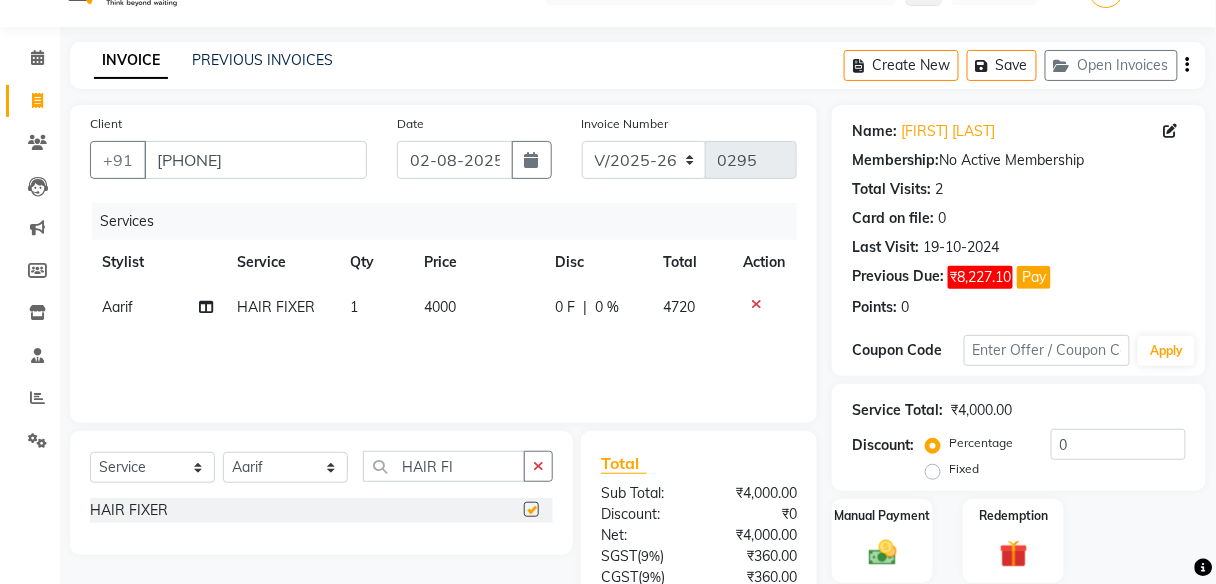 checkbox on "false" 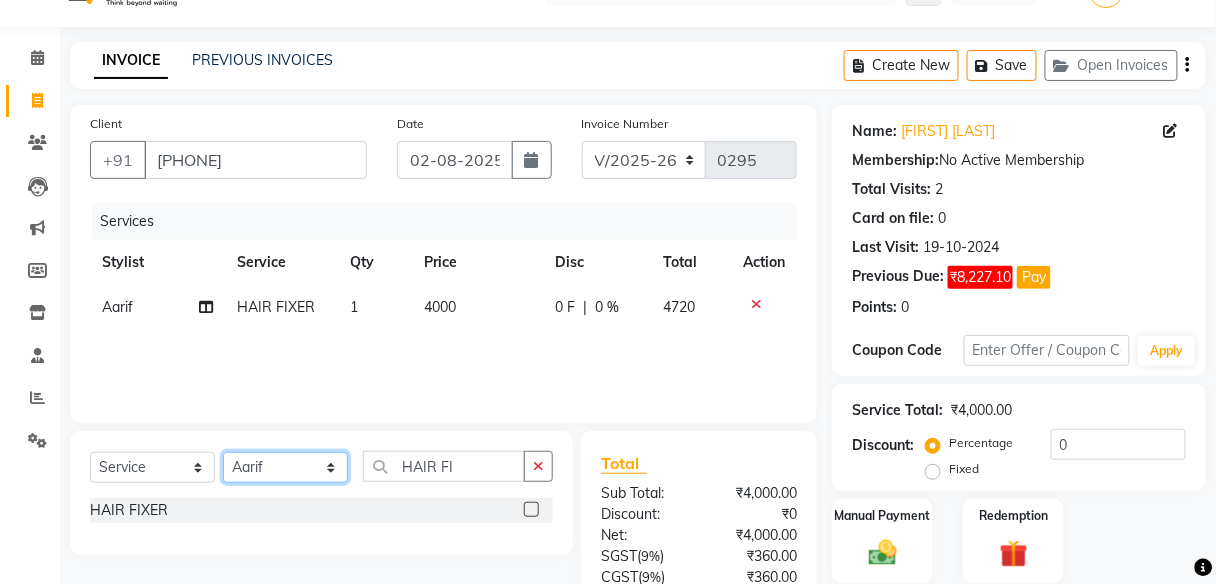 click on "Select Stylist [NAME] [NAME] [NAME] [NAME] [NAME] [NAME] [NAME] [NAME]" 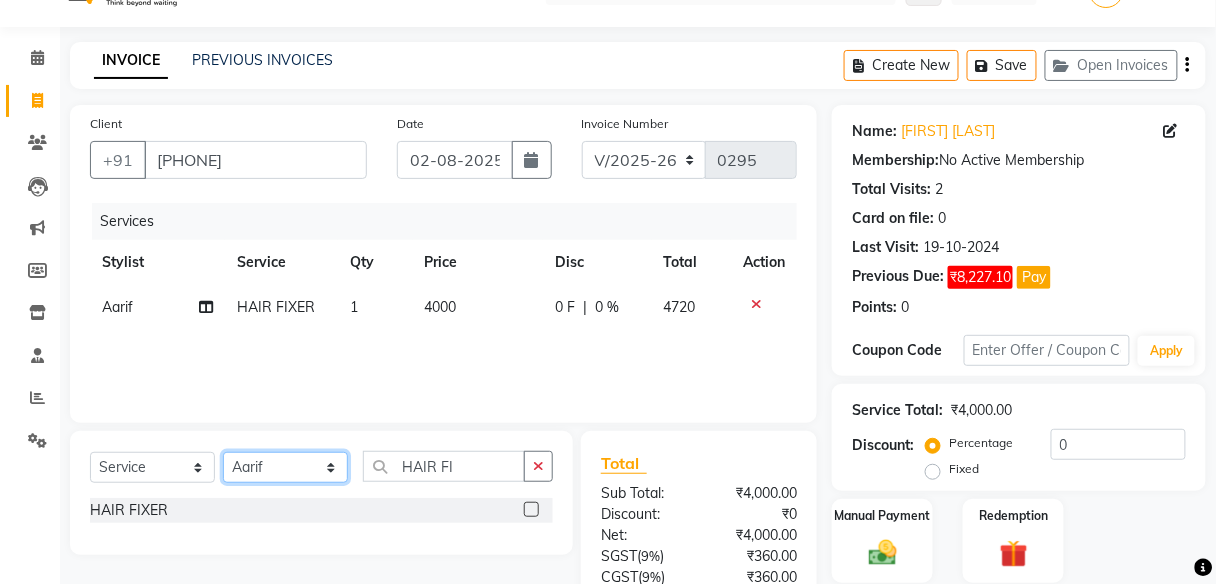 select on "67641" 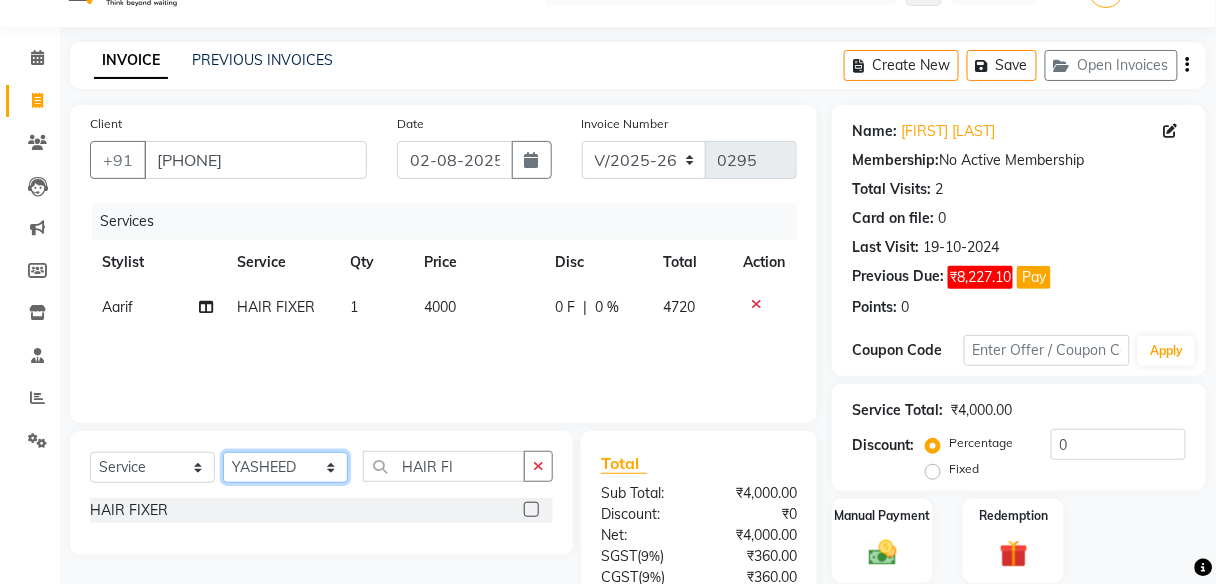 click on "Select Stylist [NAME] [NAME] [NAME] [NAME] [NAME] [NAME] [NAME] [NAME]" 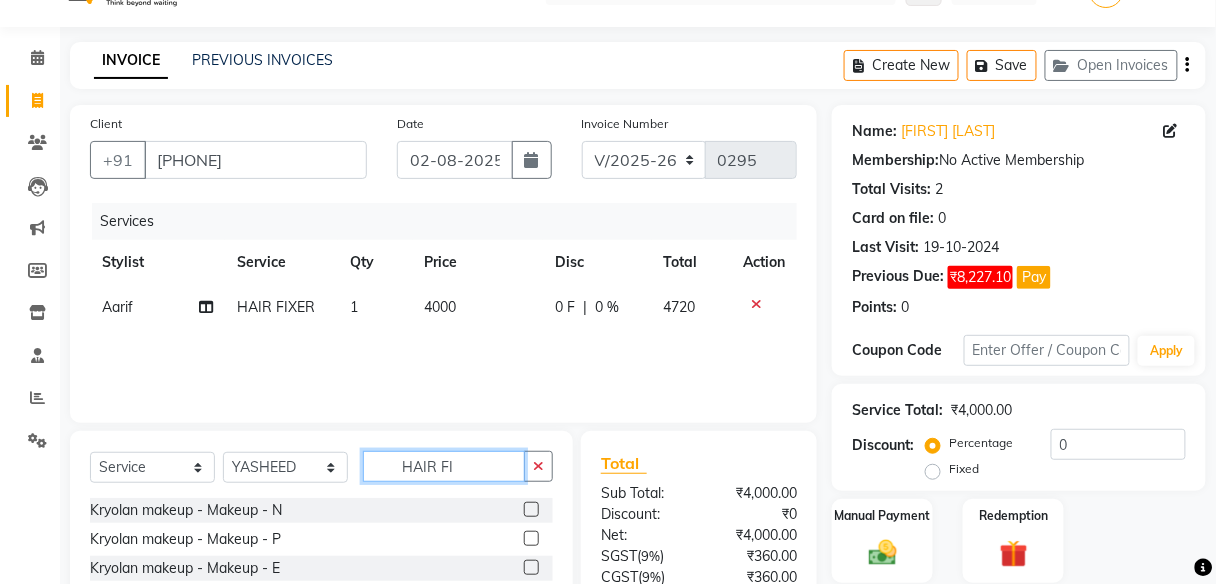 click on "HAIR FI" 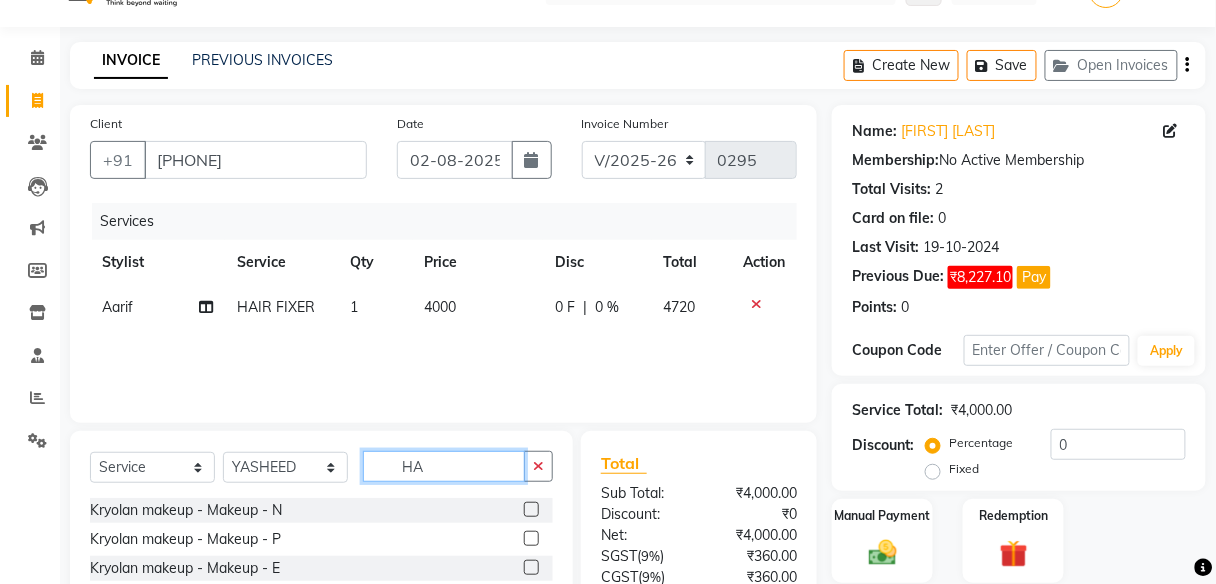 type on "H" 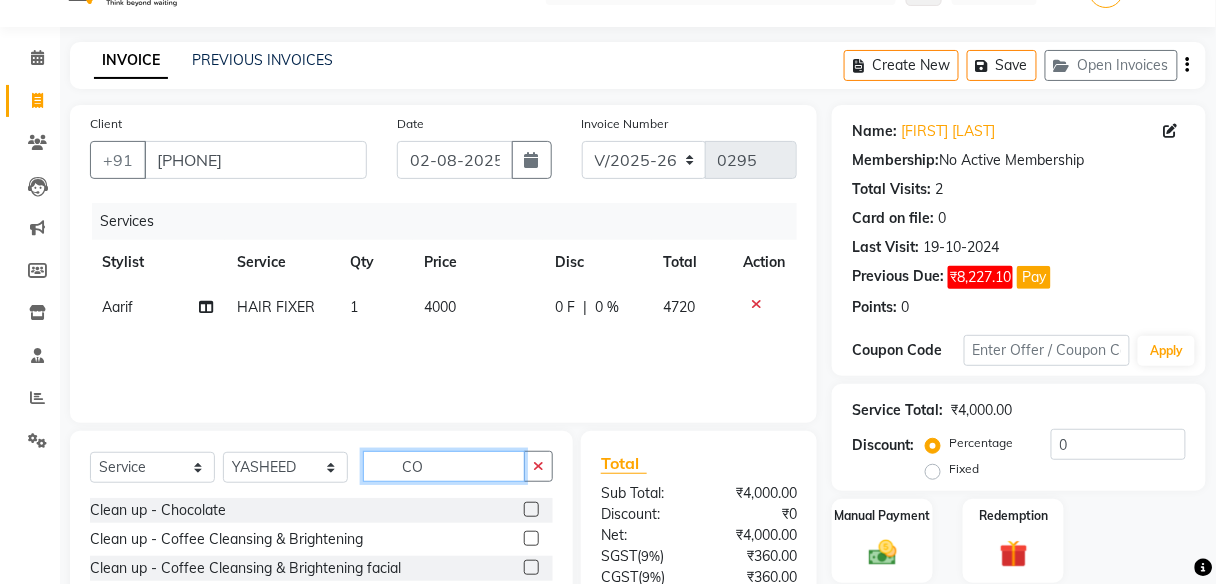 type on "C" 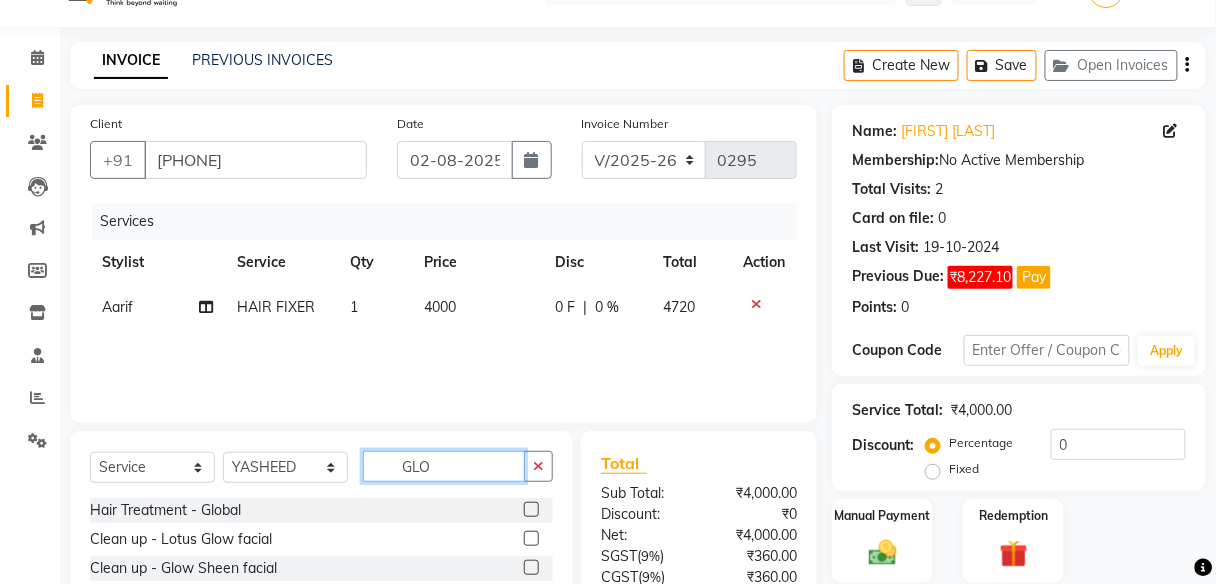 type on "GLO" 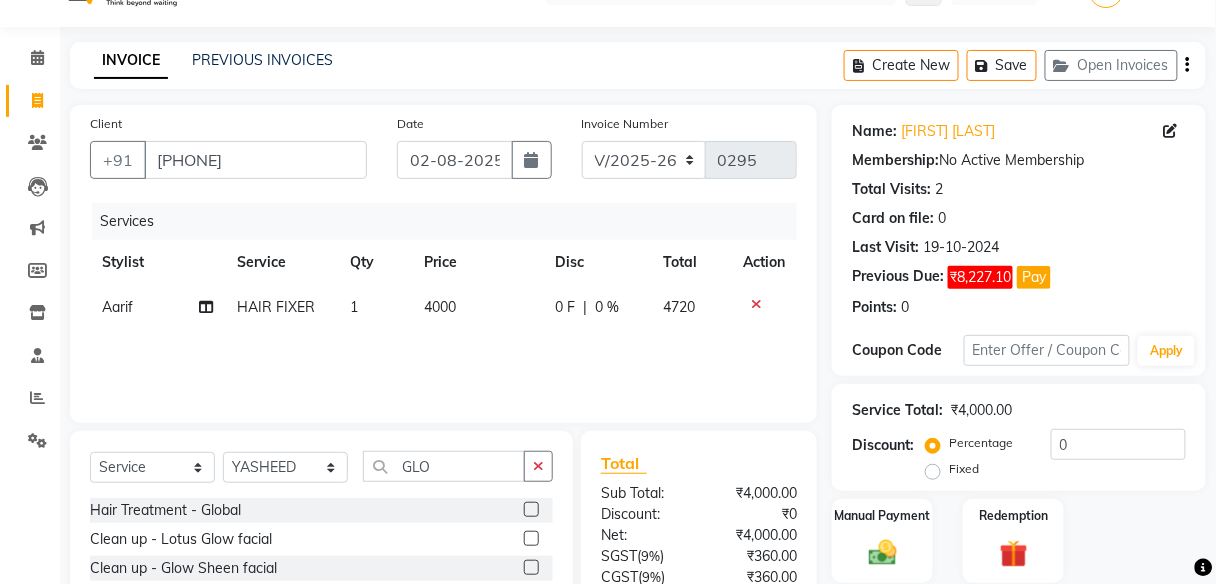 click 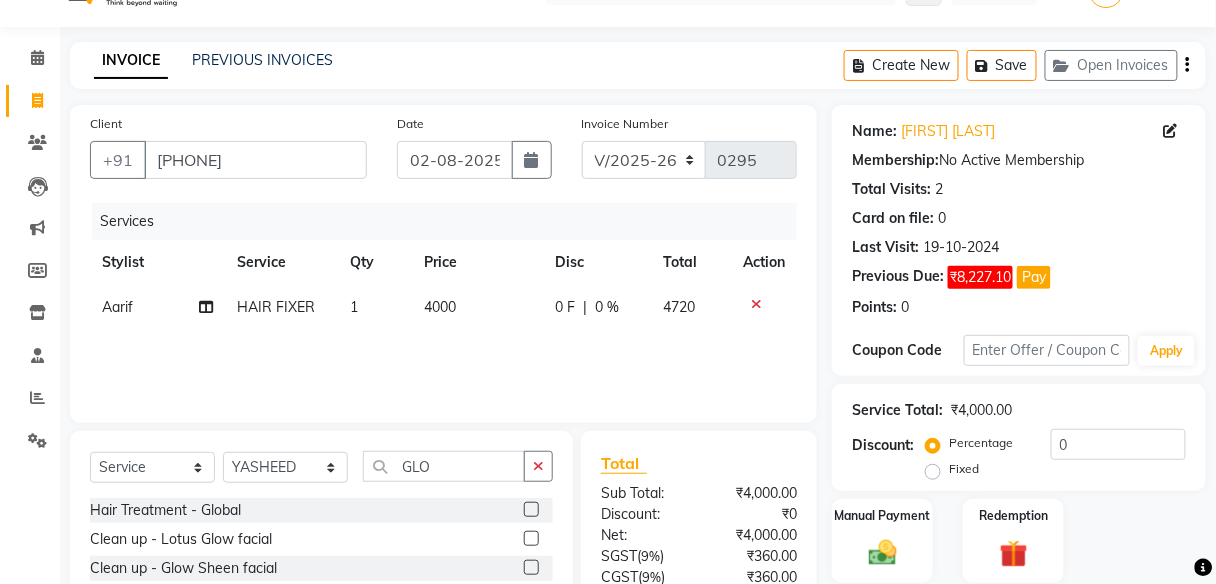 click at bounding box center (530, 510) 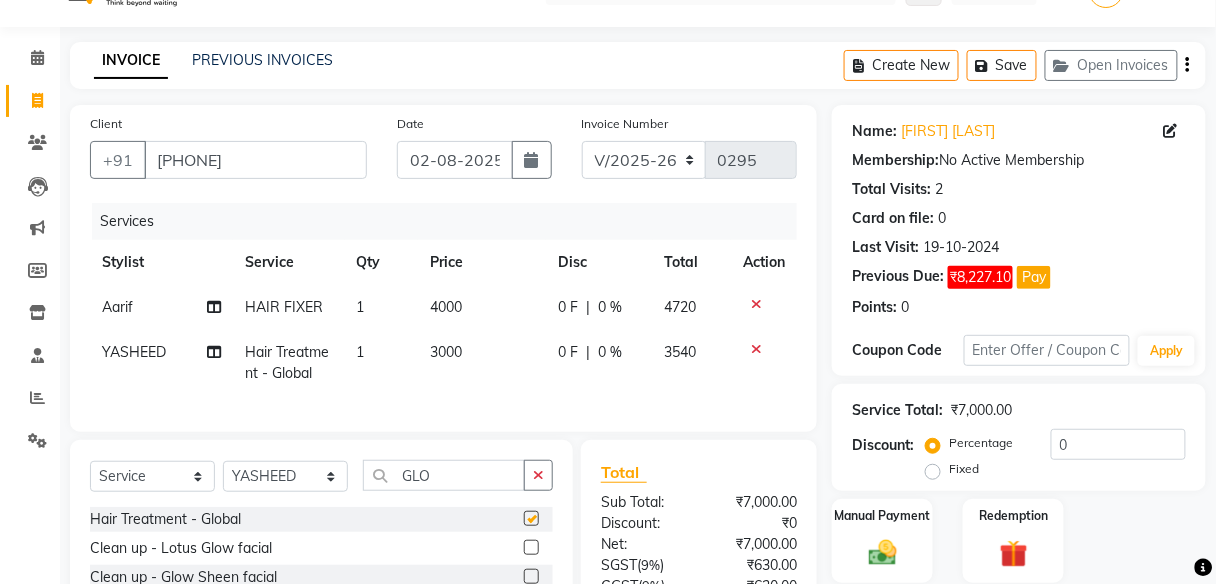 checkbox on "false" 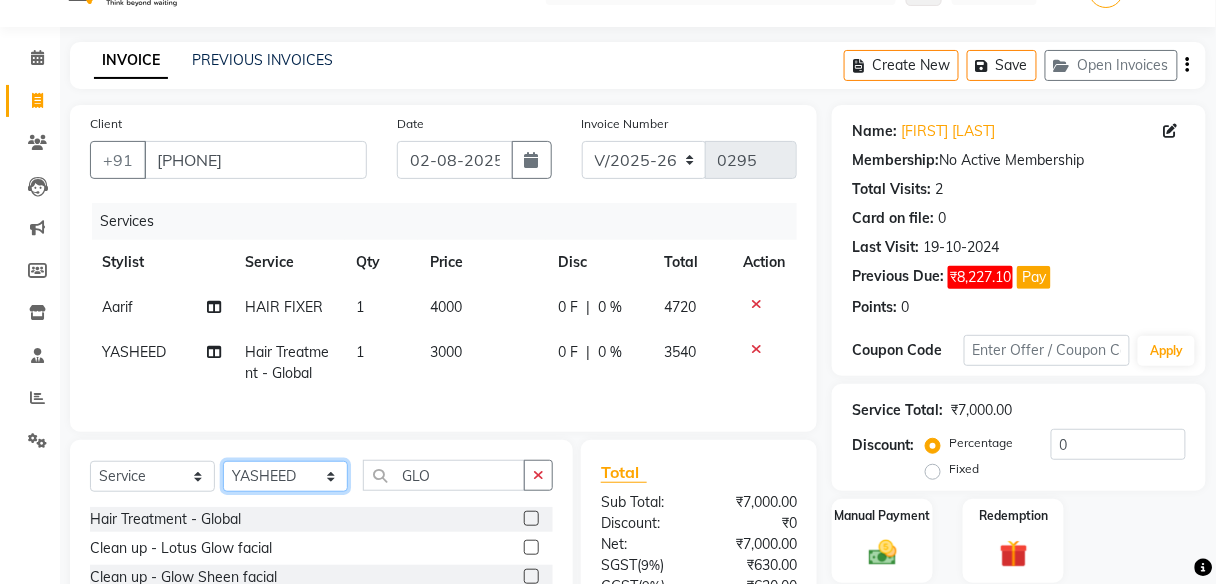 click on "Select Stylist [NAME] [NAME] [NAME] [NAME] [NAME] [NAME] [NAME] [NAME]" 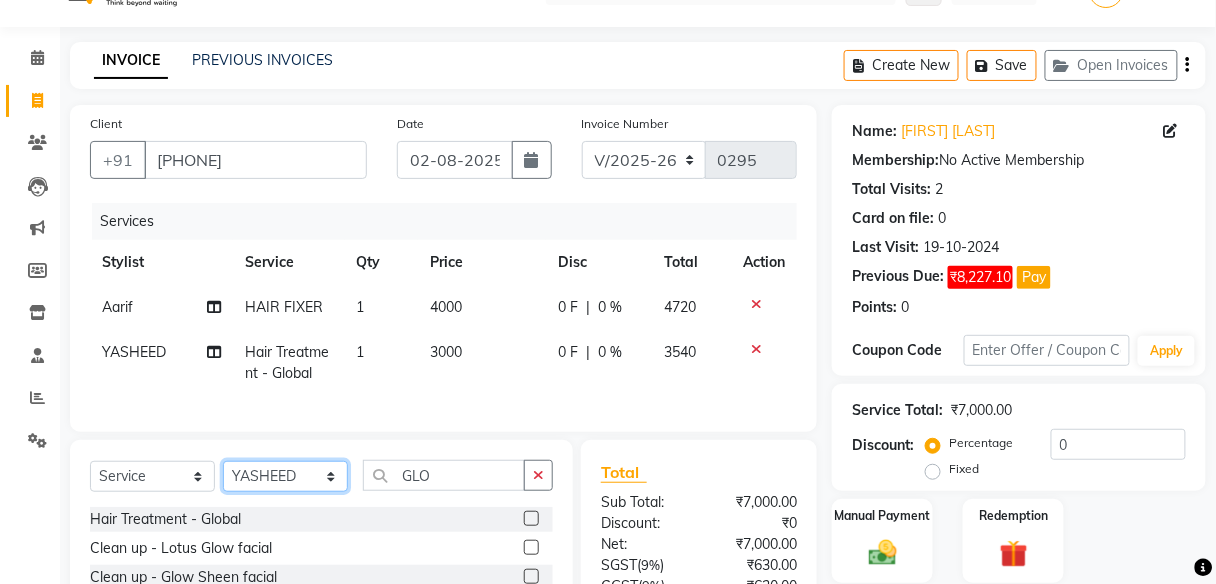 select on "45155" 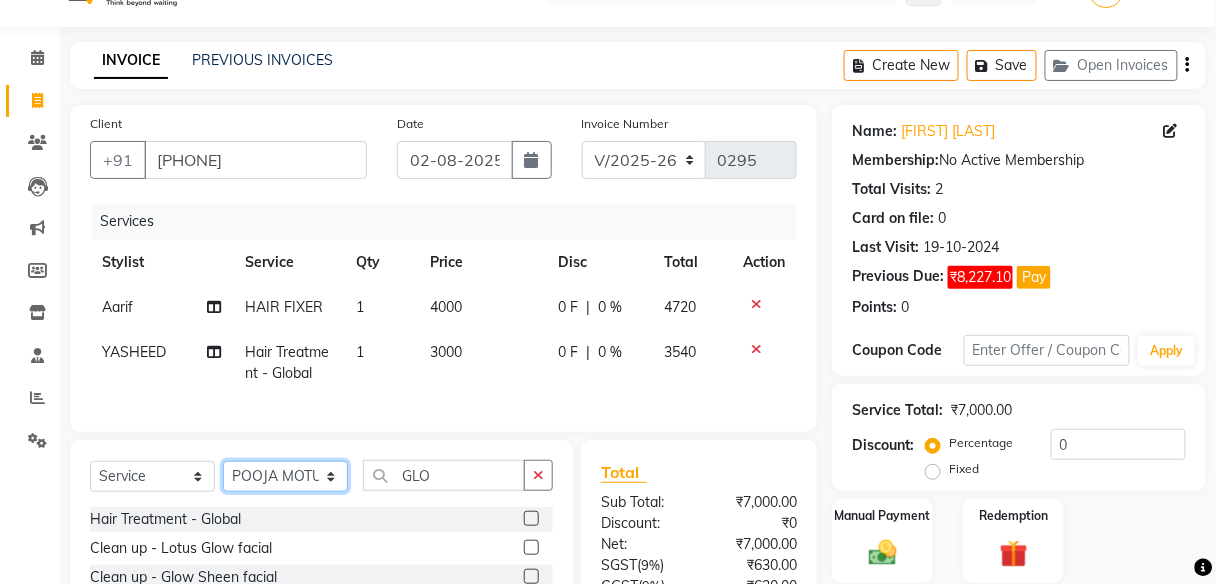click on "Select Stylist [NAME] [NAME] [NAME] [NAME] [NAME] [NAME] [NAME] [NAME]" 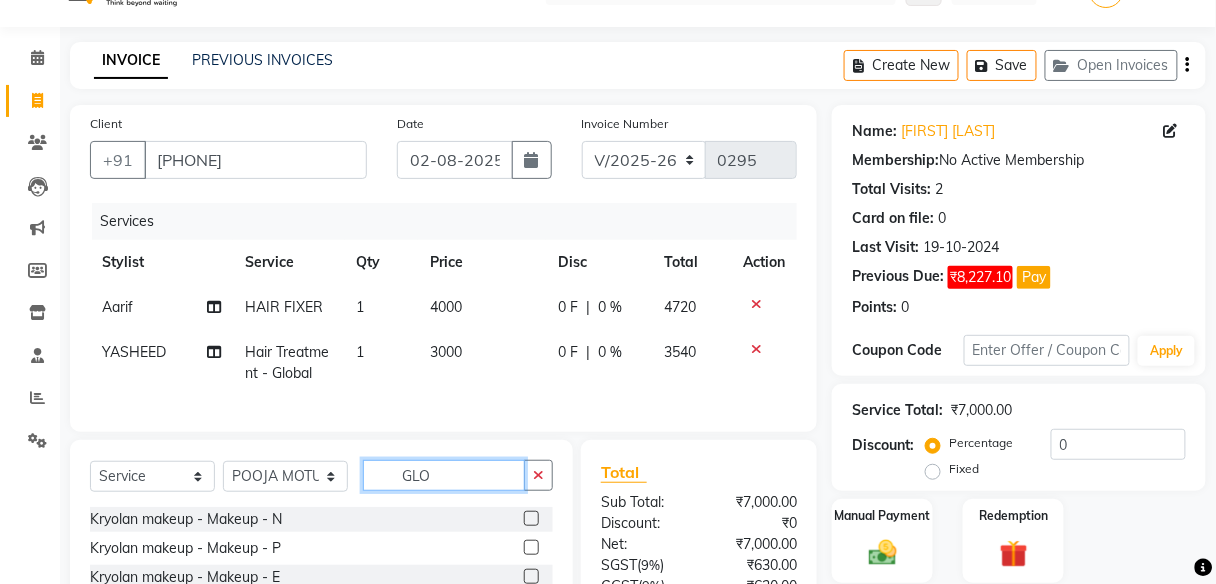 click on "GLO" 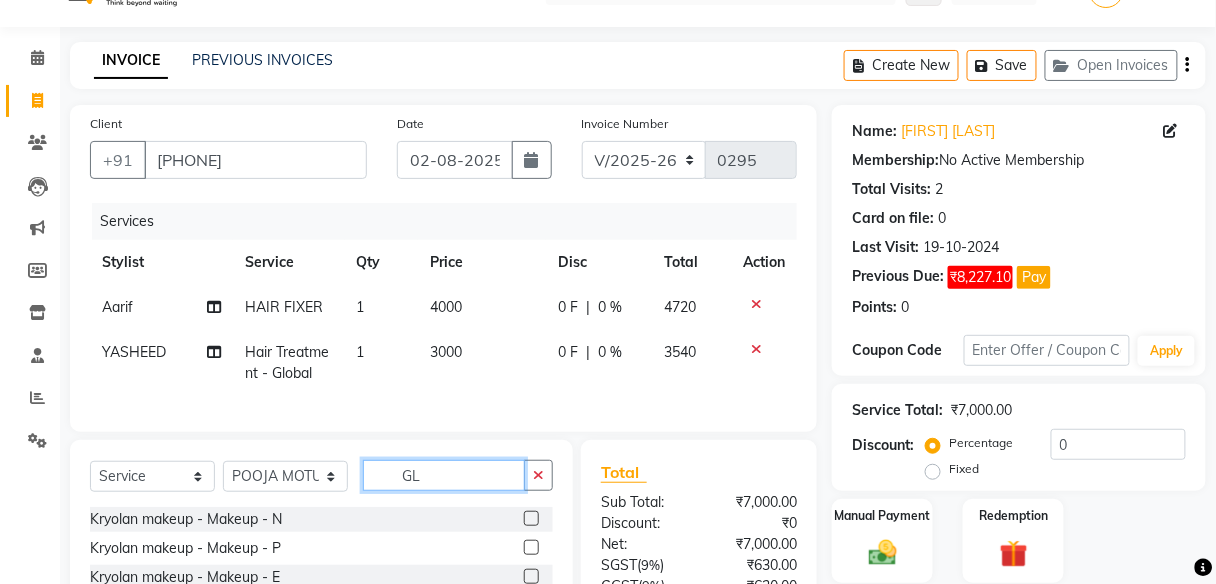 type on "G" 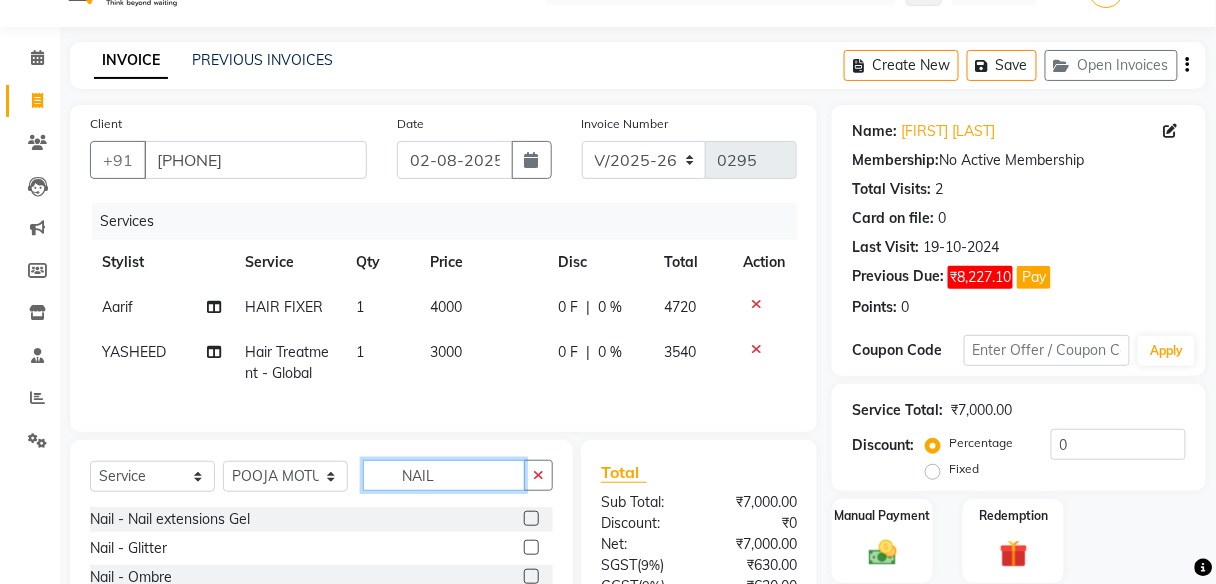 type on "NAIL" 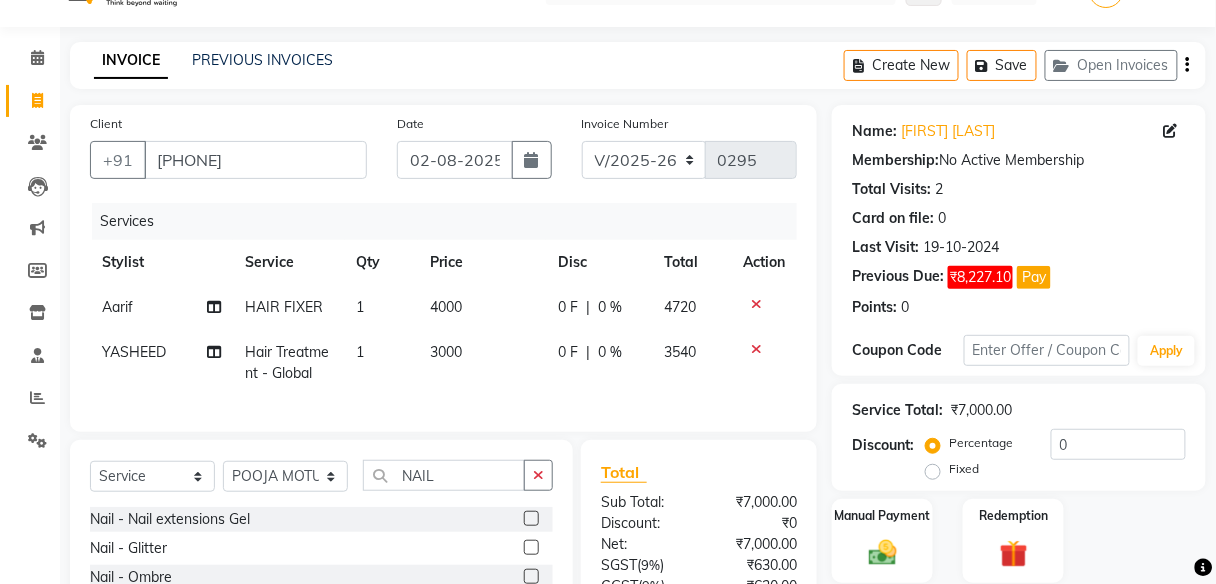 click 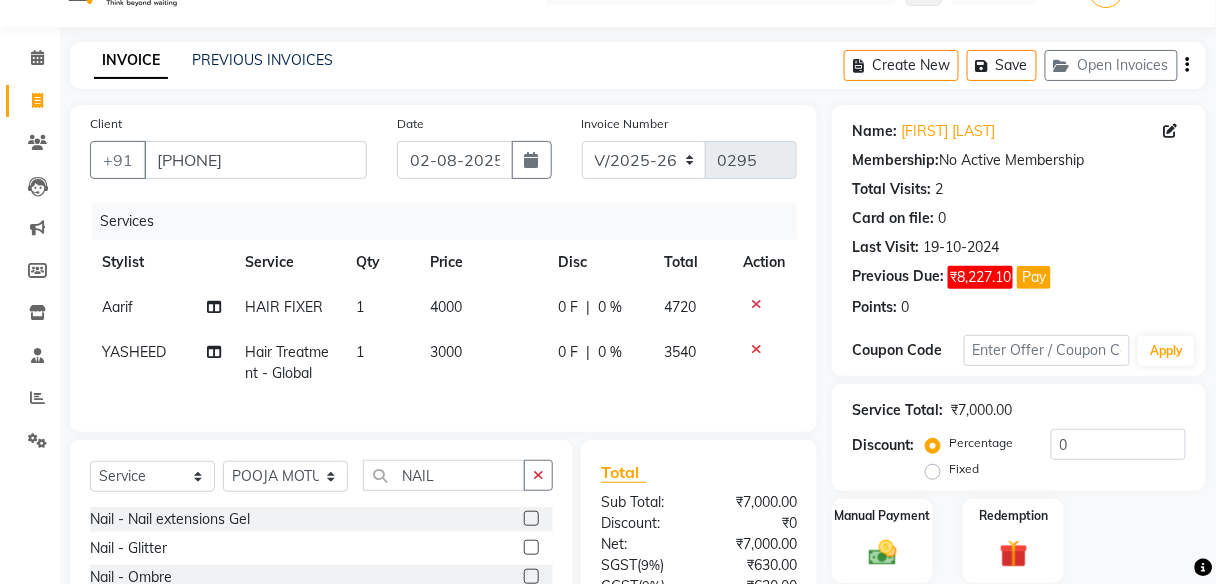 click at bounding box center (530, 519) 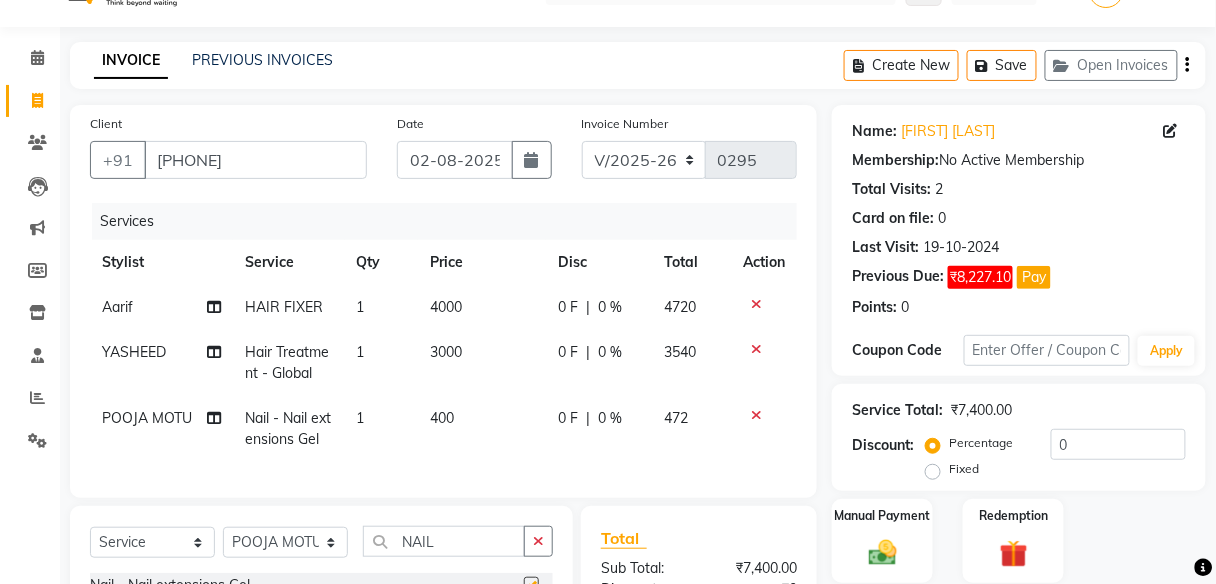 checkbox on "false" 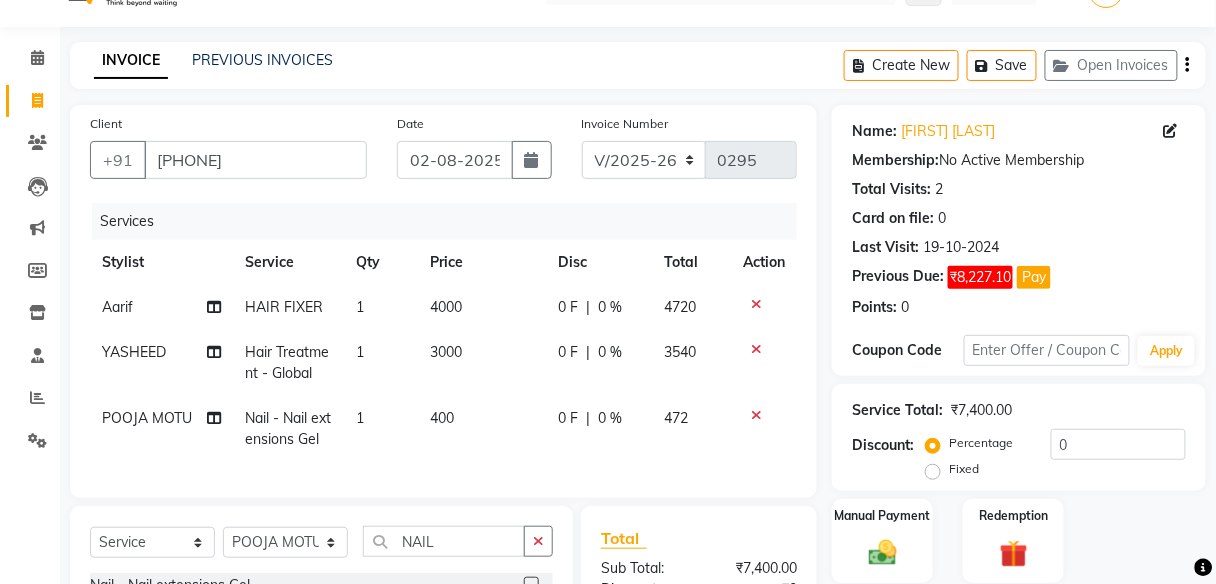click on "400" 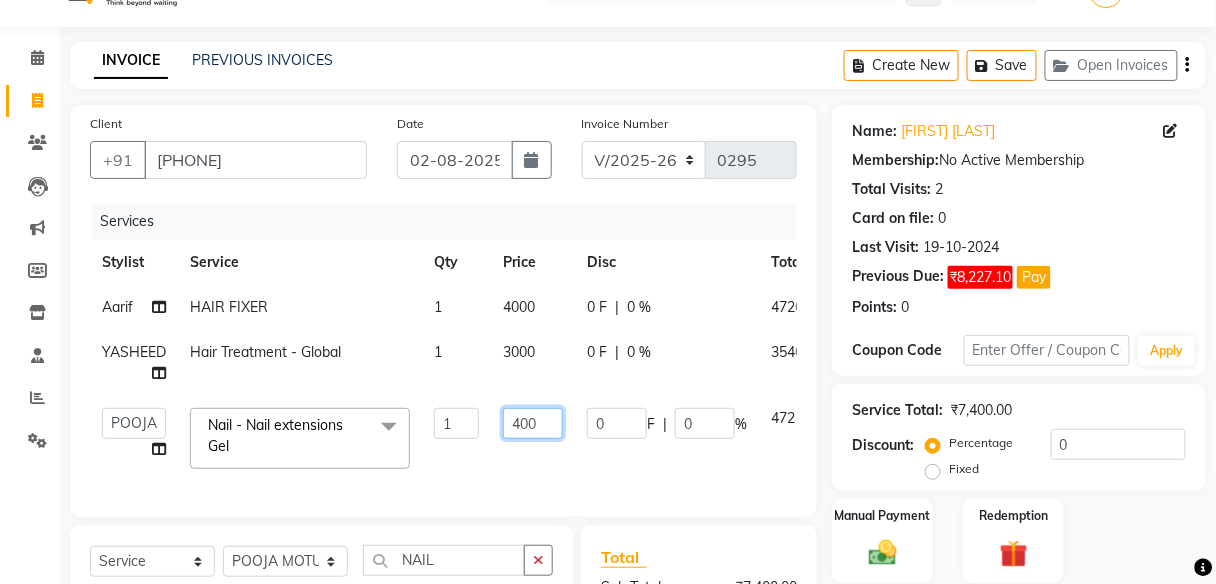 click on "400" 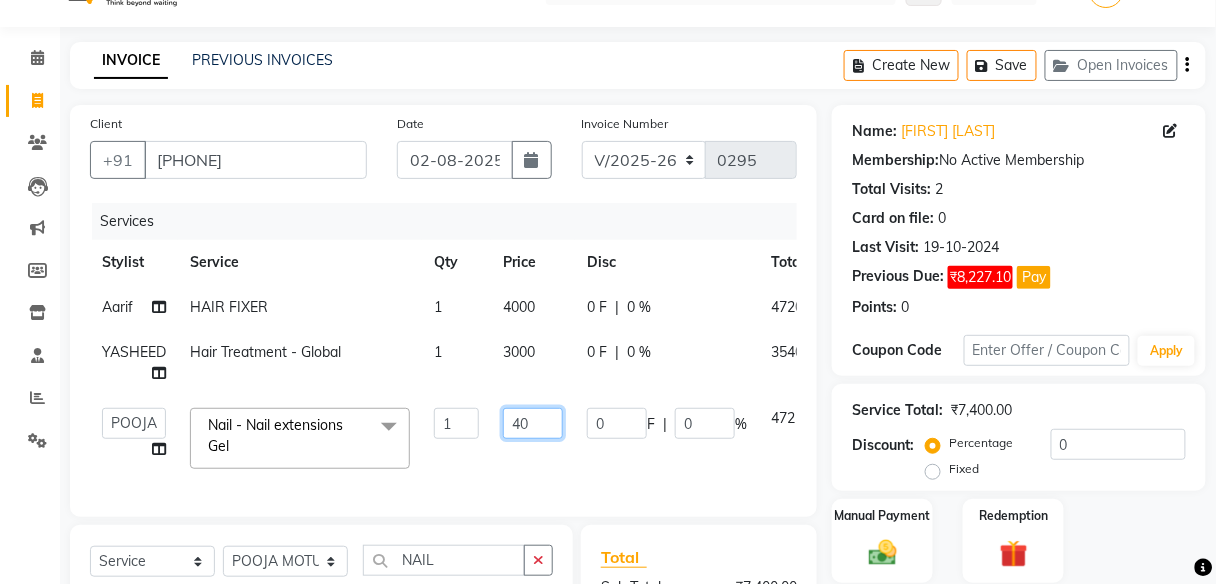 type on "4" 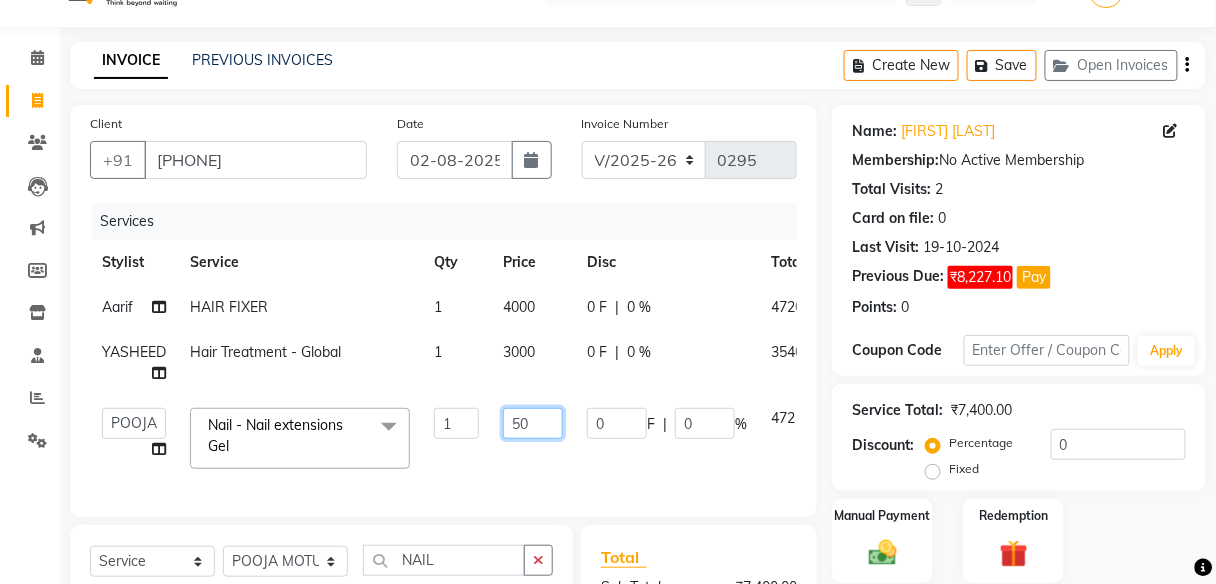 type on "500" 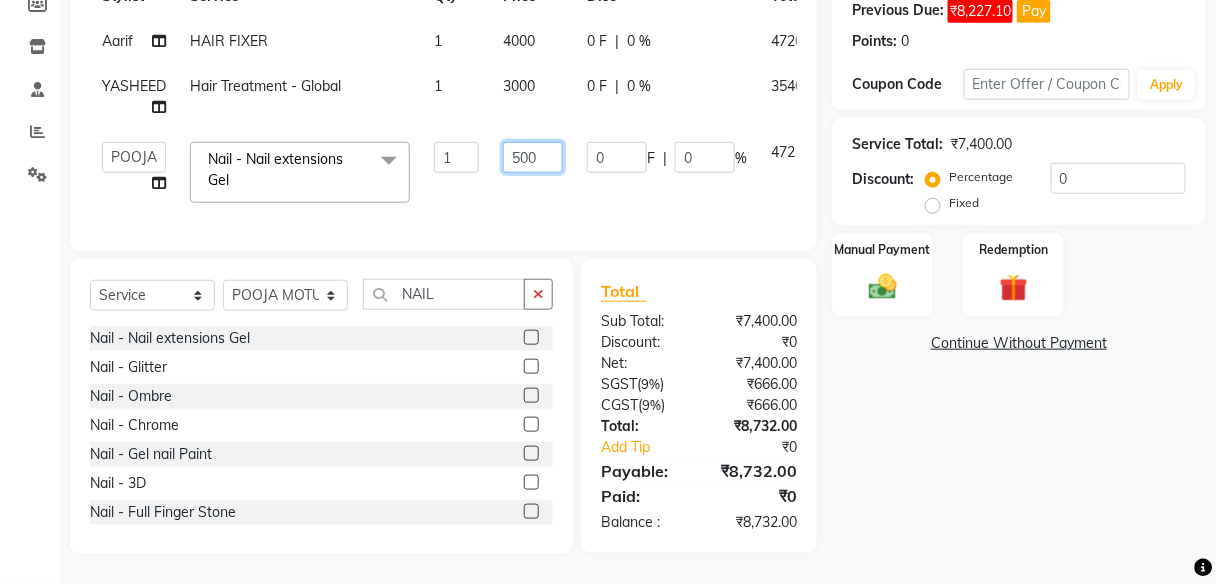 scroll, scrollTop: 321, scrollLeft: 0, axis: vertical 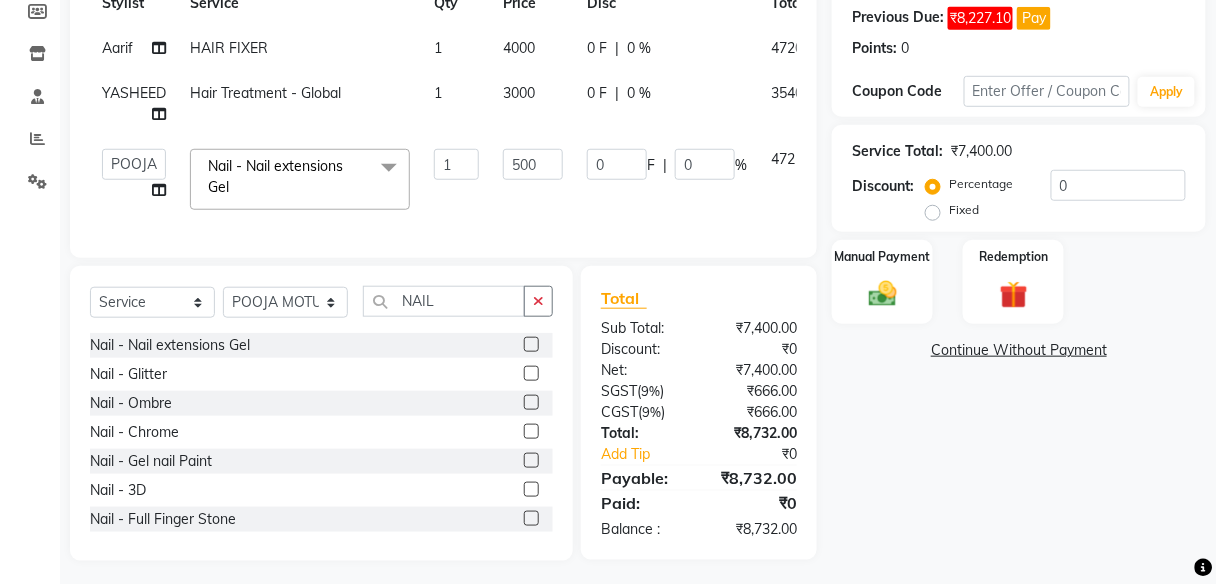 click on "Name: [FIRST] [LAST] Membership:  No Active Membership  Total Visits:  2 Card on file:  0 Last Visit:   19-10-2024 Previous Due:  ₹8,227.10 Pay Points:   0  Coupon Code Apply Service Total:  ₹7,400.00  Discount:  Percentage   Fixed  0 Manual Payment Redemption  Continue Without Payment" 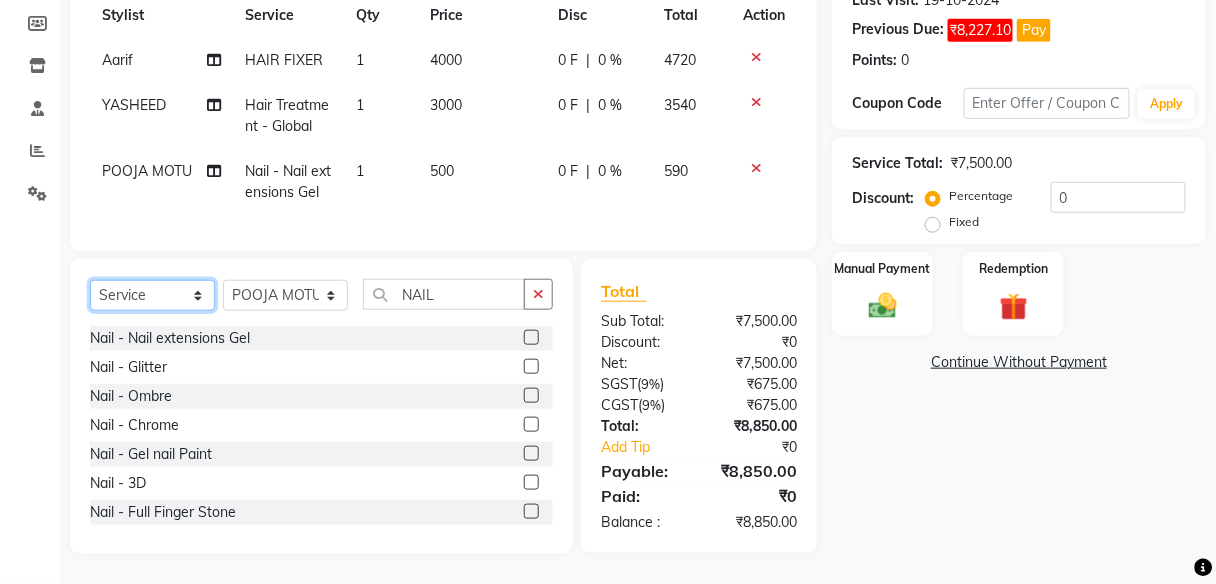 click on "Select  Service  Product  Membership  Package Voucher Prepaid Gift Card" 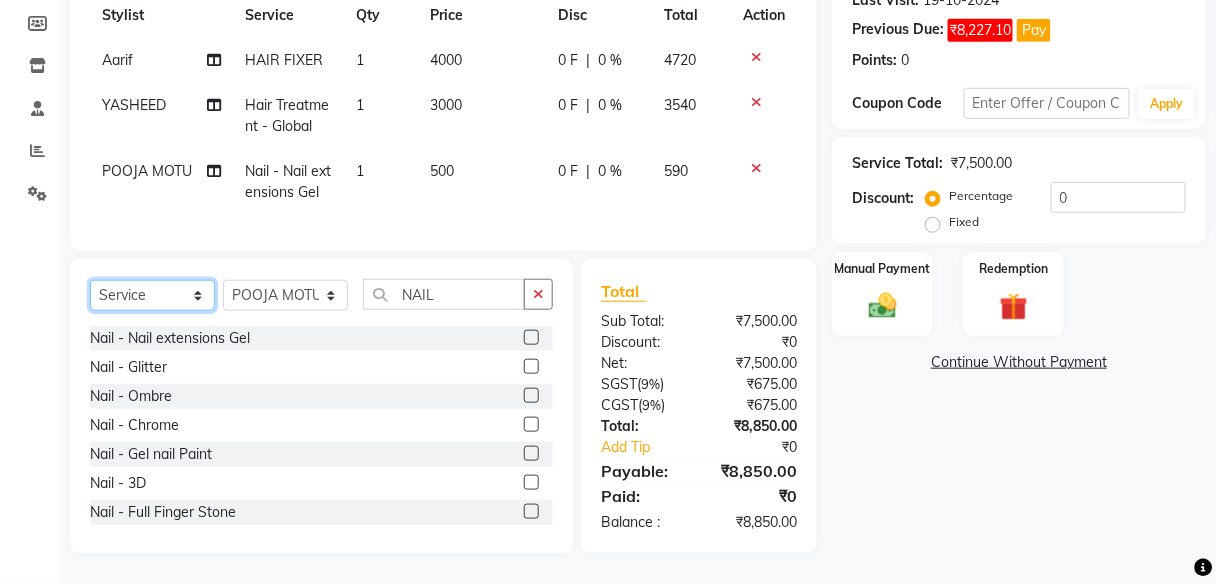 select on "product" 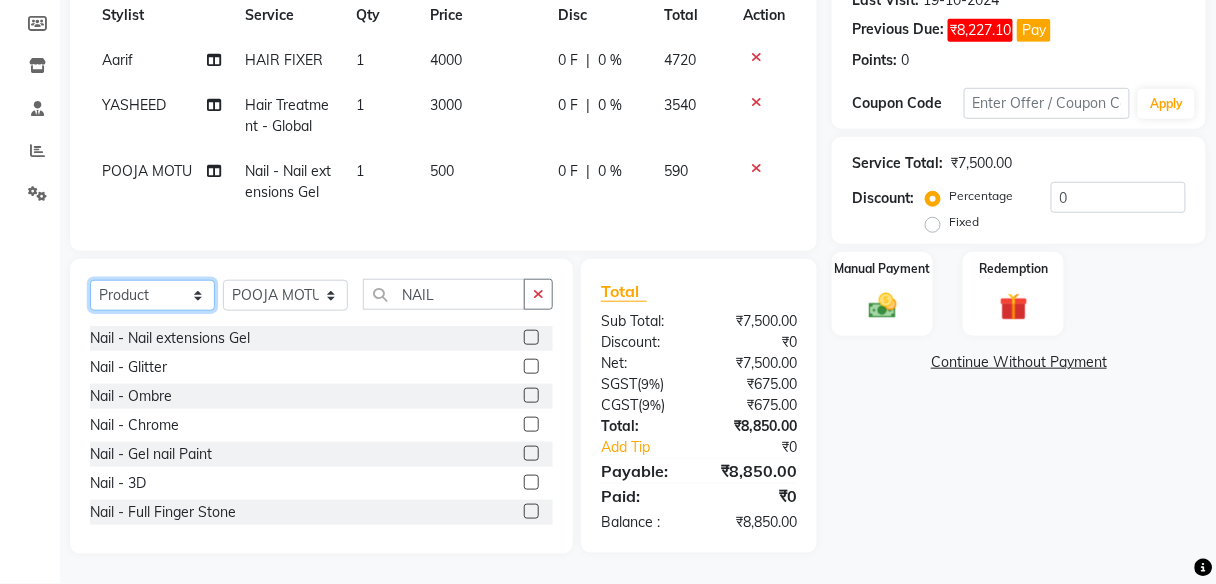 click on "Select  Service  Product  Membership  Package Voucher Prepaid Gift Card" 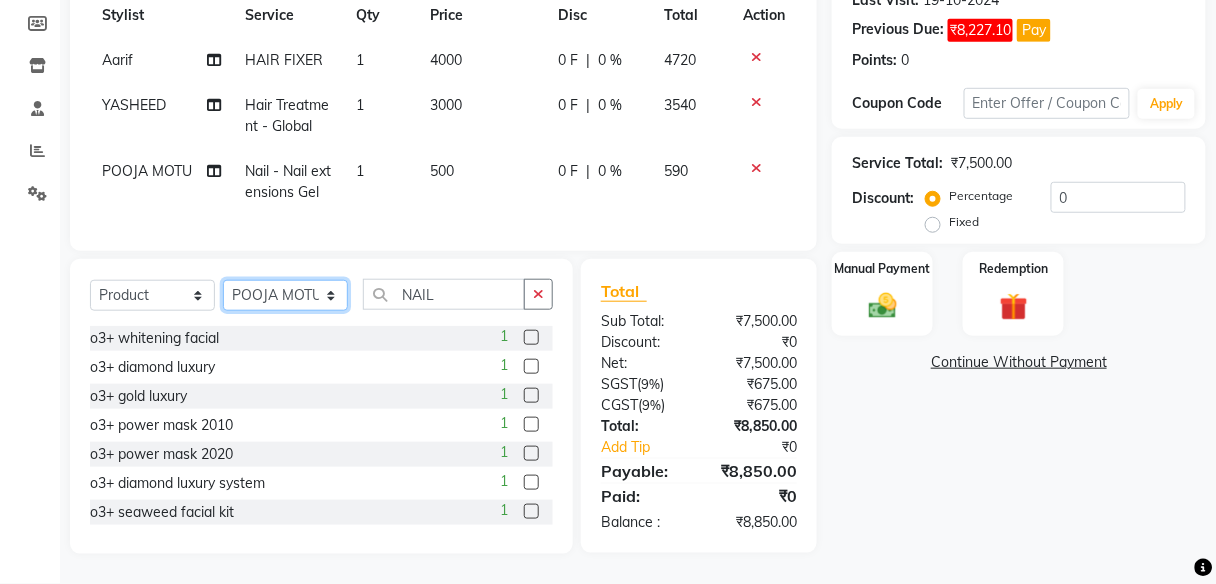 click on "Select Stylist [NAME] [NAME] [NAME] [NAME] [NAME] [NAME] [NAME] [NAME]" 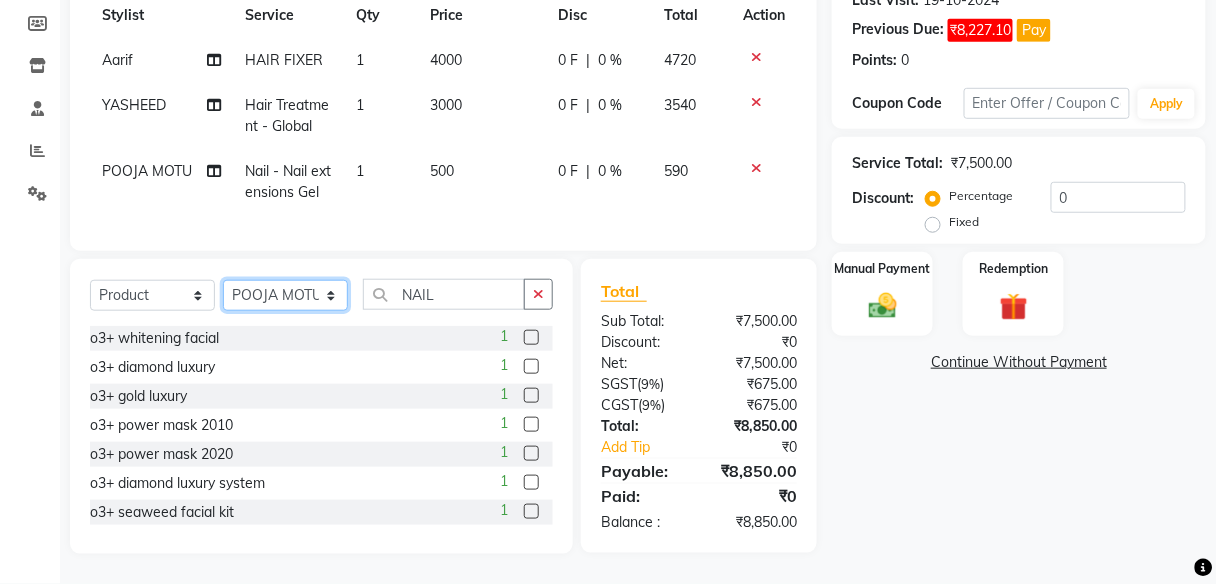 select on "18234" 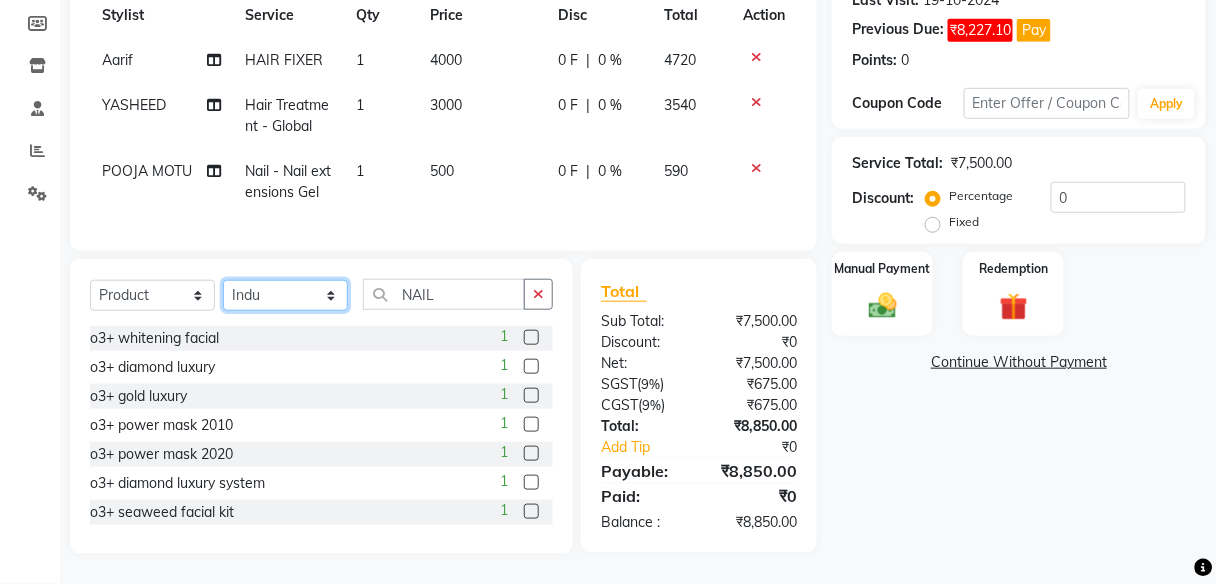 click on "Select Stylist [NAME] [NAME] [NAME] [NAME] [NAME] [NAME] [NAME] [NAME]" 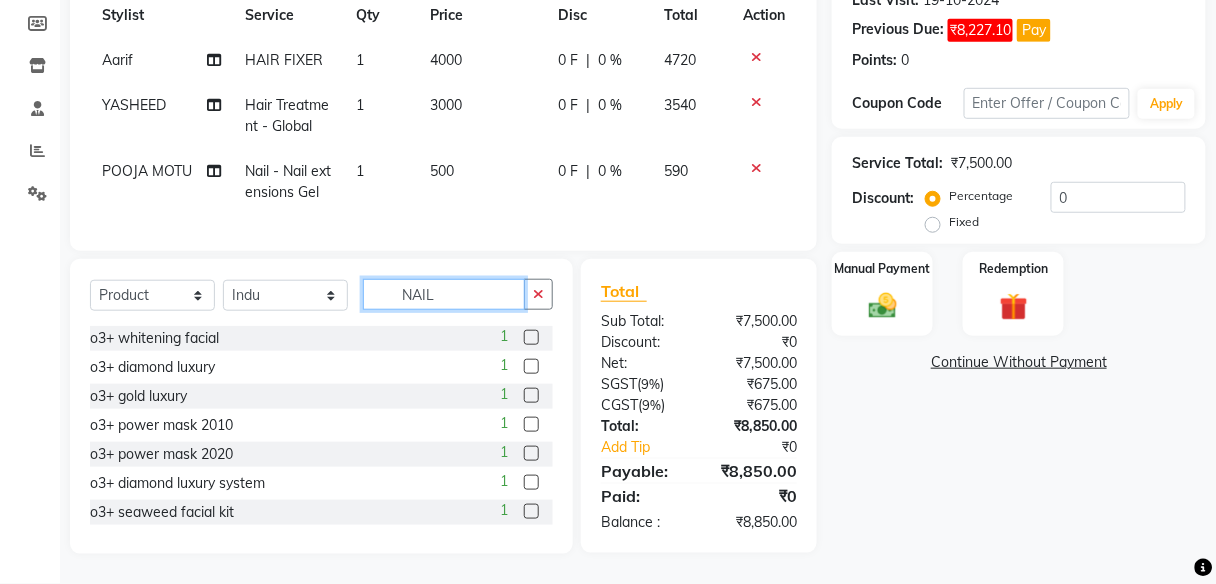 click on "NAIL" 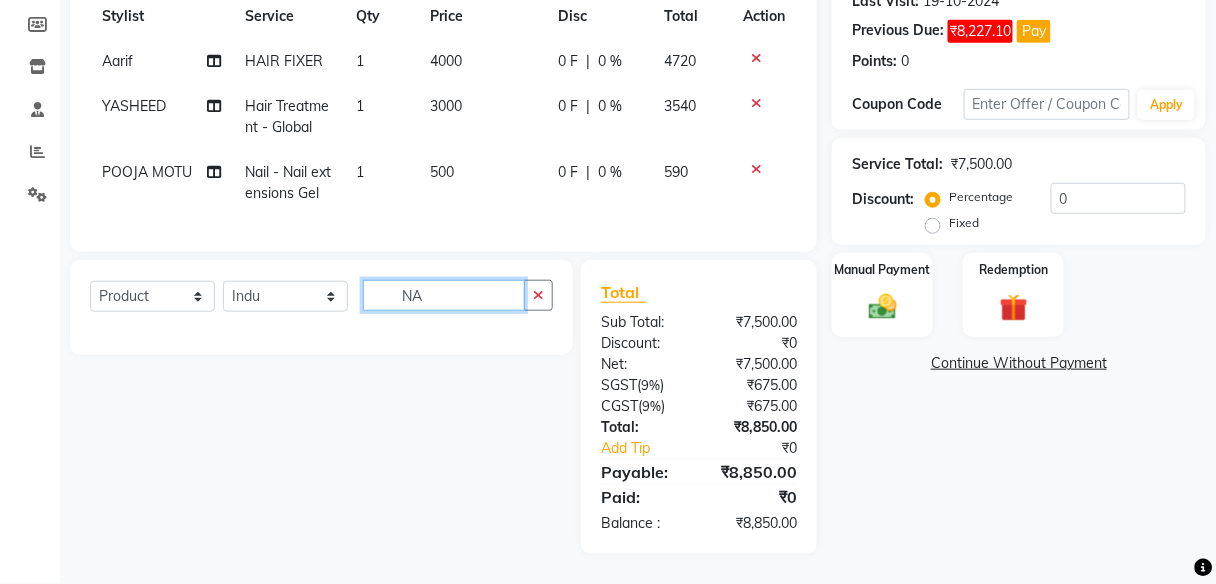type on "N" 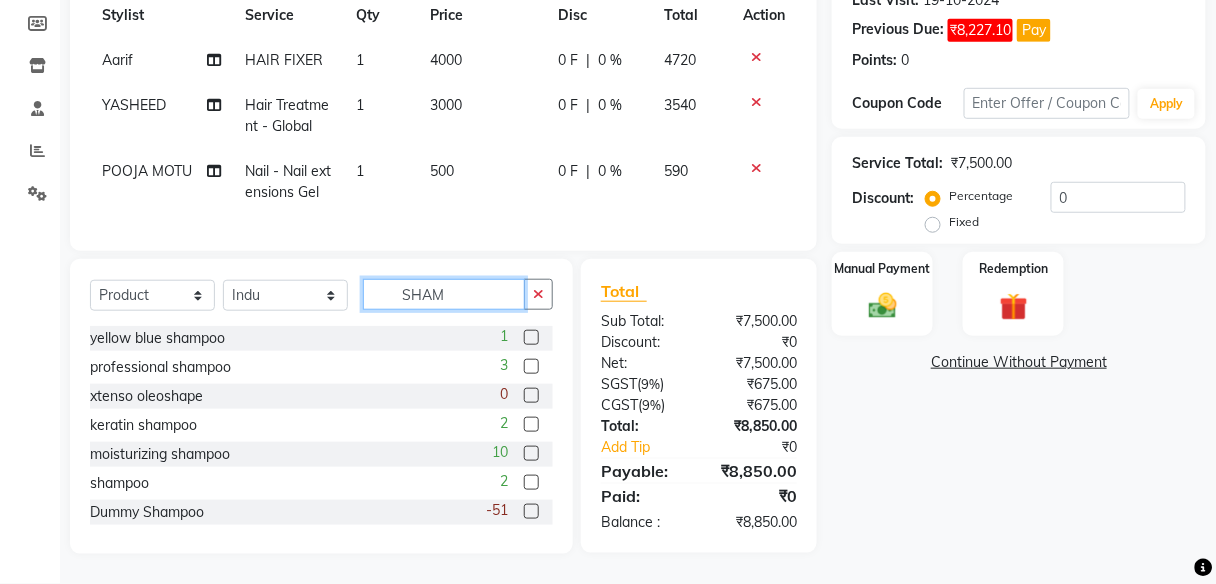 scroll, scrollTop: 302, scrollLeft: 0, axis: vertical 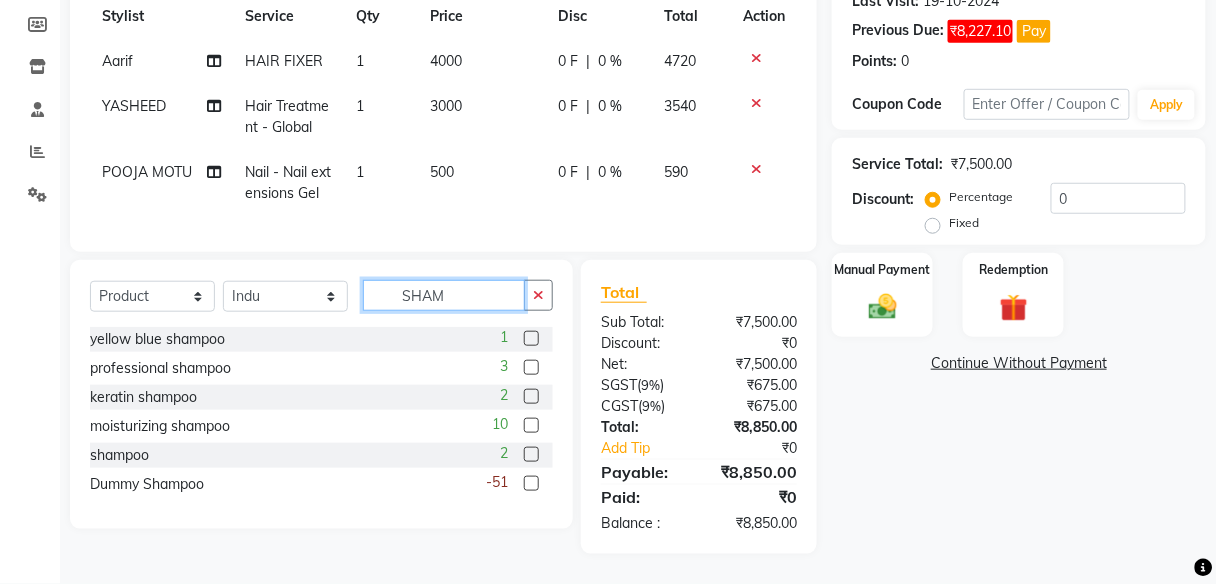 type on "SHAM" 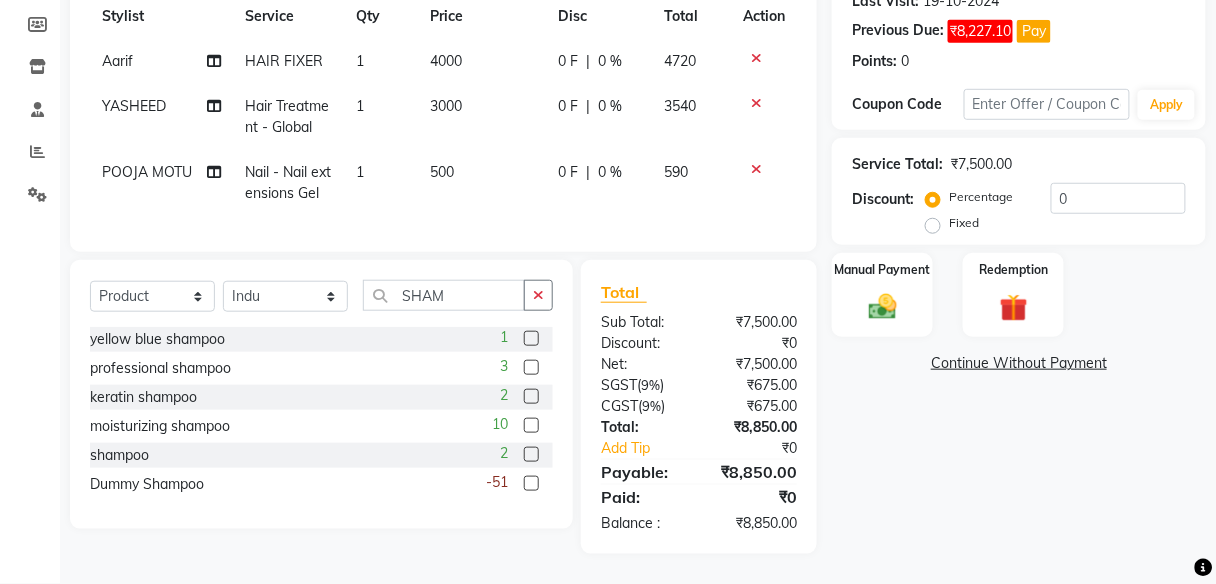 click 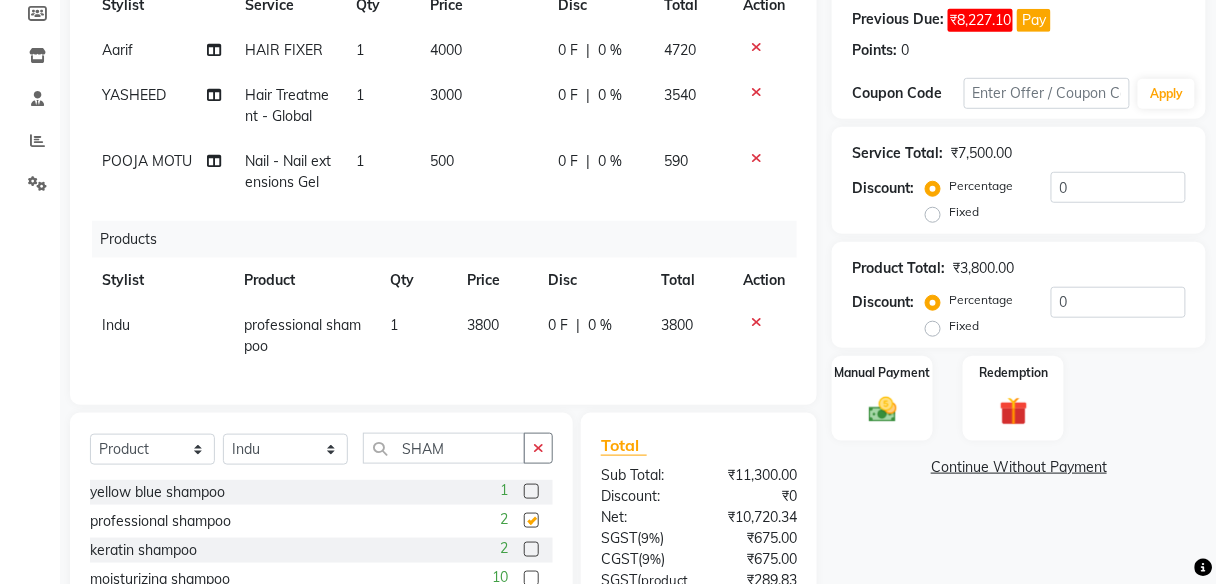 checkbox on "false" 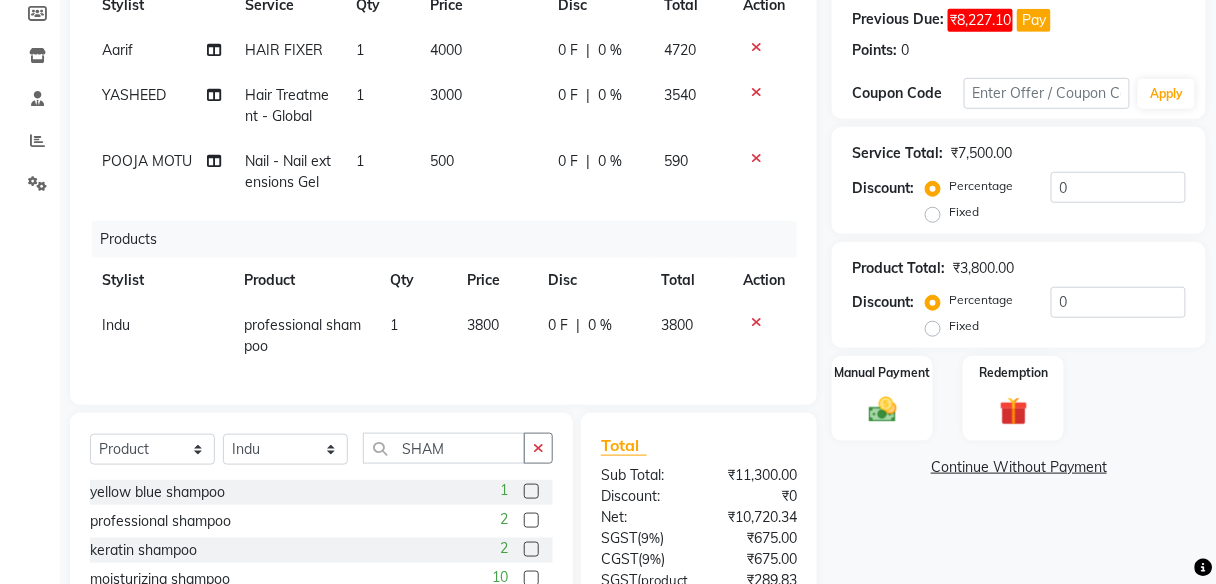 click on "3800" 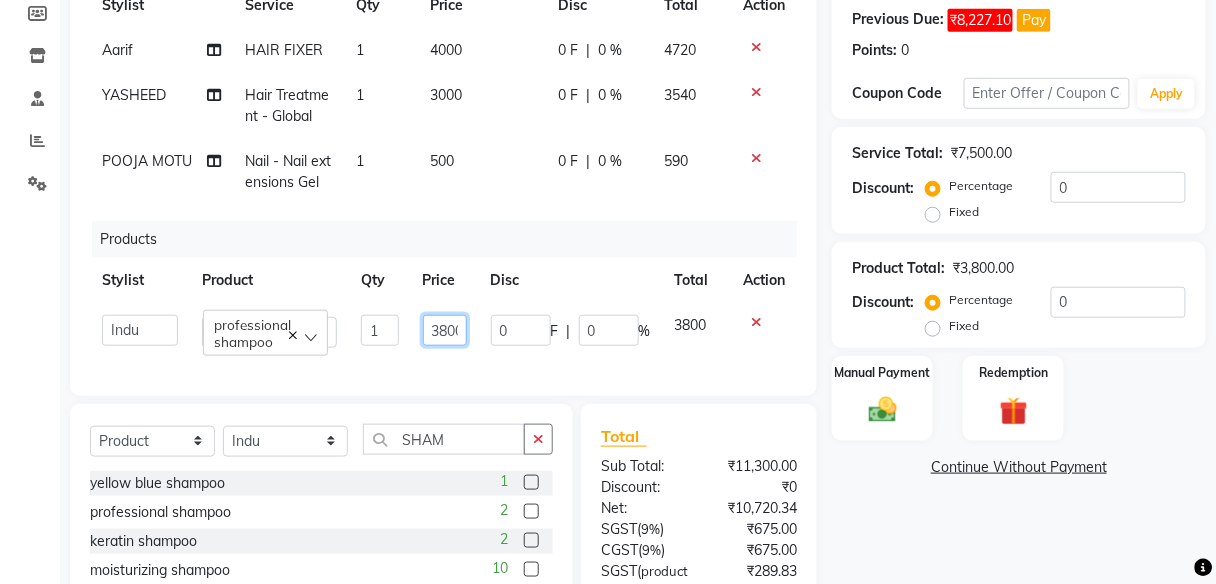 click on "3800" 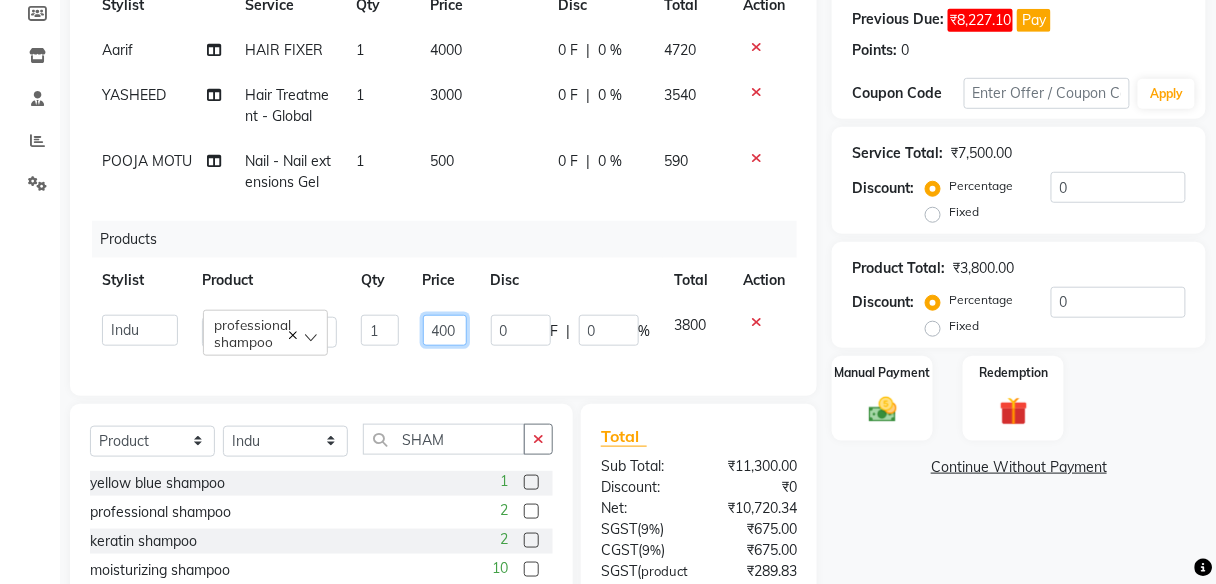 type on "4000" 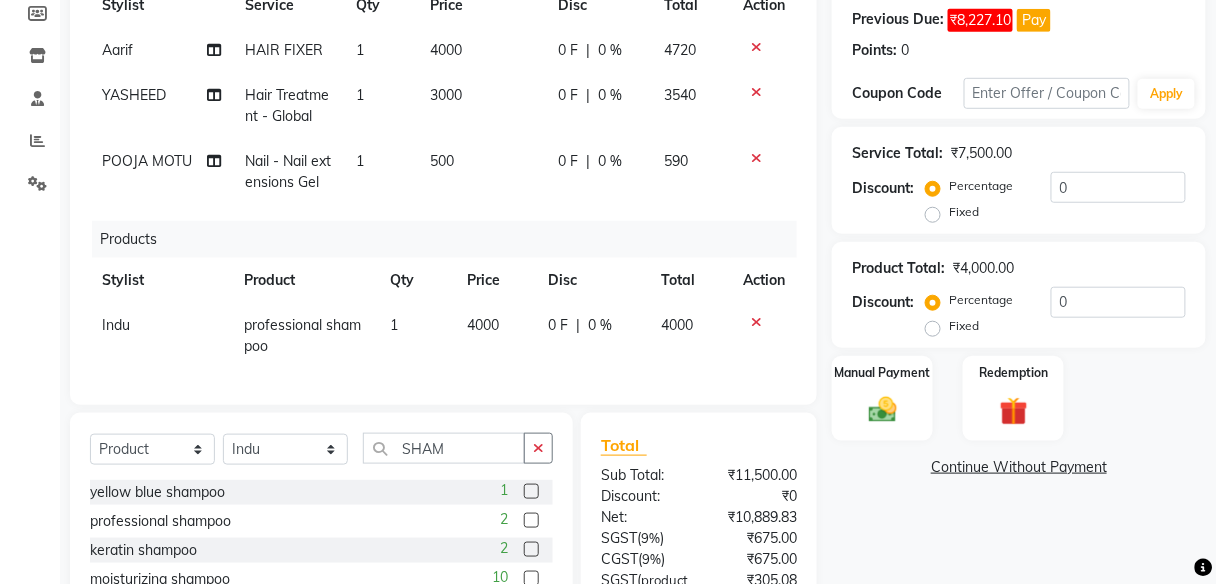 click on "Name: [FIRST] [LAST] Membership:  No Active Membership  Total Visits:  2 Card on file:  0 Last Visit:   19-10-2024 Previous Due:  ₹8,227.10 Pay Points:   0  Coupon Code Apply Service Total:  ₹7,500.00  Discount:  Percentage   Fixed  0 Product Total:  ₹4,000.00  Discount:  Percentage   Fixed  0 Manual Payment Redemption  Continue Without Payment" 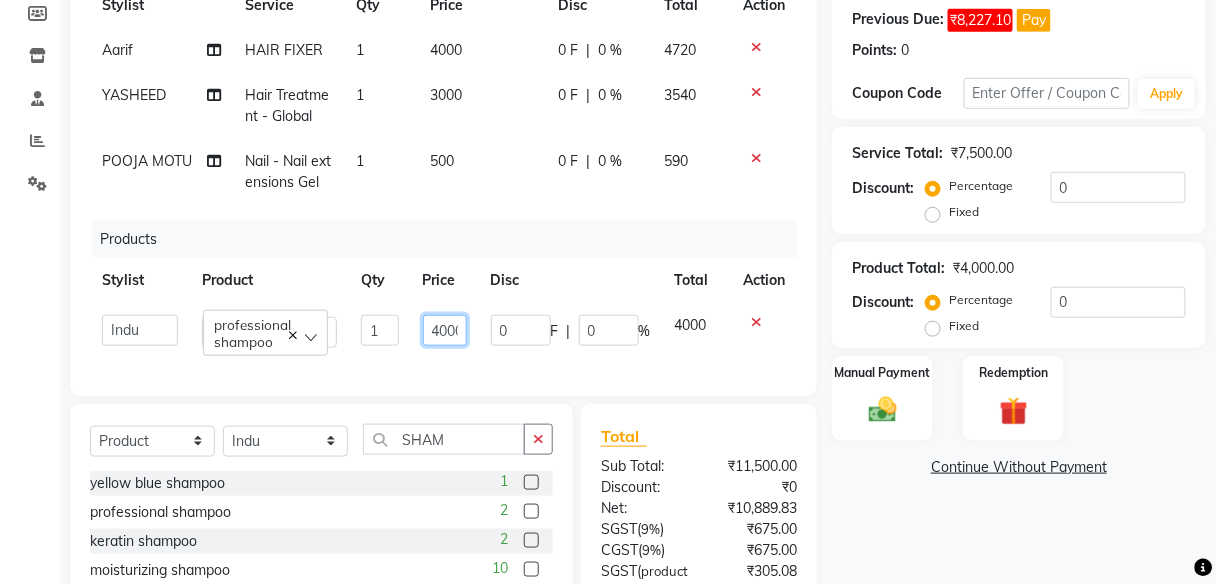 click on "4000" 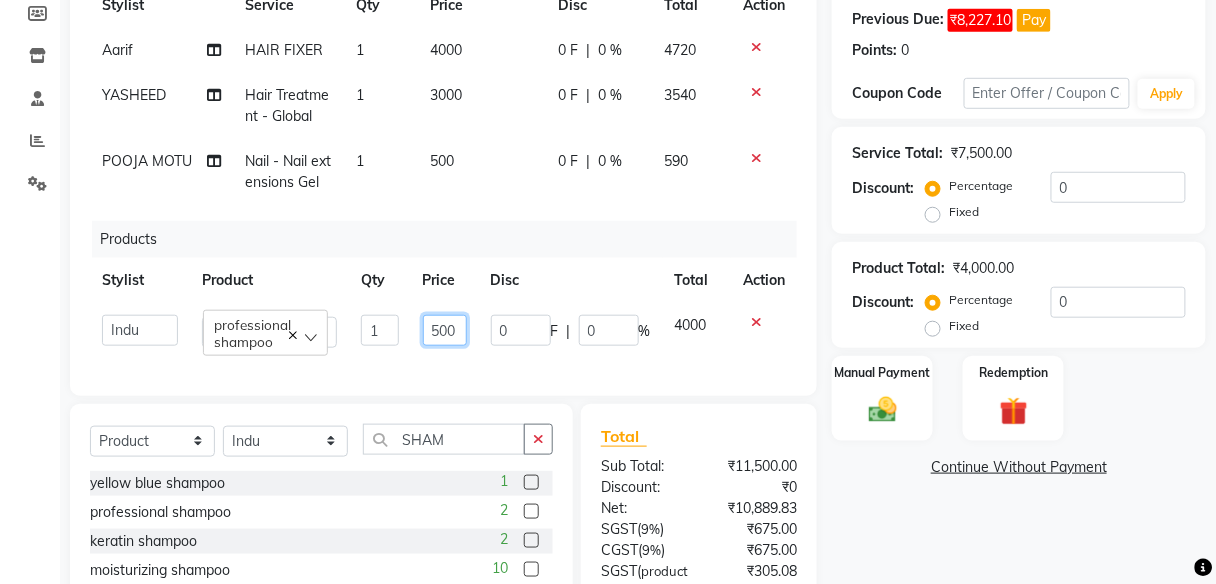 type on "5800" 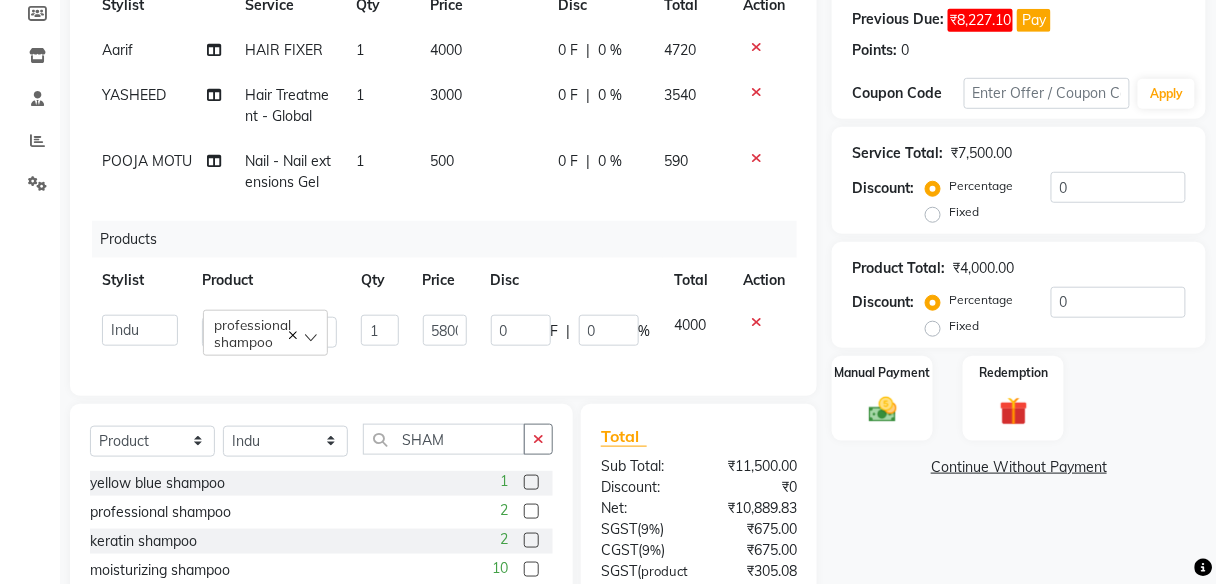 click on "Manual Payment Redemption" 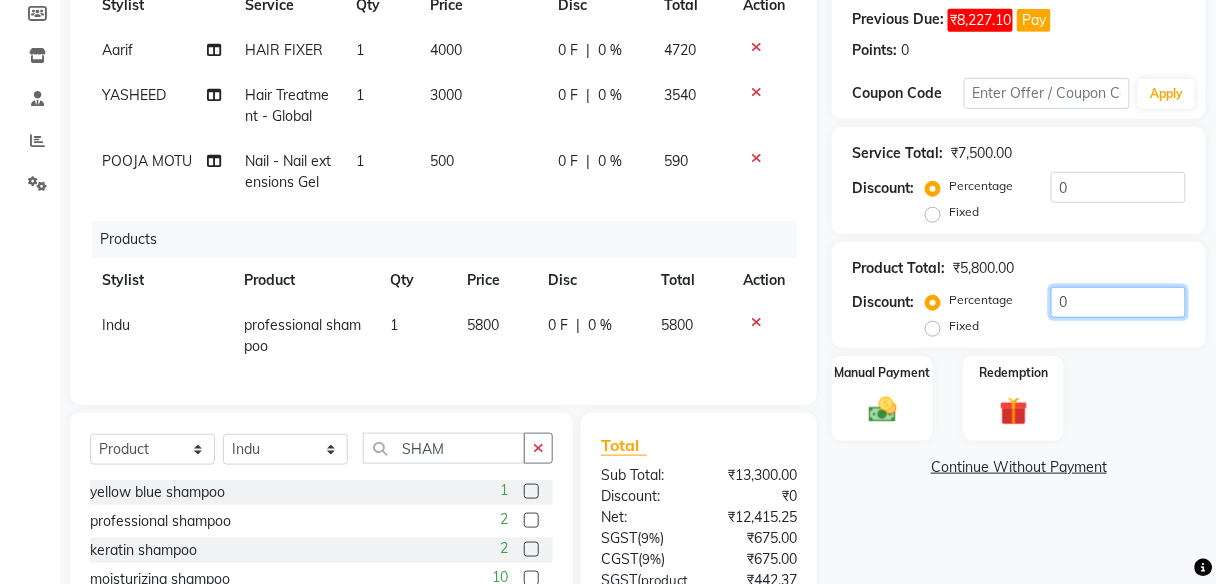 click on "0" 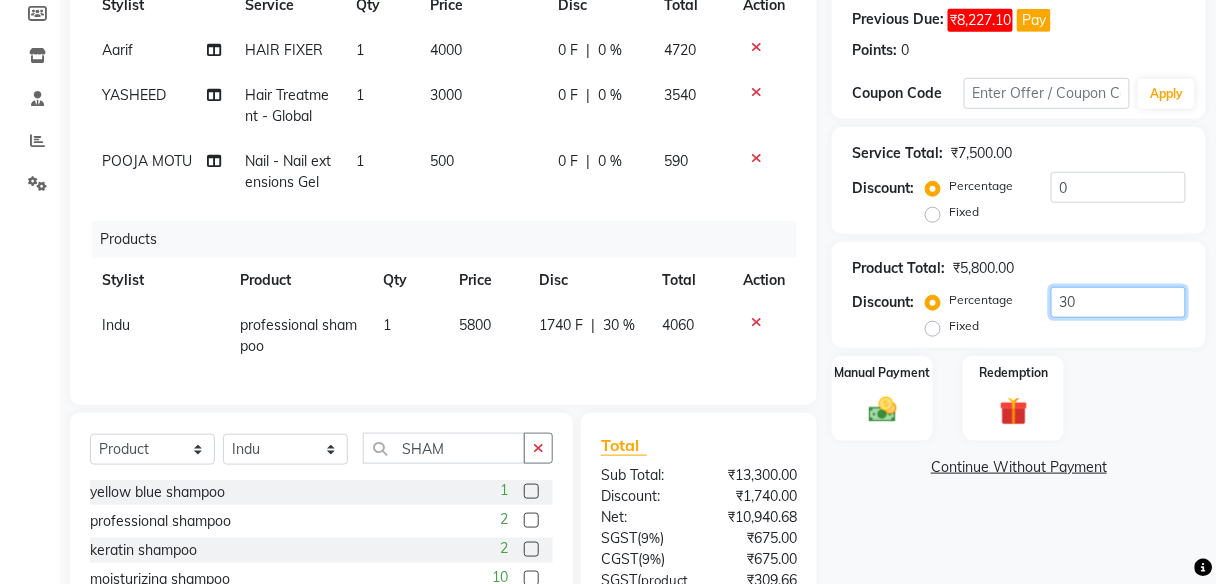 type on "30" 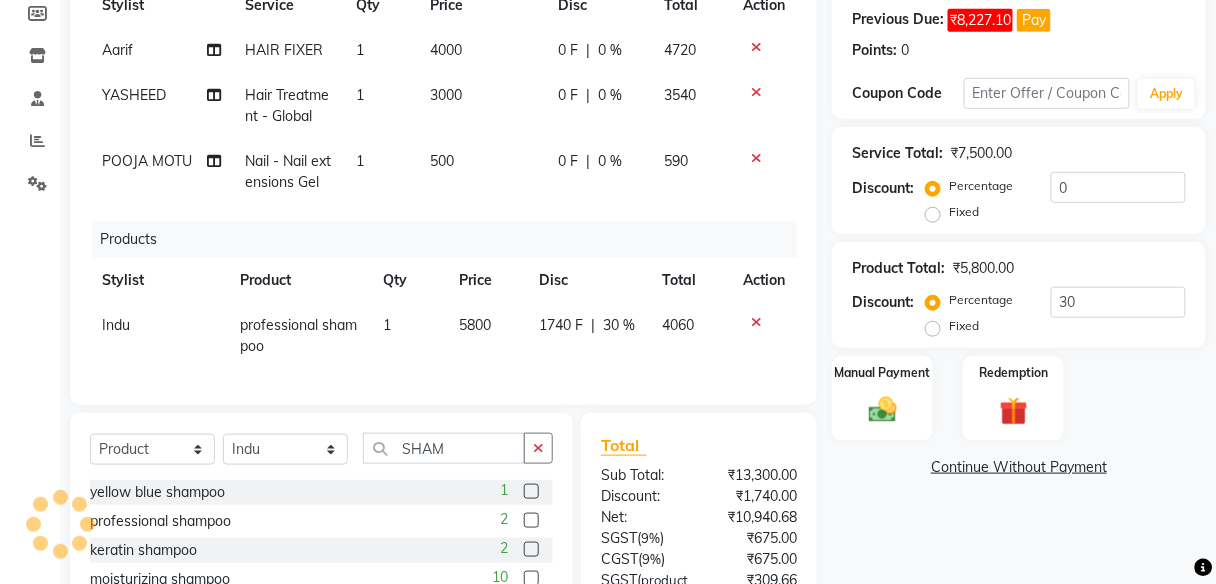 click on "Manual Payment Redemption" 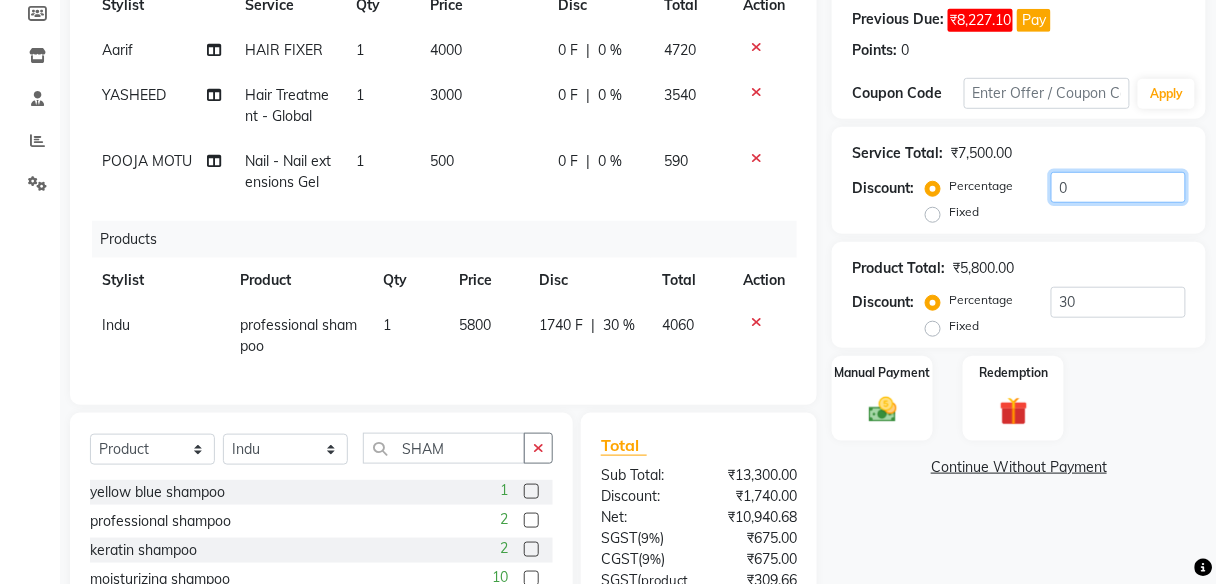 click on "0" 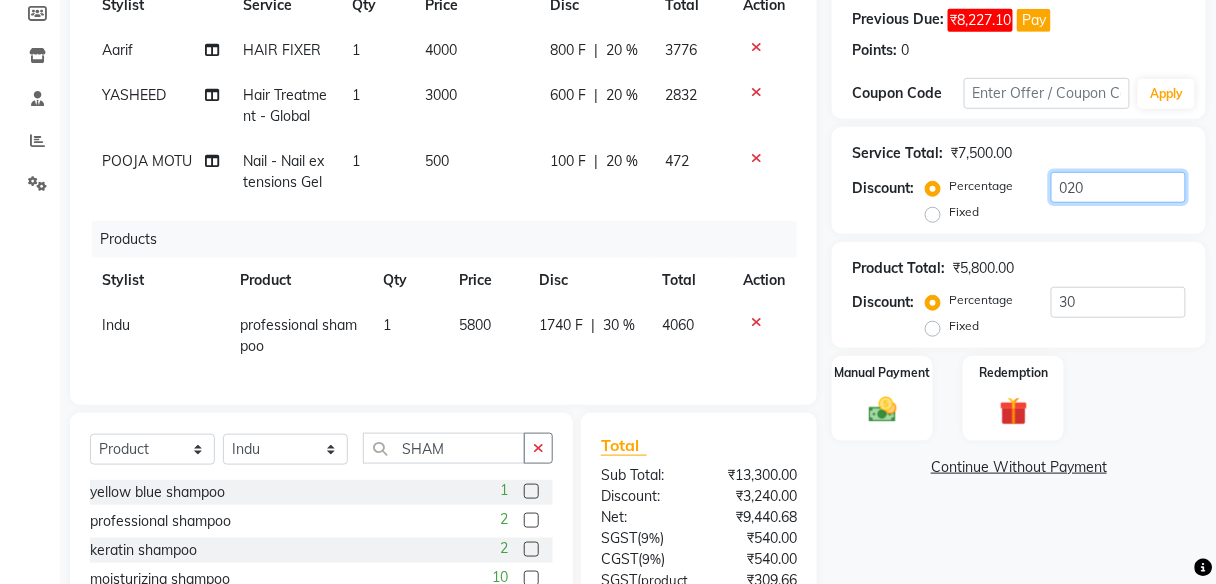 type on "020" 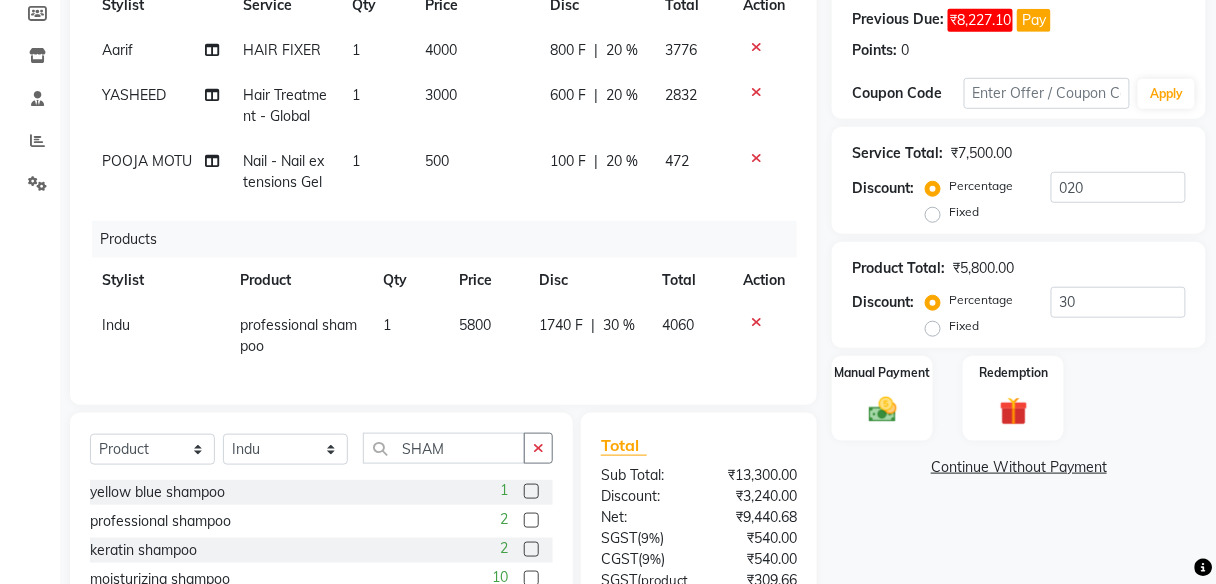click on "Name: [FIRST] [LAST] Membership:  No Active Membership  Total Visits:  2 Card on file:  0 Last Visit:   19-10-2024 Previous Due:  ₹8,227.10 Pay Points:   0  Coupon Code Apply Service Total:  ₹7,500.00  Discount:  Percentage   Fixed  020 Product Total:  ₹5,800.00  Discount:  Percentage   Fixed  30 Manual Payment Redemption  Continue Without Payment" 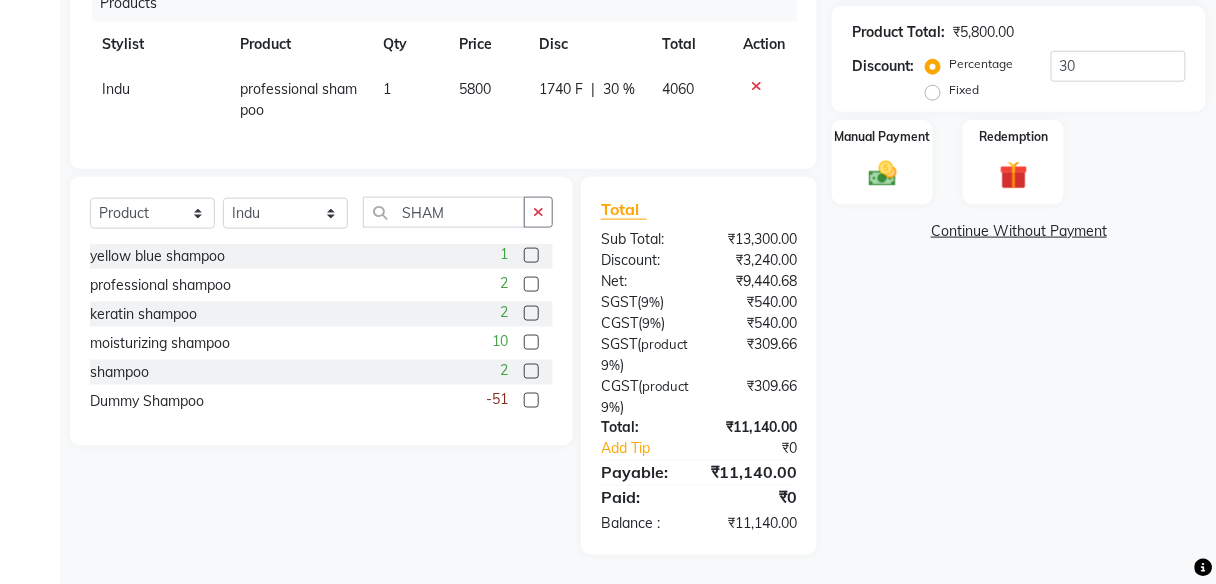 scroll, scrollTop: 549, scrollLeft: 0, axis: vertical 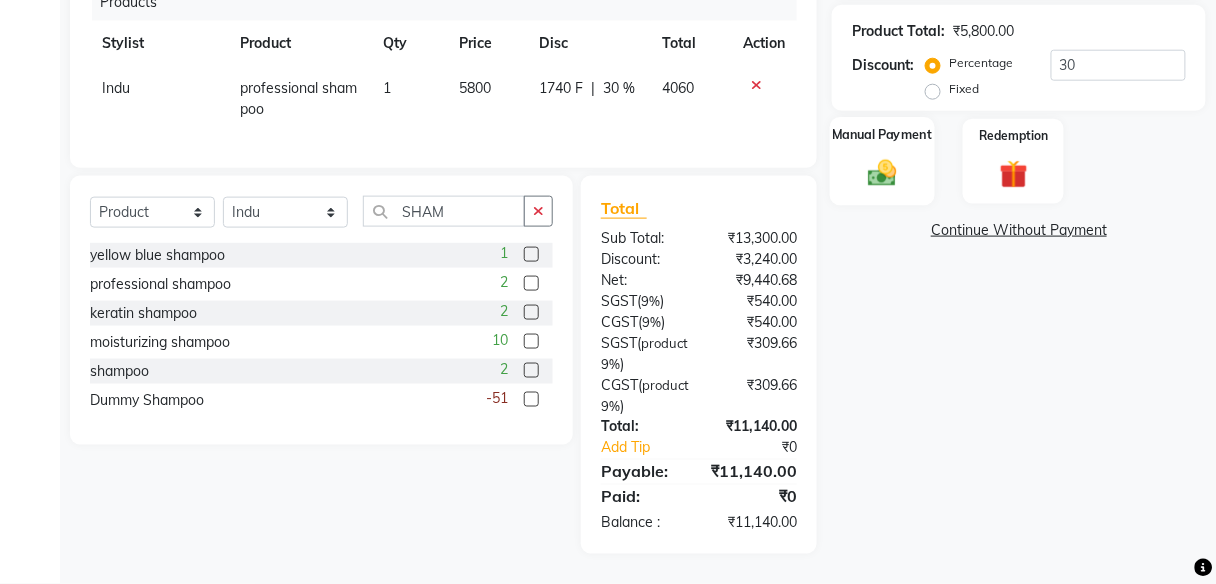 click 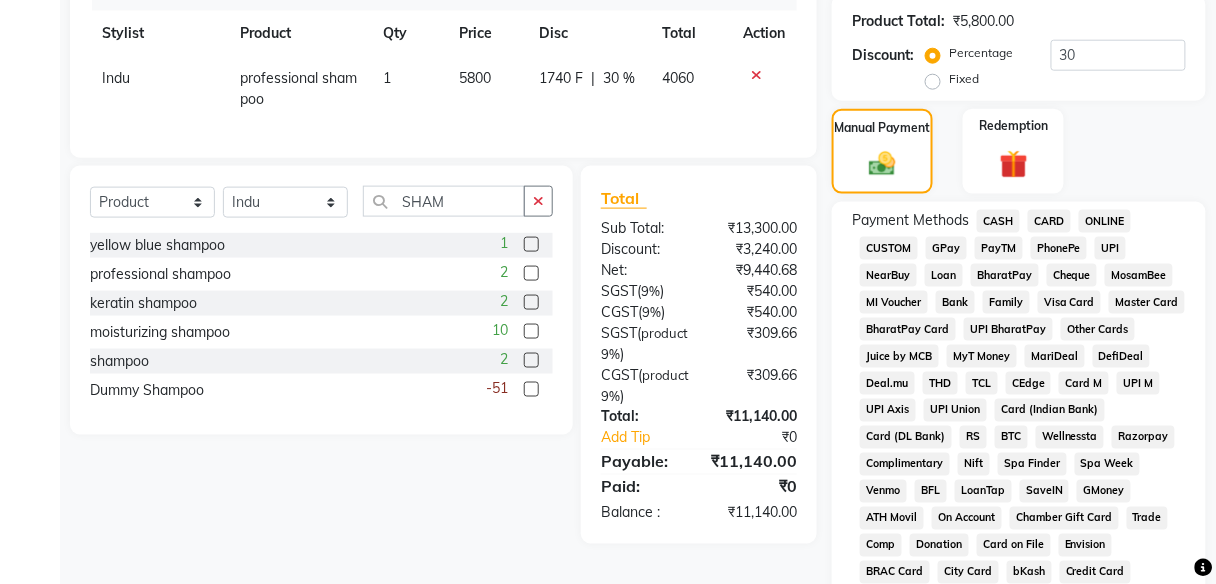 click on "ONLINE" 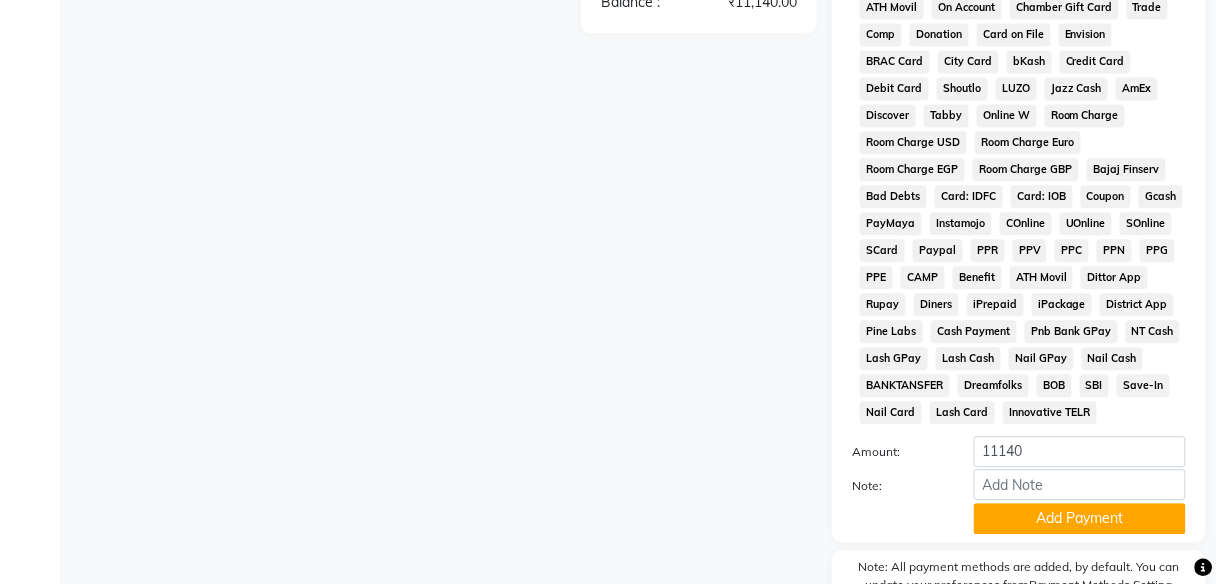 scroll, scrollTop: 1164, scrollLeft: 0, axis: vertical 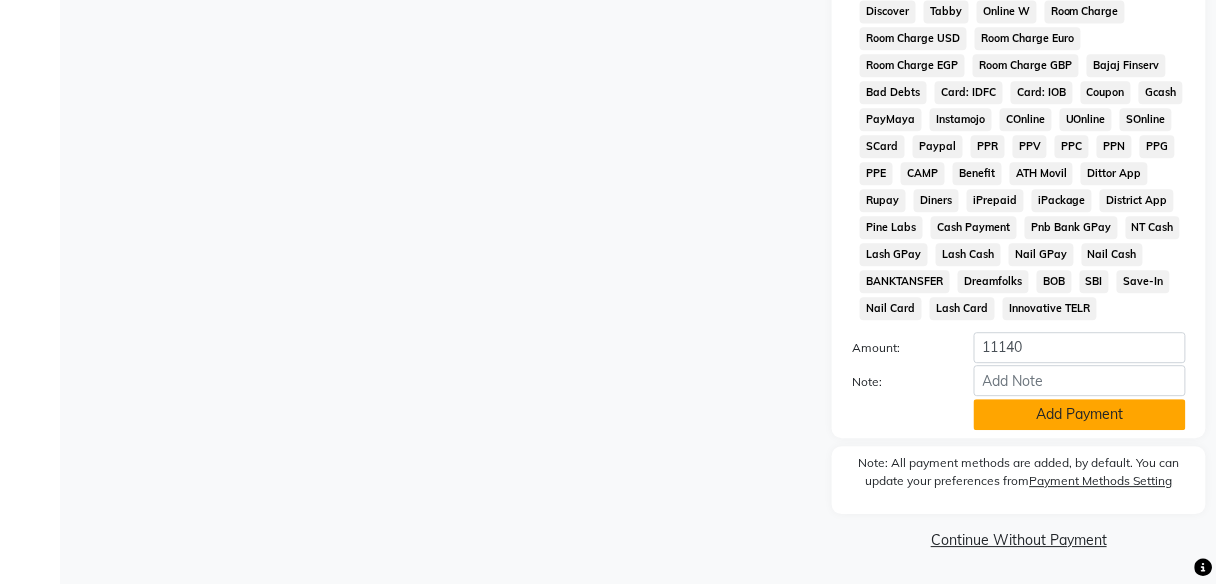 click on "Add Payment" 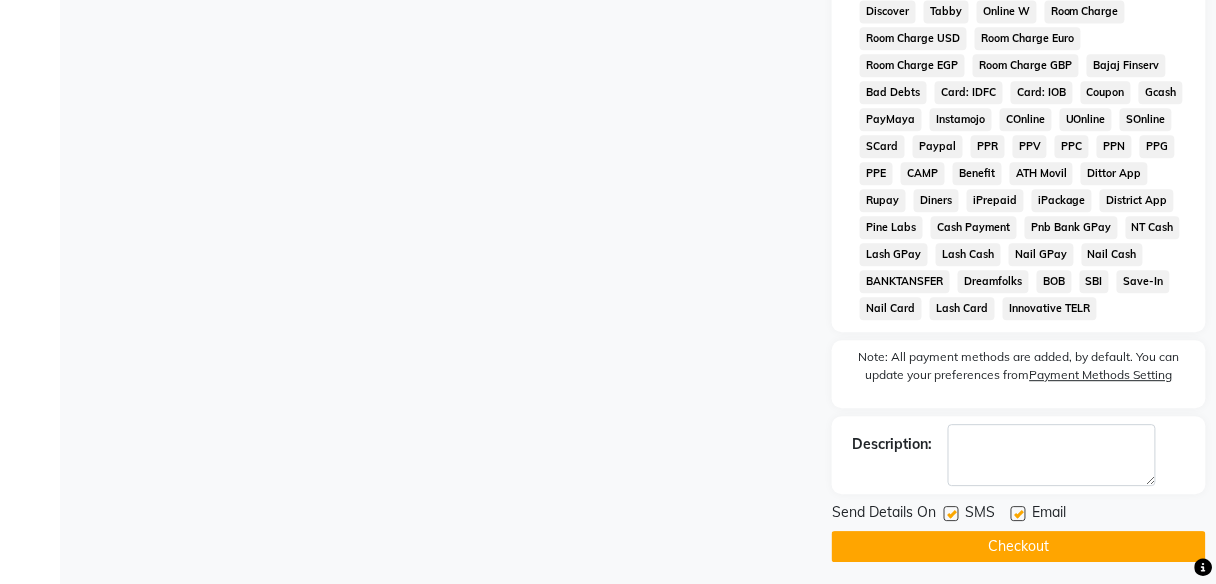 click on "Checkout" 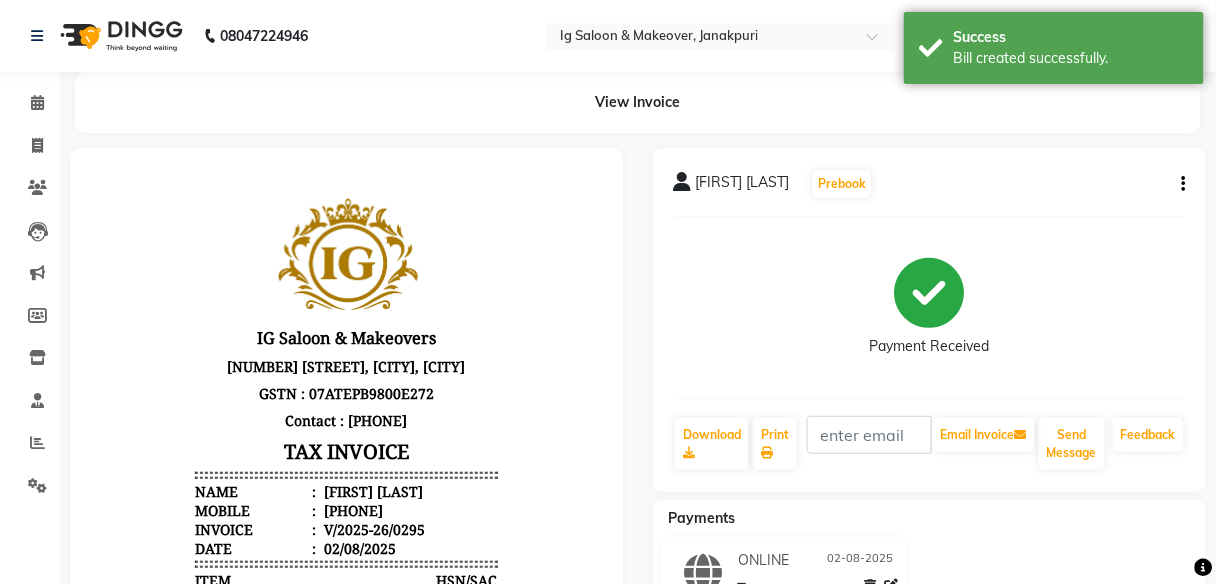 scroll, scrollTop: 0, scrollLeft: 0, axis: both 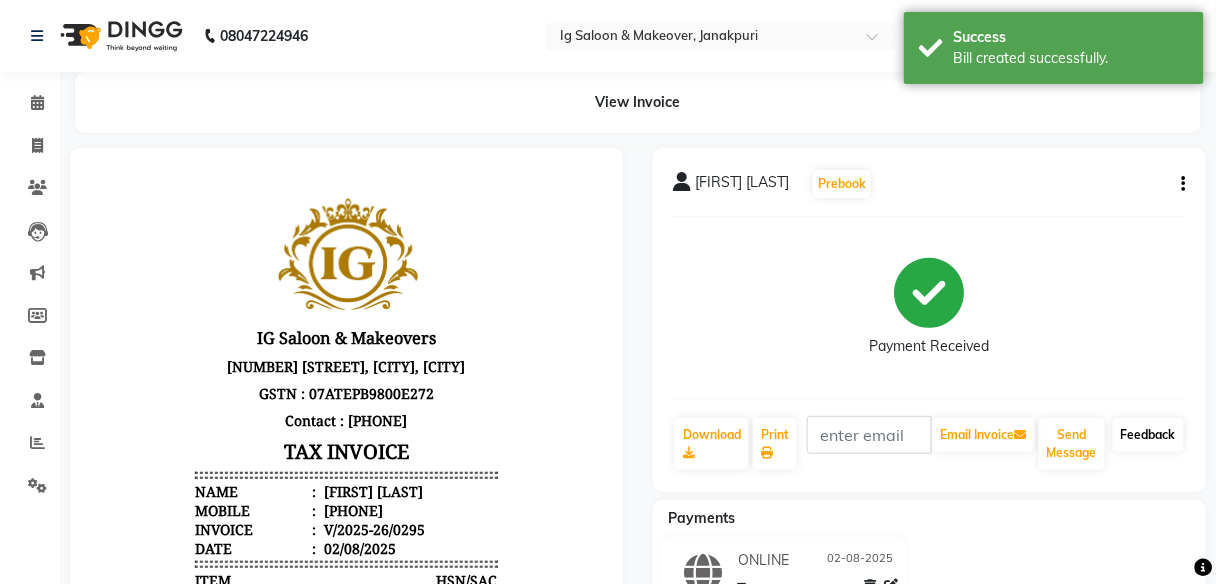 click on "Feedback" 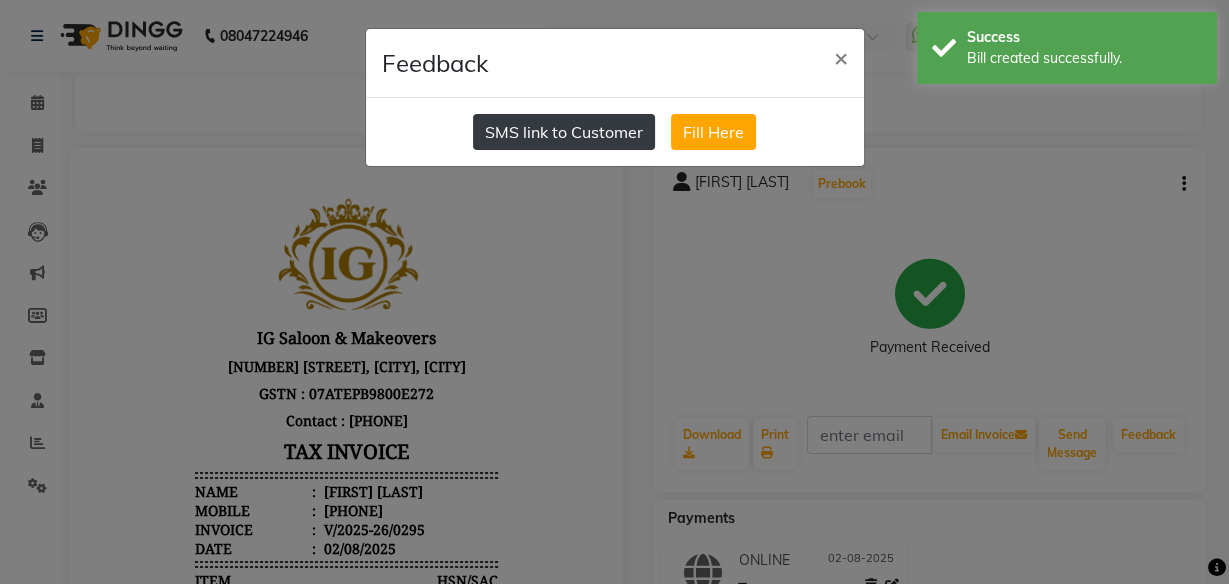click on "SMS link to Customer" 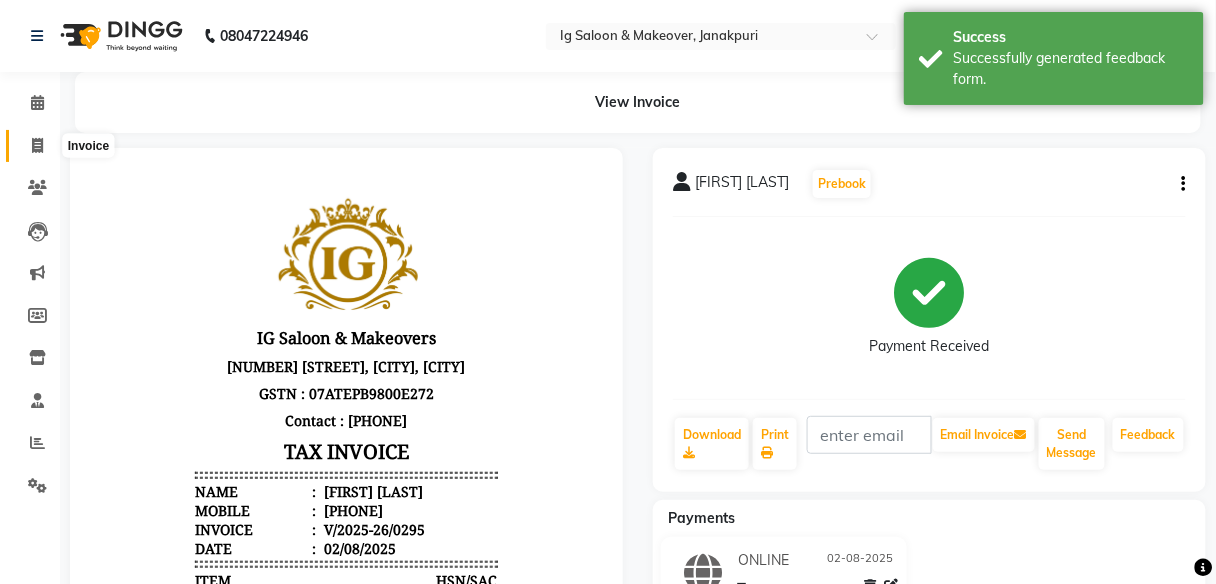 click 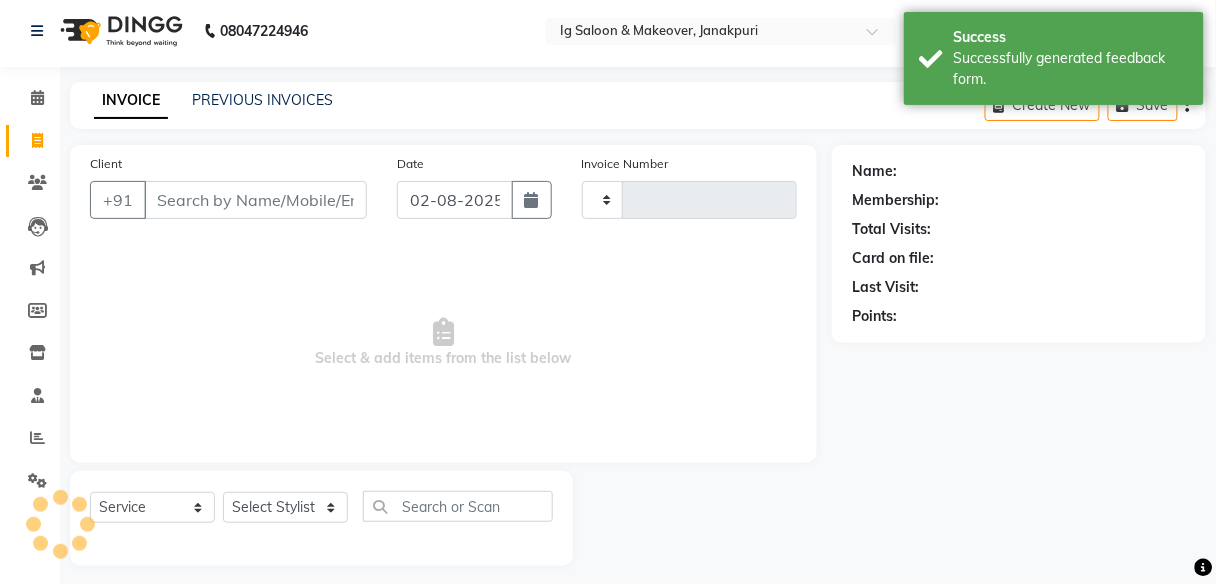 type on "0296" 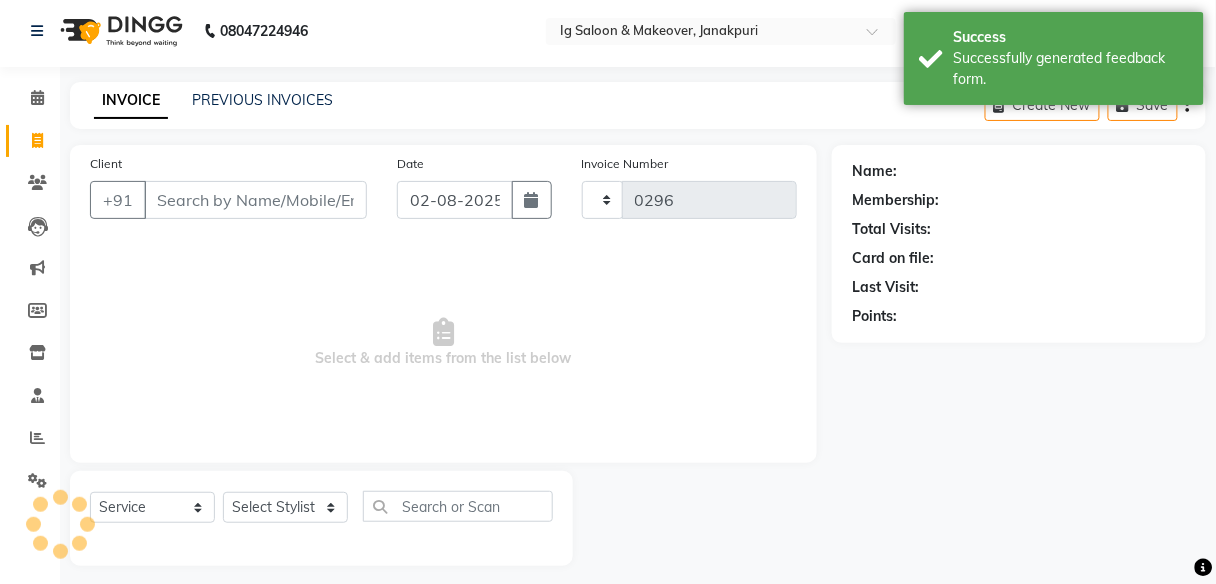 select on "3716" 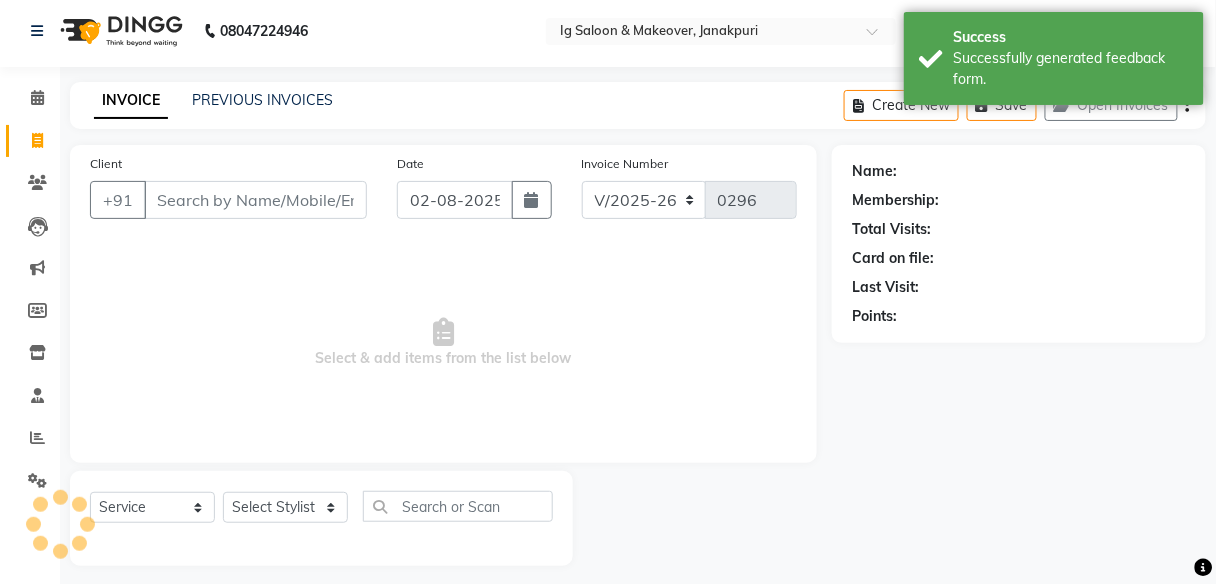 scroll, scrollTop: 16, scrollLeft: 0, axis: vertical 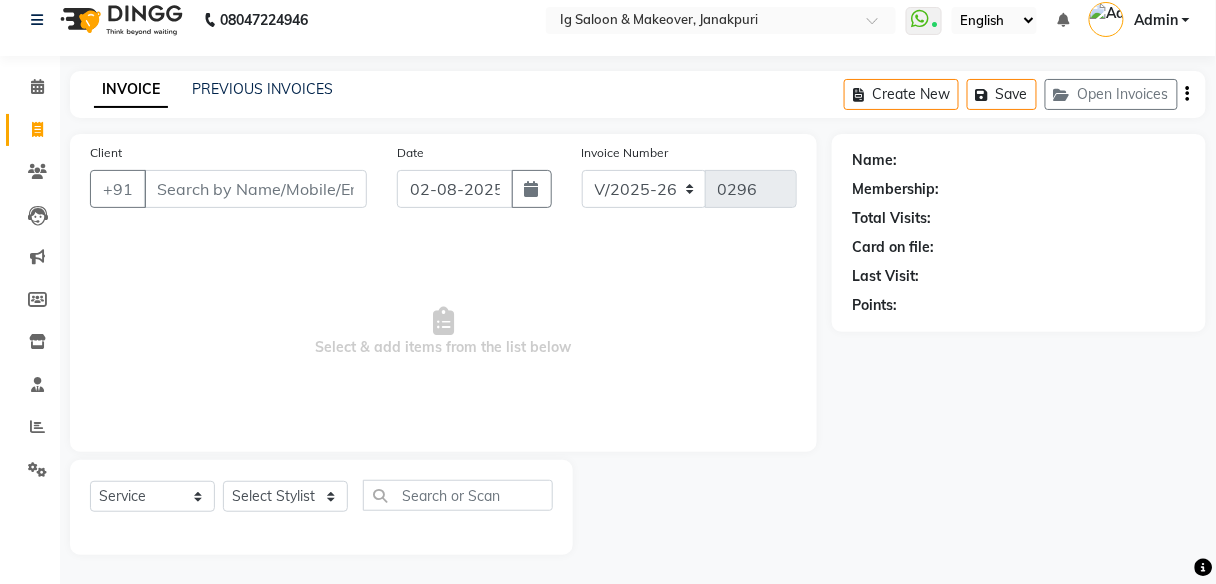 click on "Admin" at bounding box center [1156, 20] 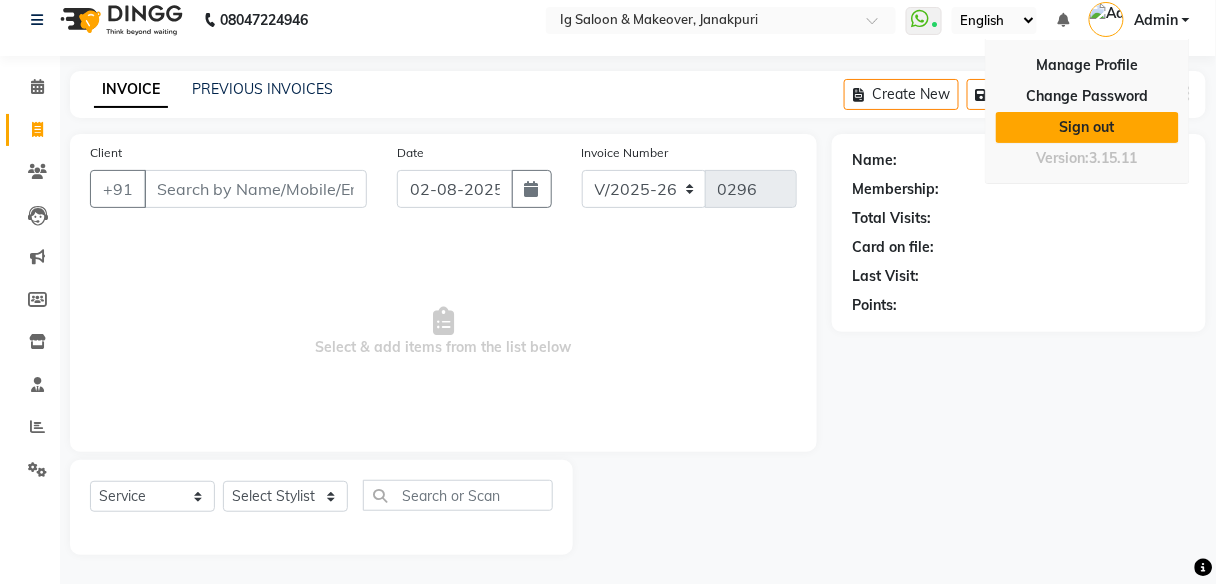 click on "Sign out" at bounding box center [1087, 127] 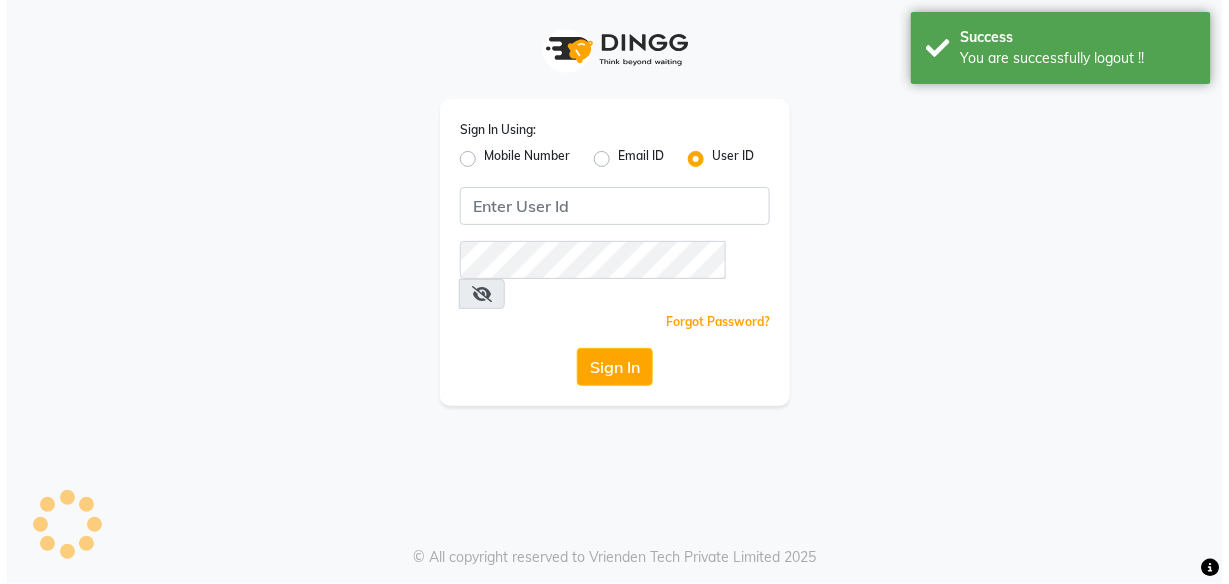scroll, scrollTop: 0, scrollLeft: 0, axis: both 